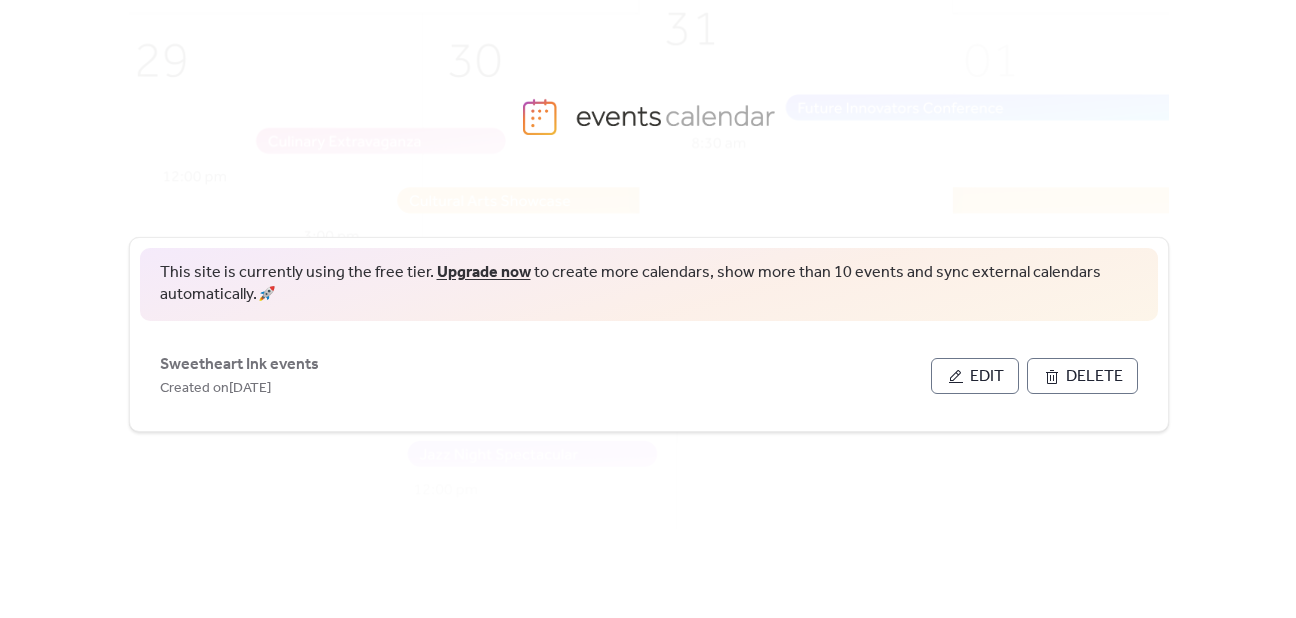 scroll, scrollTop: 0, scrollLeft: 0, axis: both 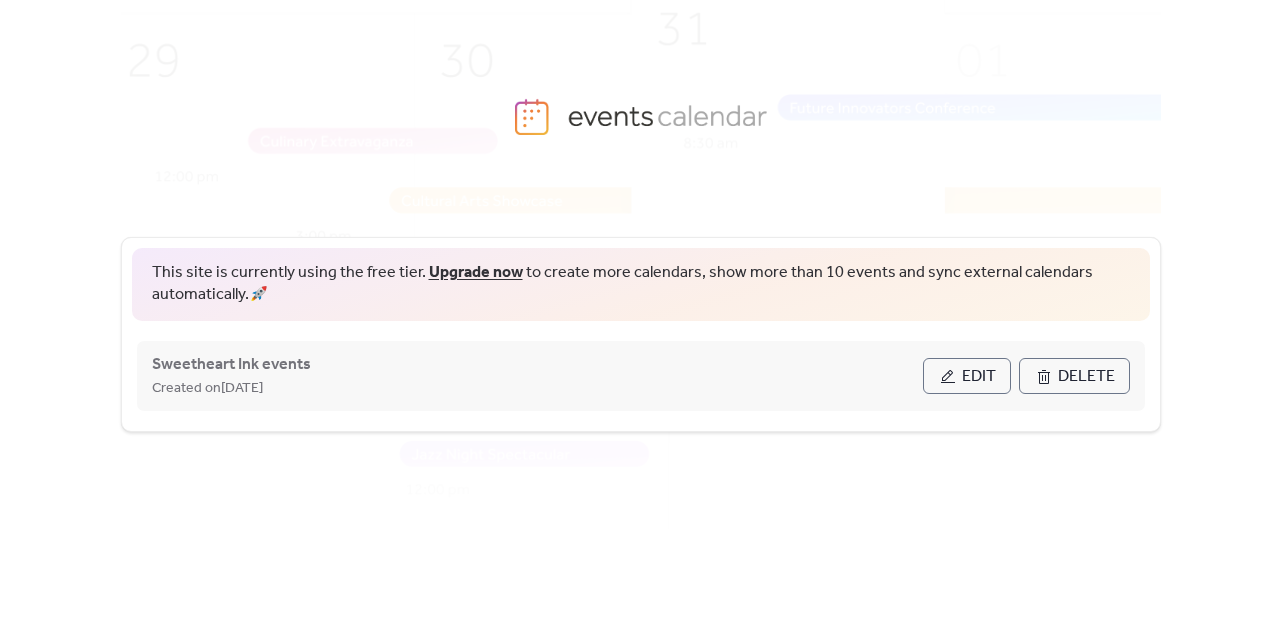 click on "Edit" at bounding box center [979, 377] 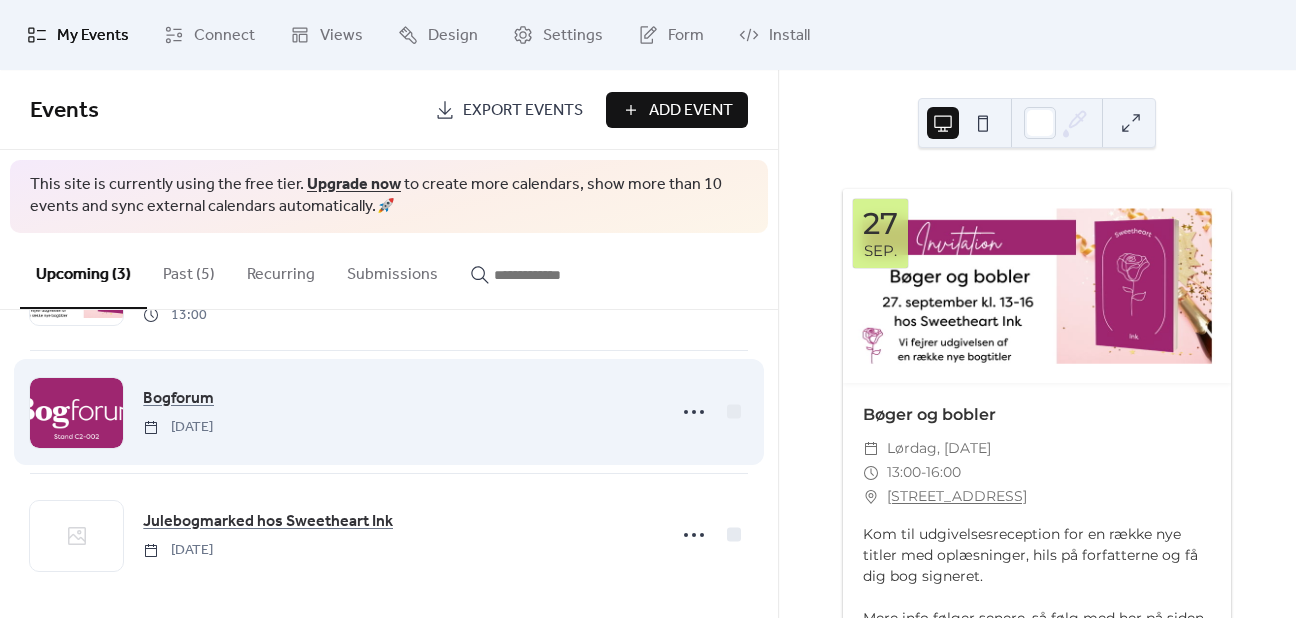 scroll, scrollTop: 119, scrollLeft: 0, axis: vertical 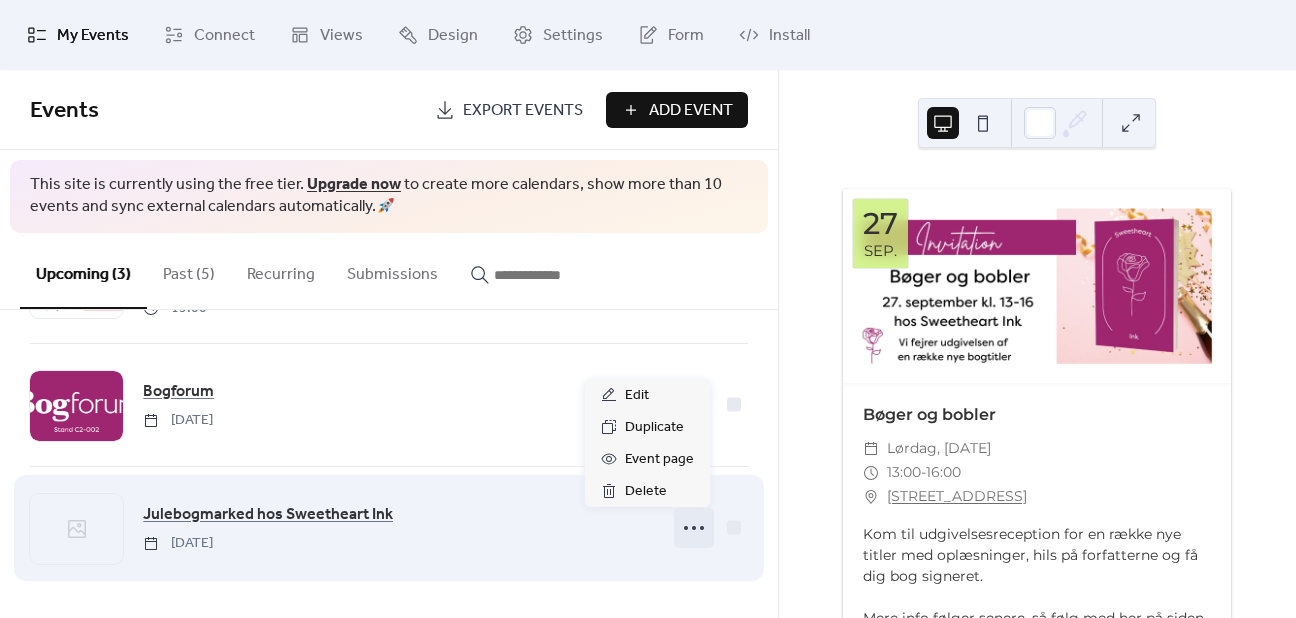 click 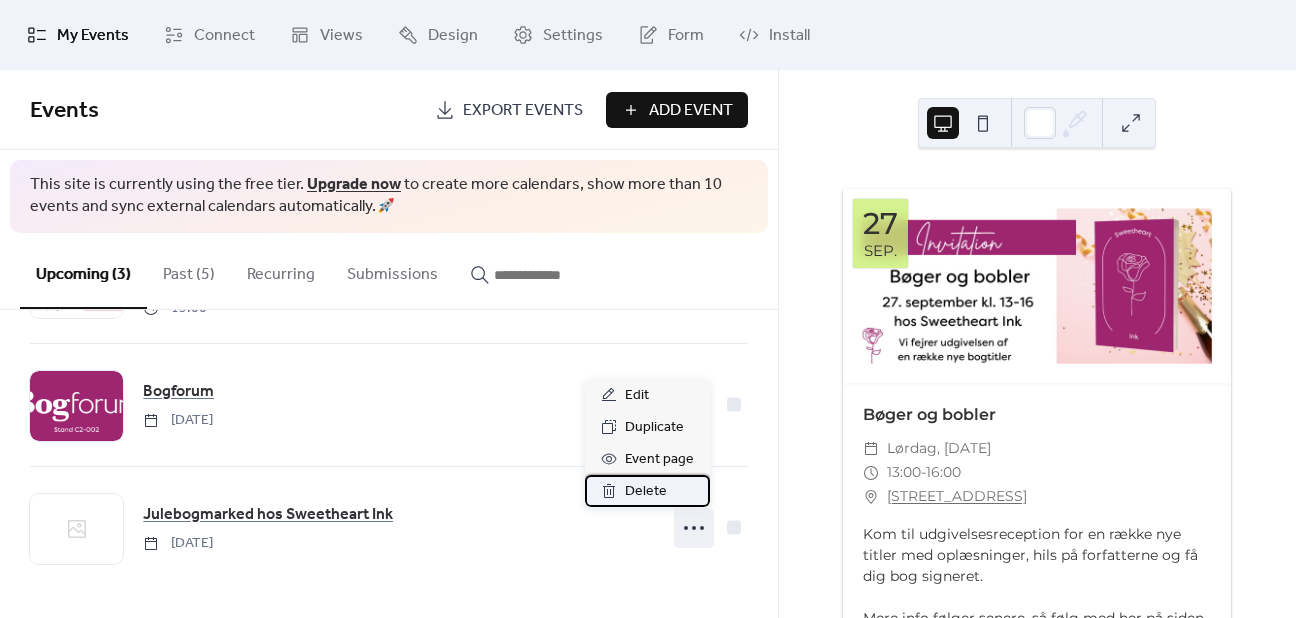 click on "Delete" at bounding box center [646, 492] 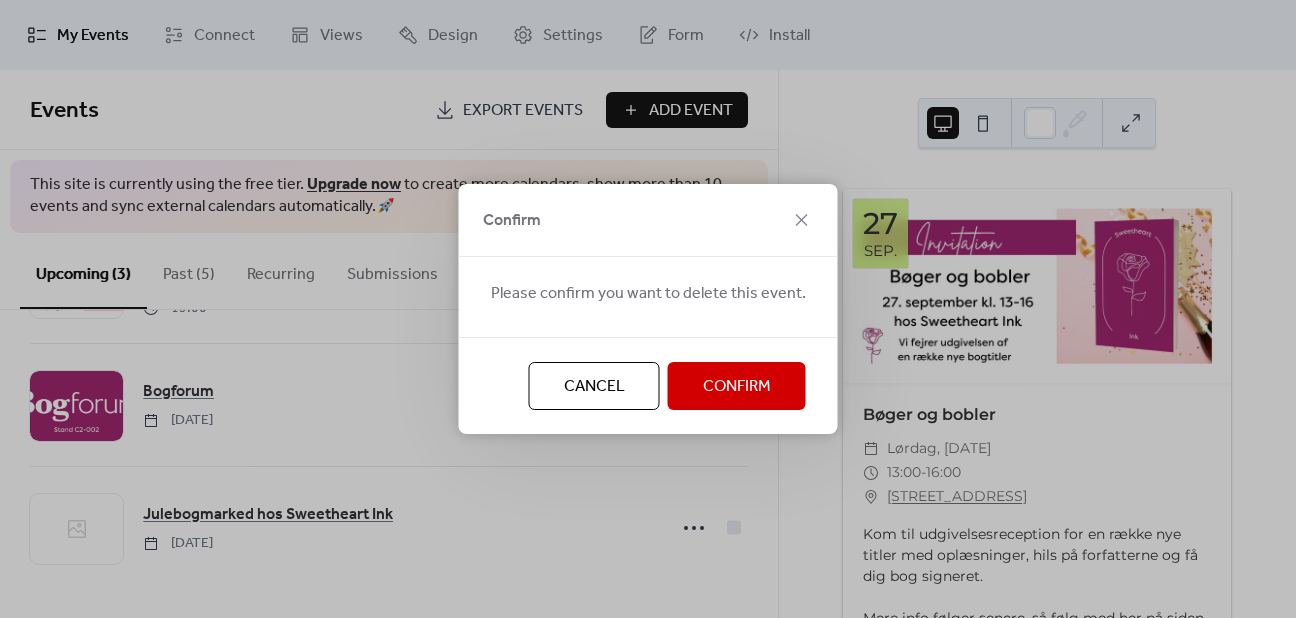click on "Confirm" at bounding box center (737, 387) 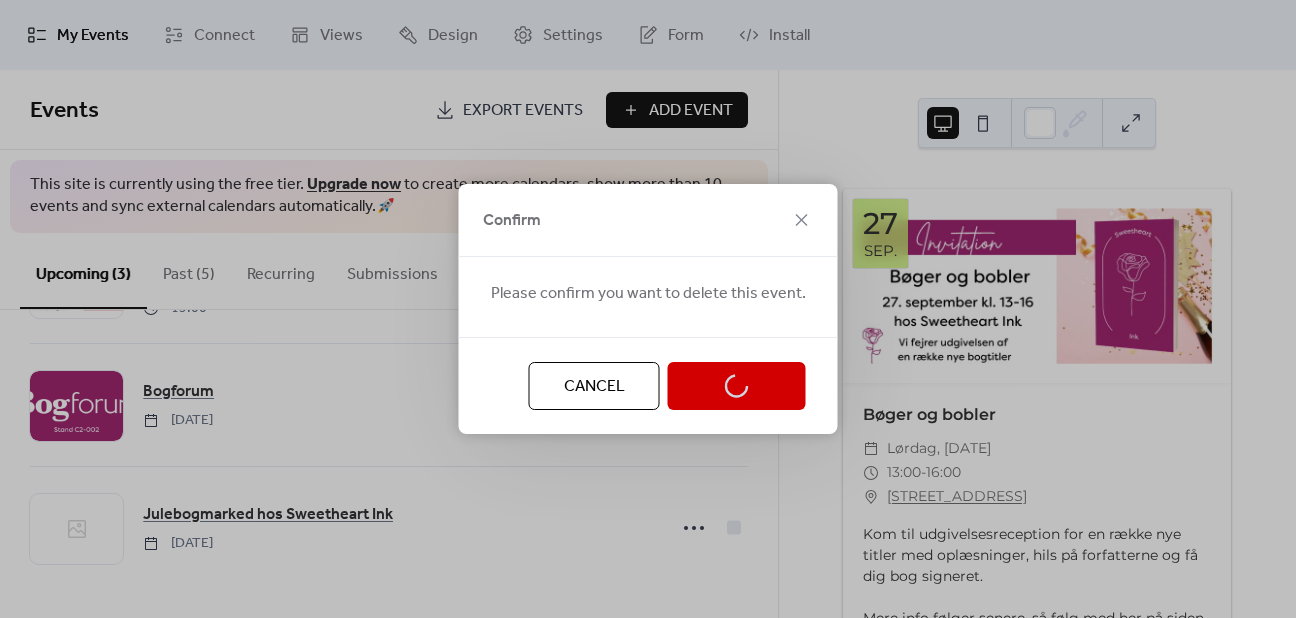 scroll, scrollTop: 0, scrollLeft: 0, axis: both 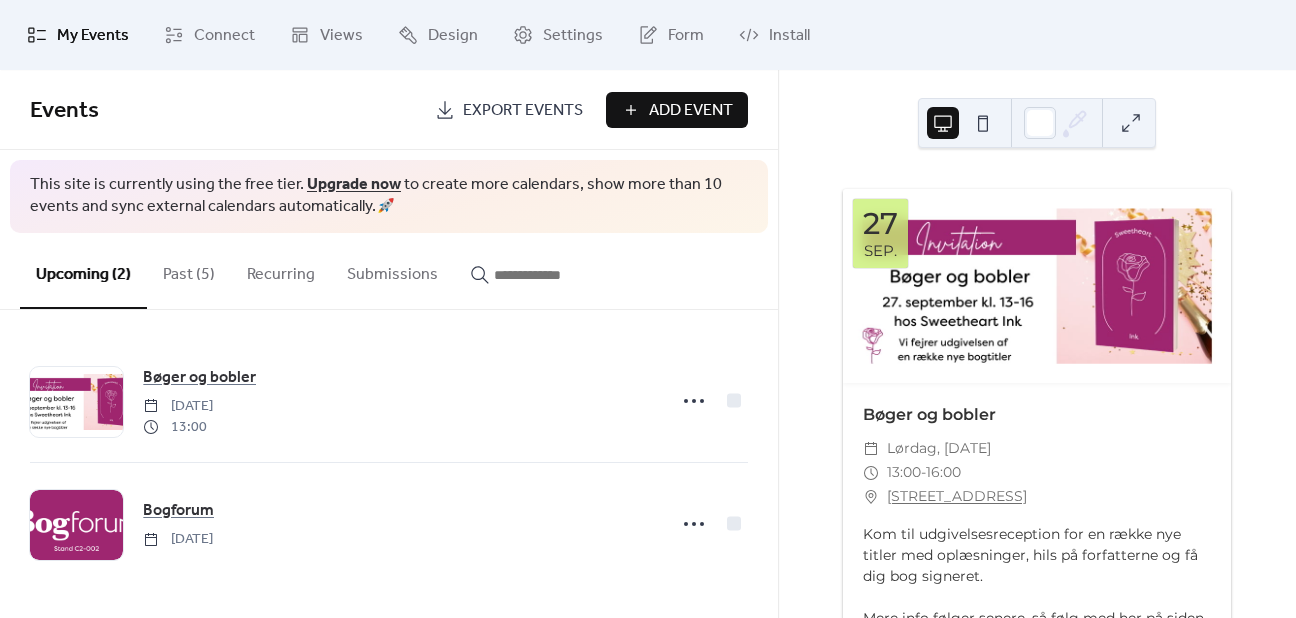 click on "Add Event" at bounding box center (691, 111) 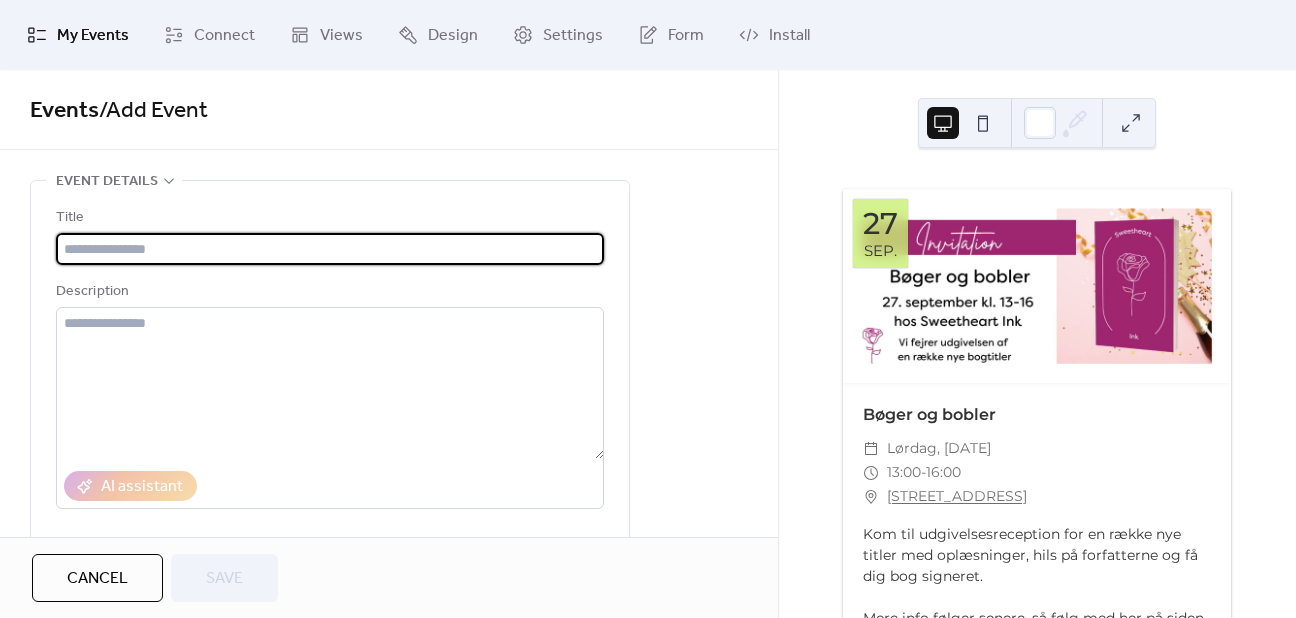 click on "My Events Connect Views Design Settings Form Install" at bounding box center (648, 35) 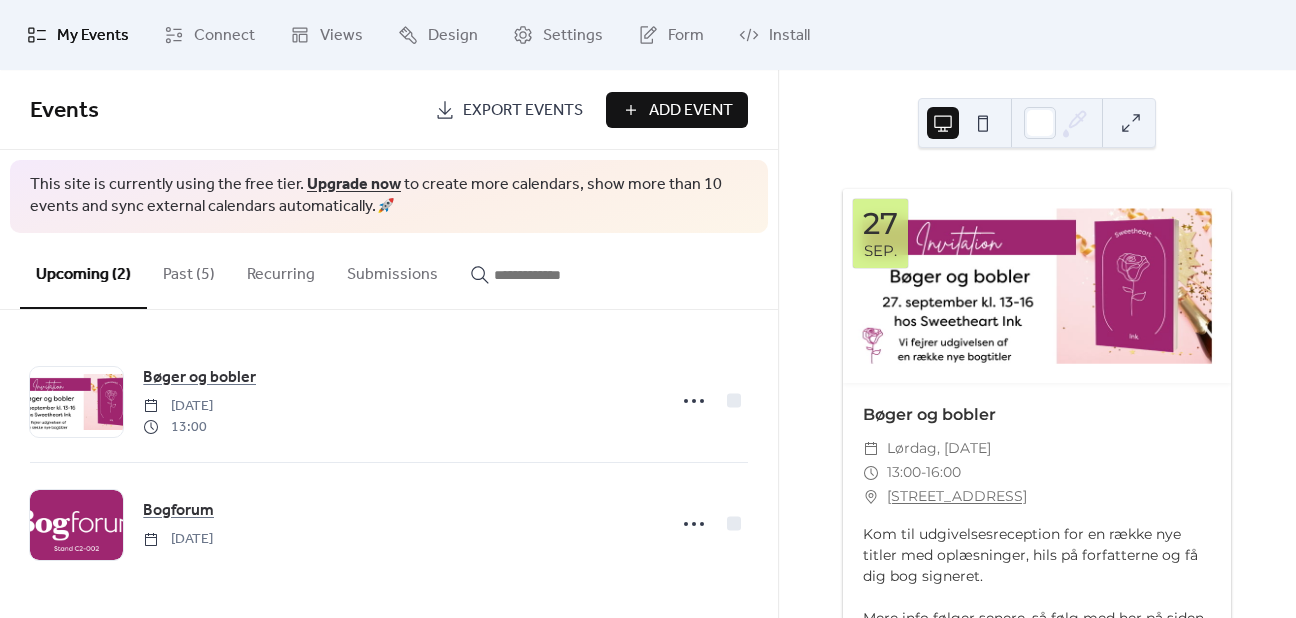 click on "Events Export Events Add Event" at bounding box center (389, 110) 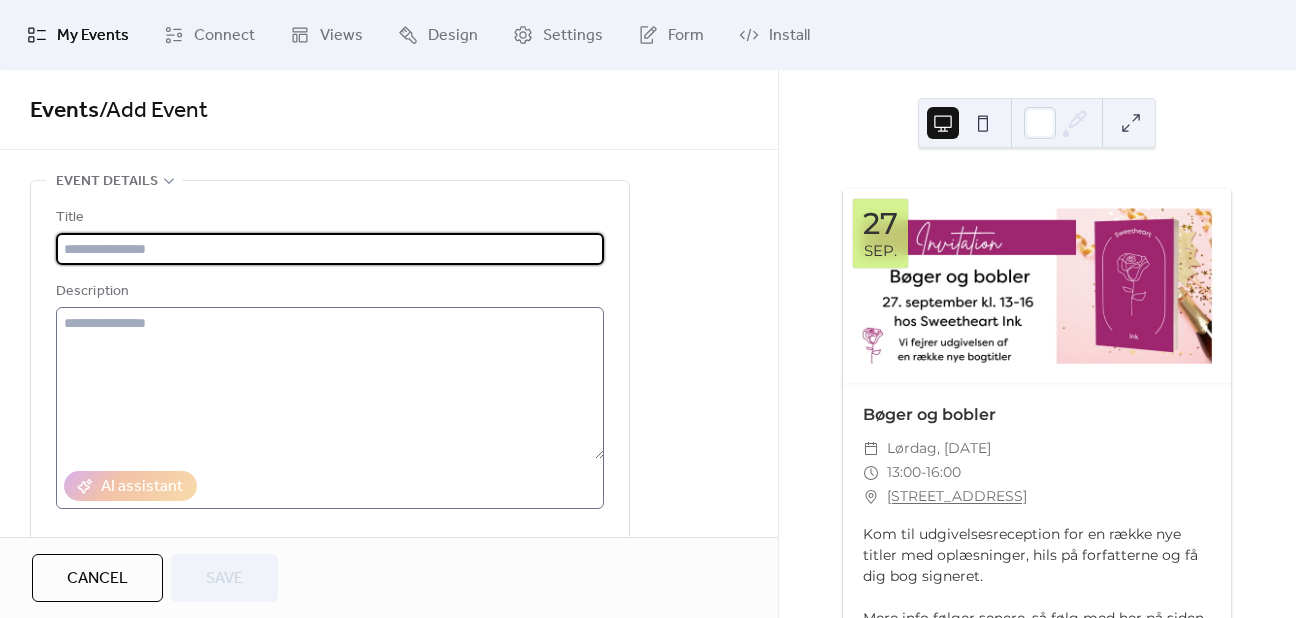 type on "*" 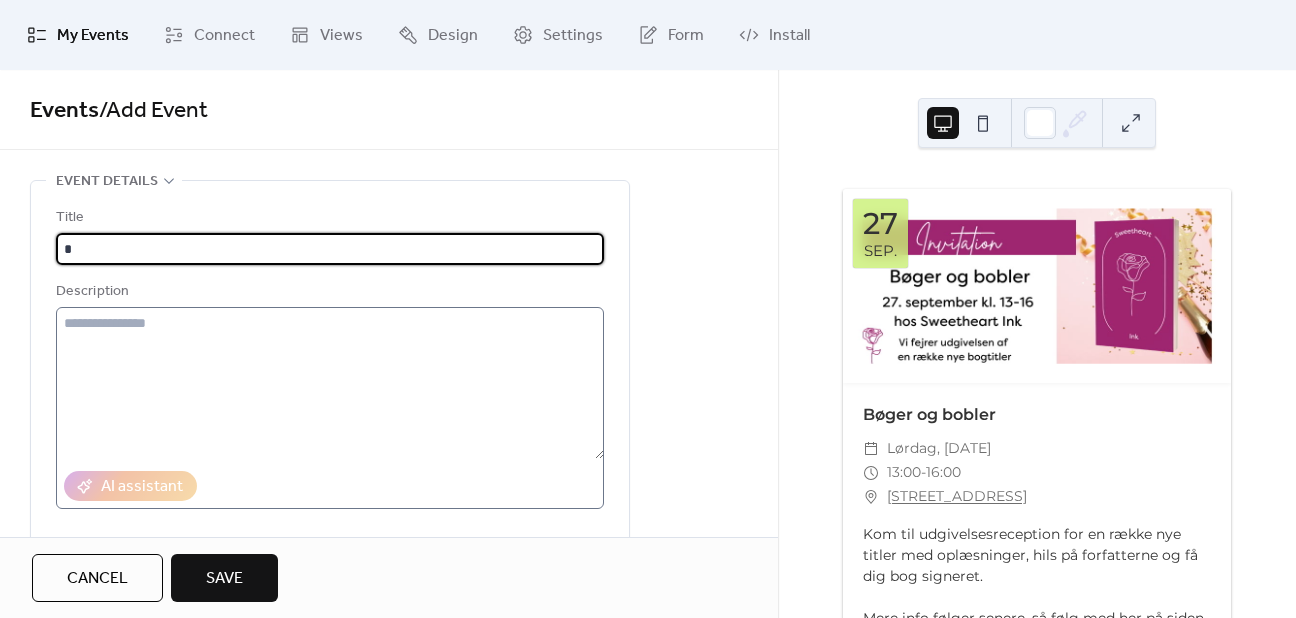type 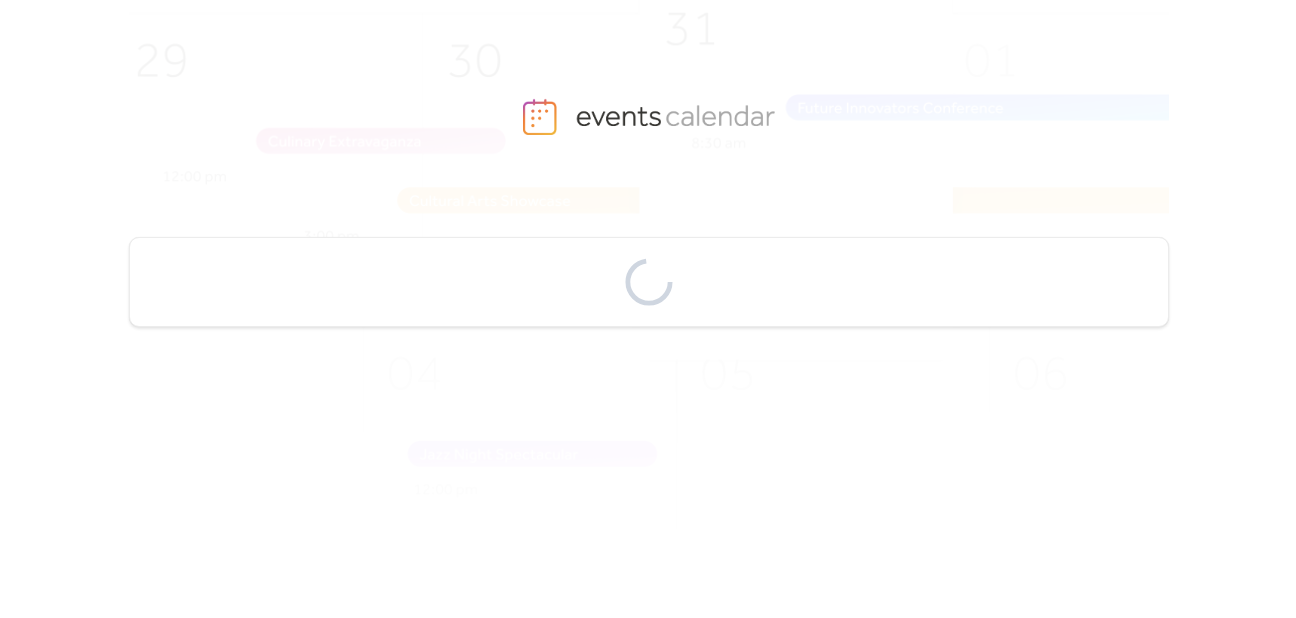 scroll, scrollTop: 0, scrollLeft: 0, axis: both 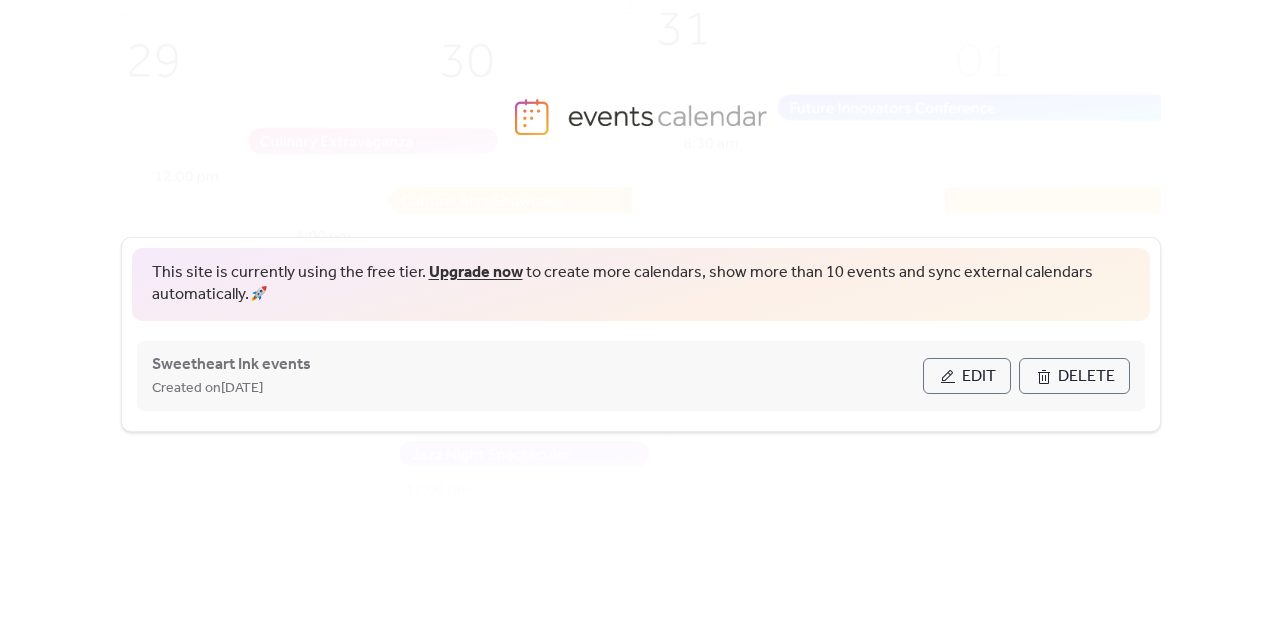 click on "Edit" at bounding box center (979, 377) 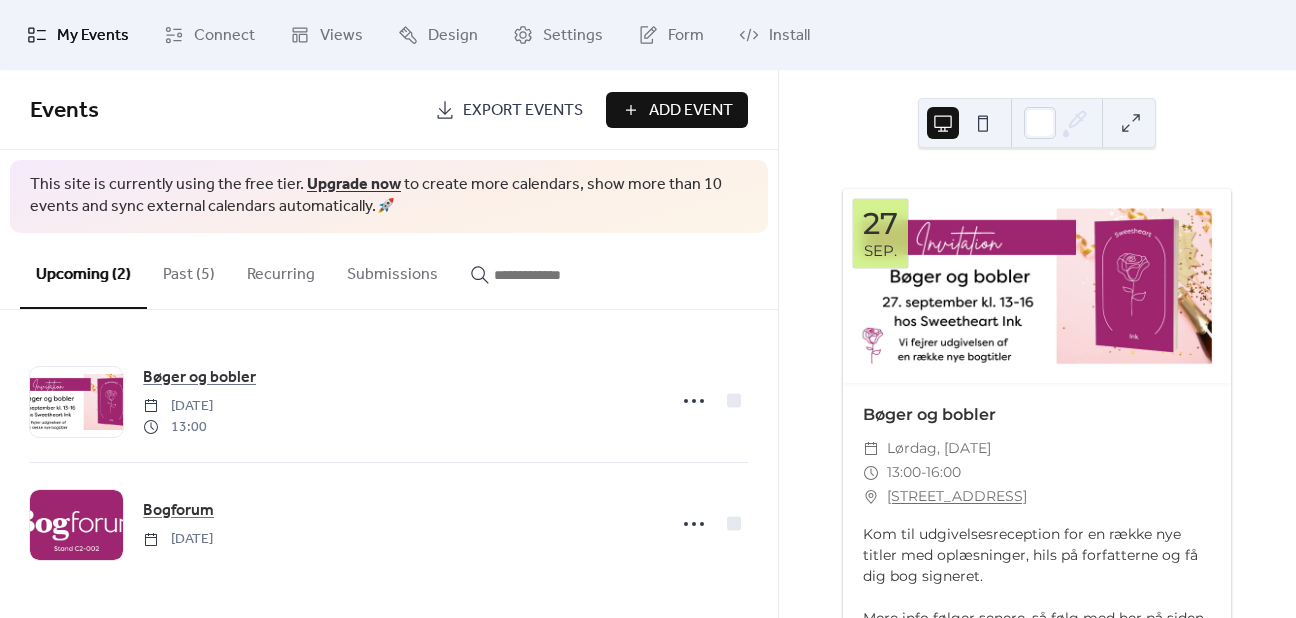 click on "Add Event" at bounding box center [691, 111] 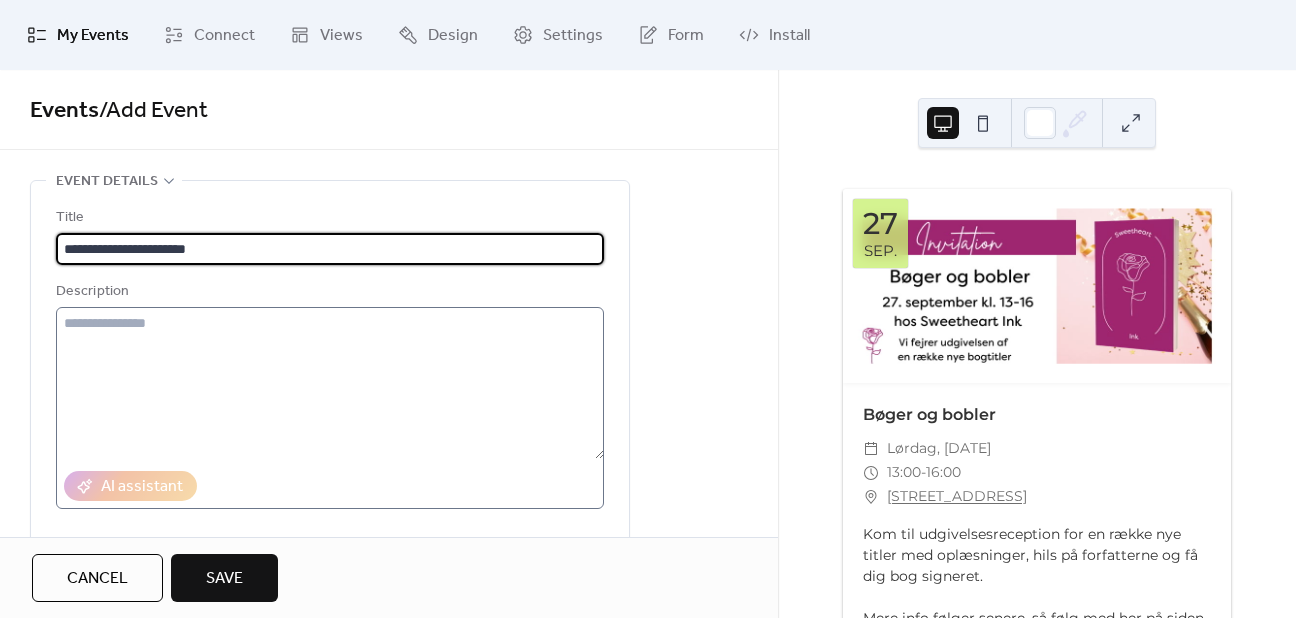 type on "**********" 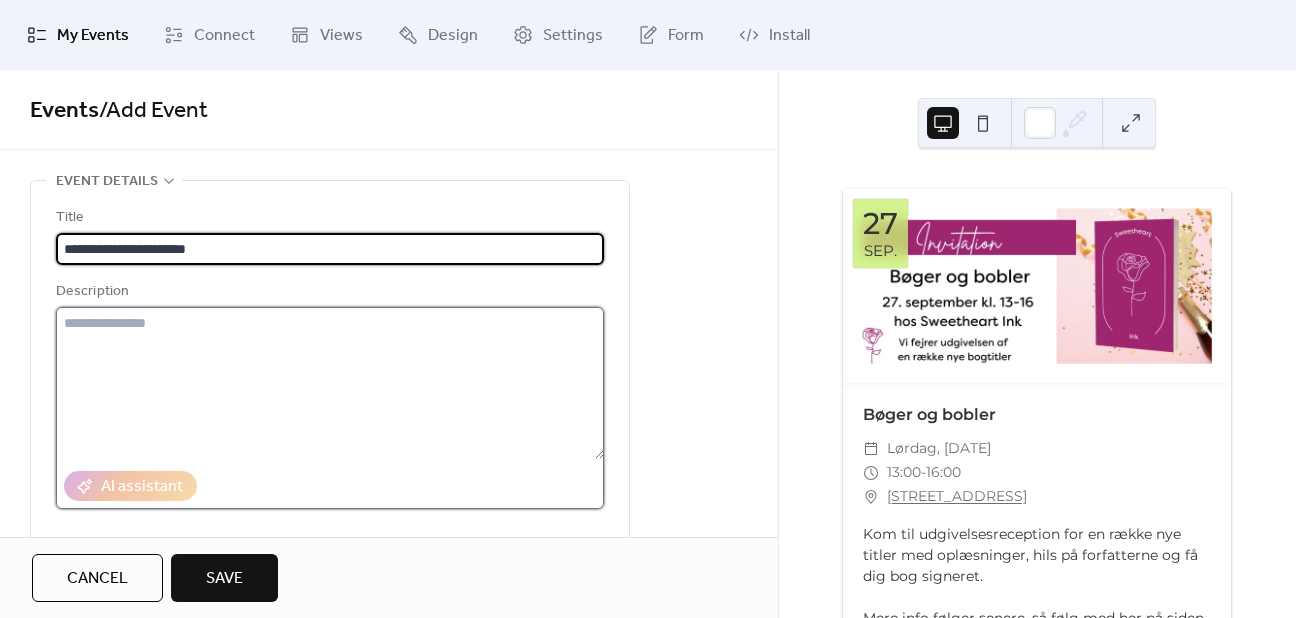 click at bounding box center [330, 383] 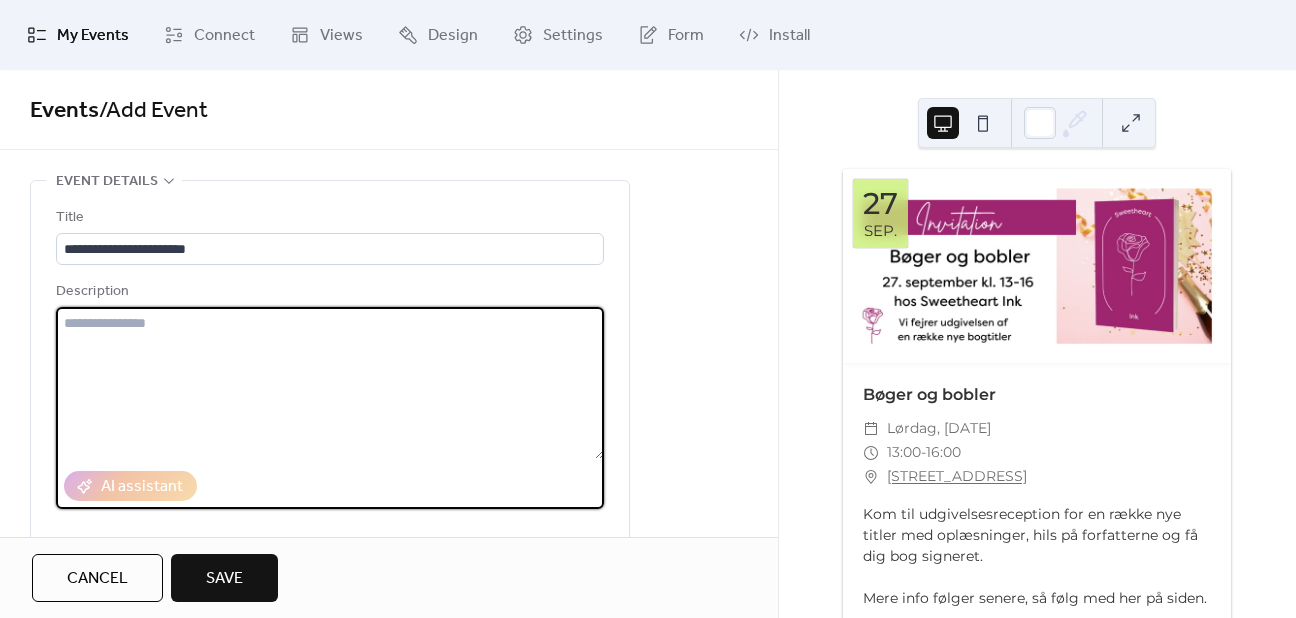 scroll, scrollTop: 0, scrollLeft: 0, axis: both 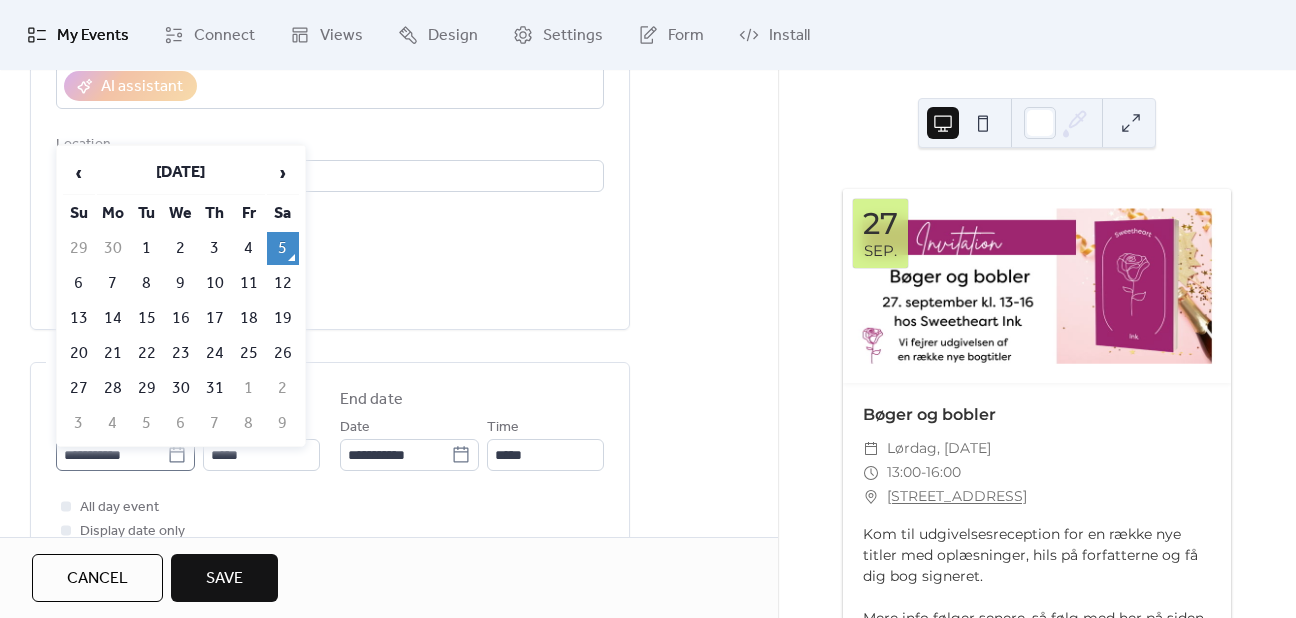 click 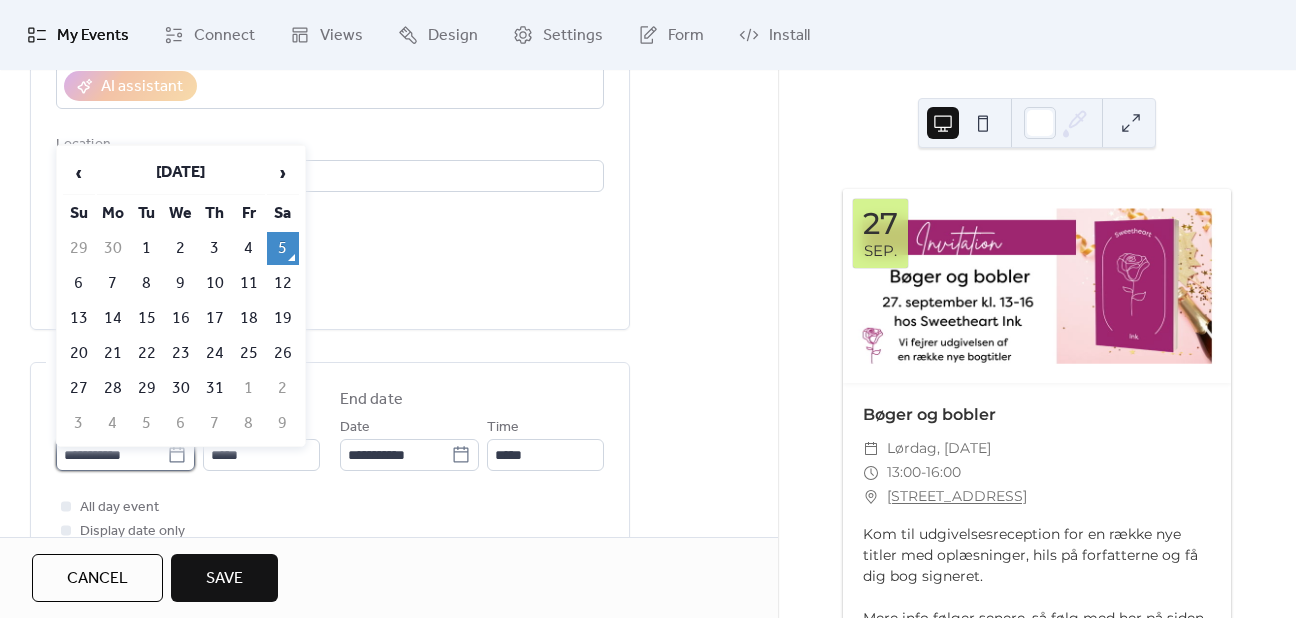 click on "**********" at bounding box center [111, 455] 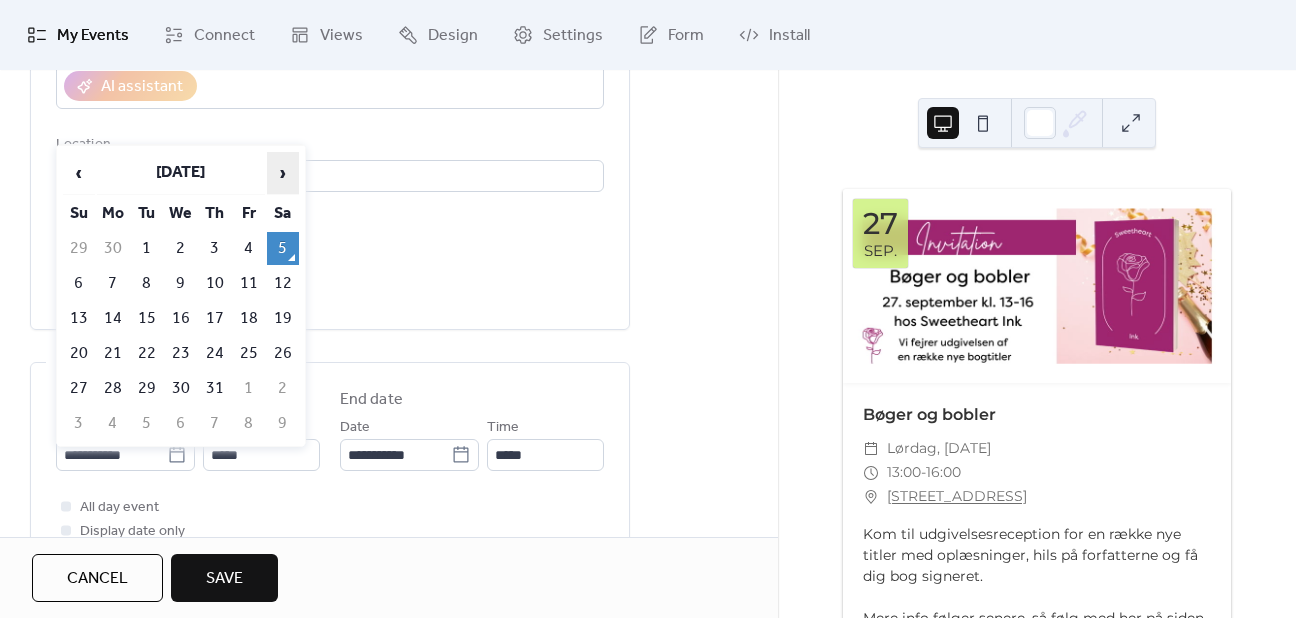 click on "›" at bounding box center [283, 173] 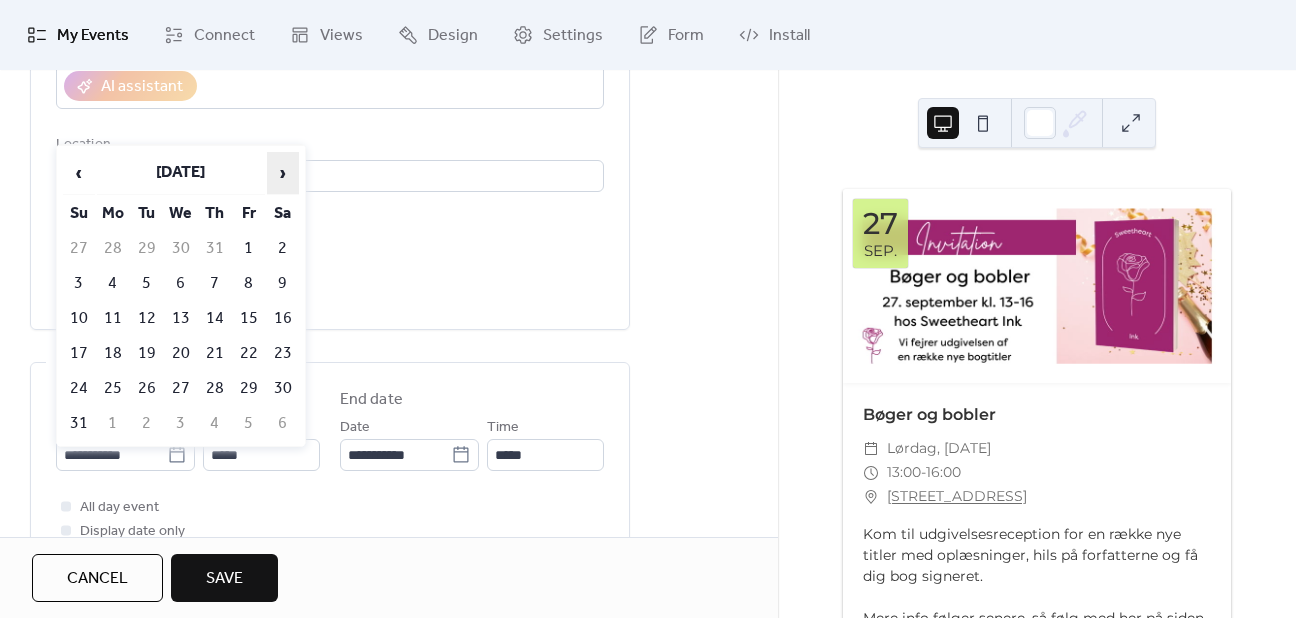 click on "›" at bounding box center (283, 173) 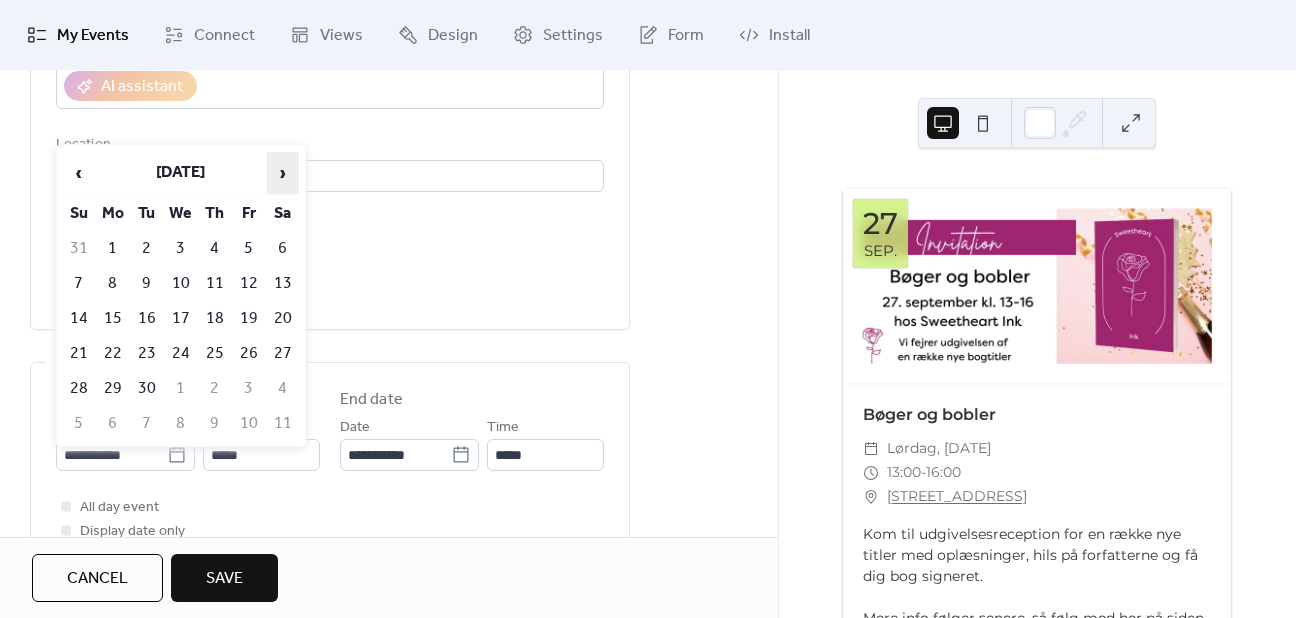 click on "›" at bounding box center [283, 173] 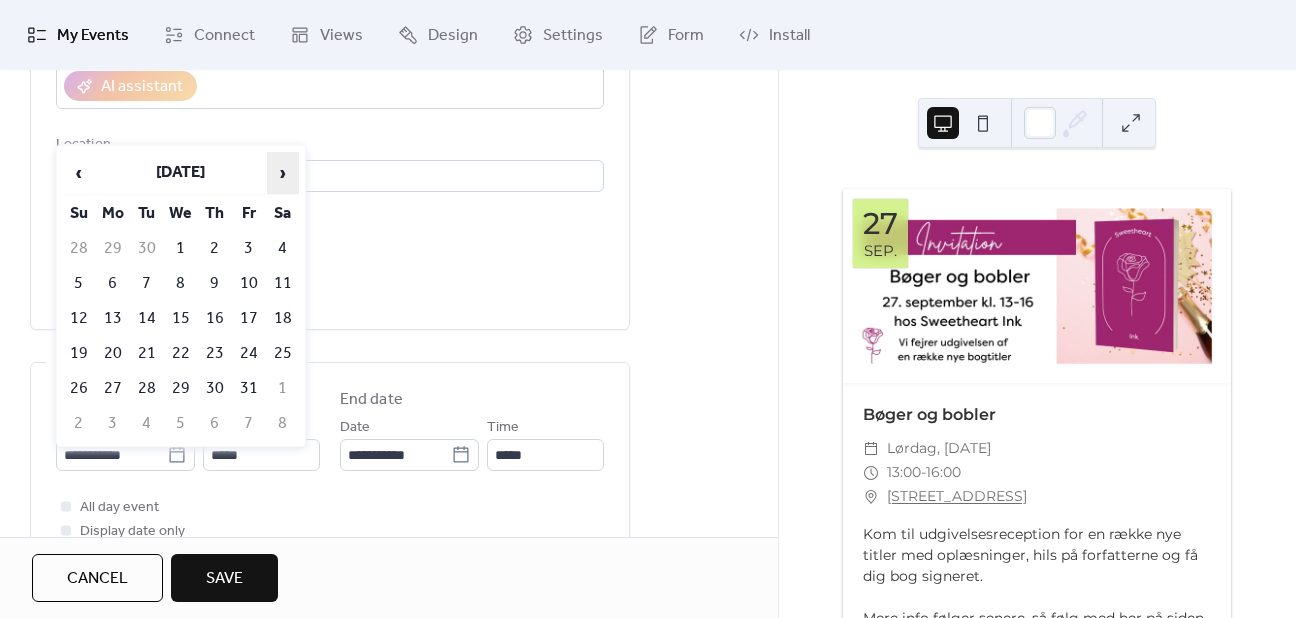 click on "›" at bounding box center (283, 173) 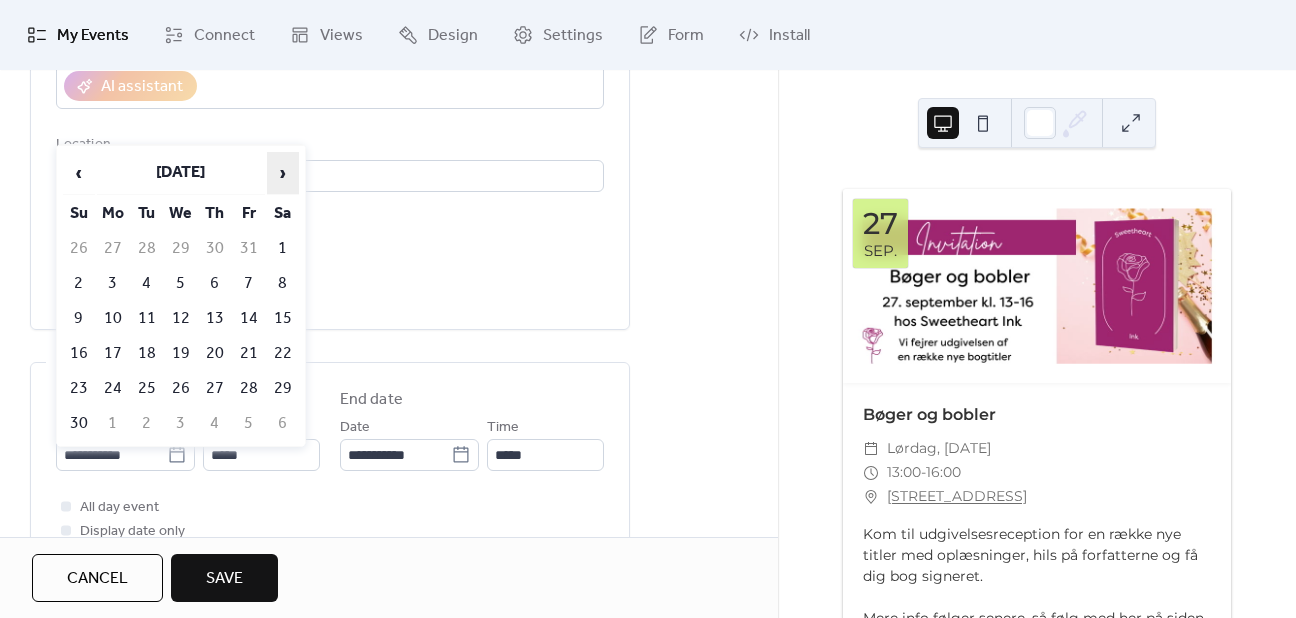 click on "›" at bounding box center (283, 173) 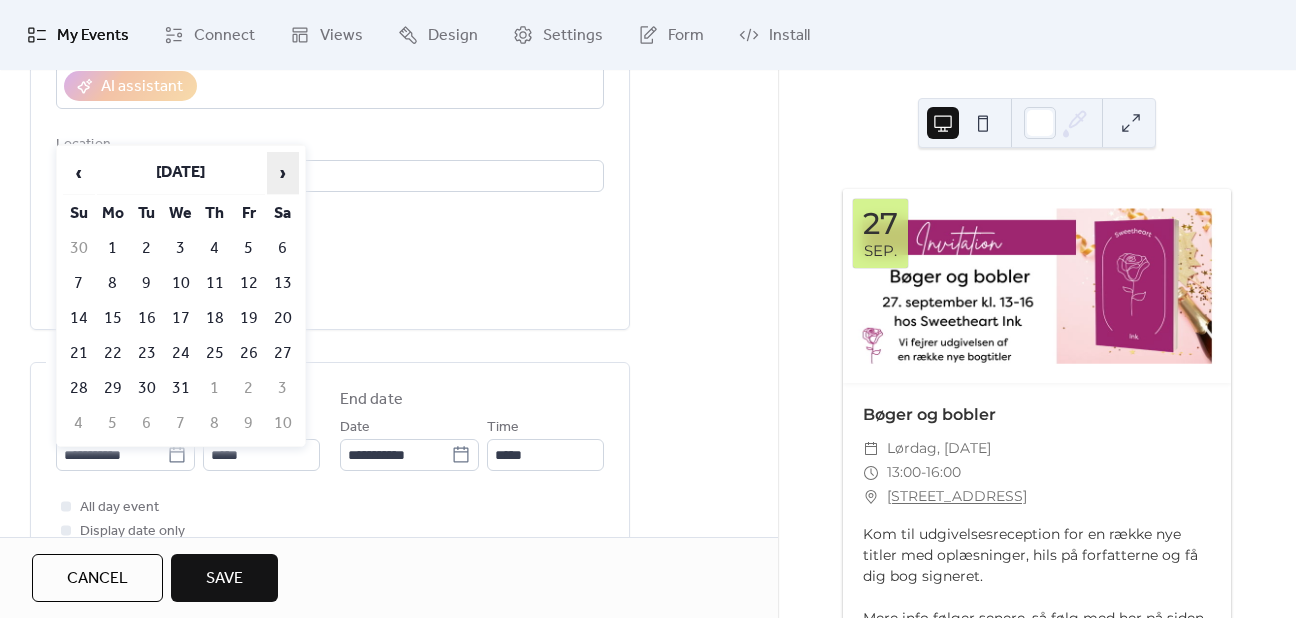 click on "›" at bounding box center (283, 173) 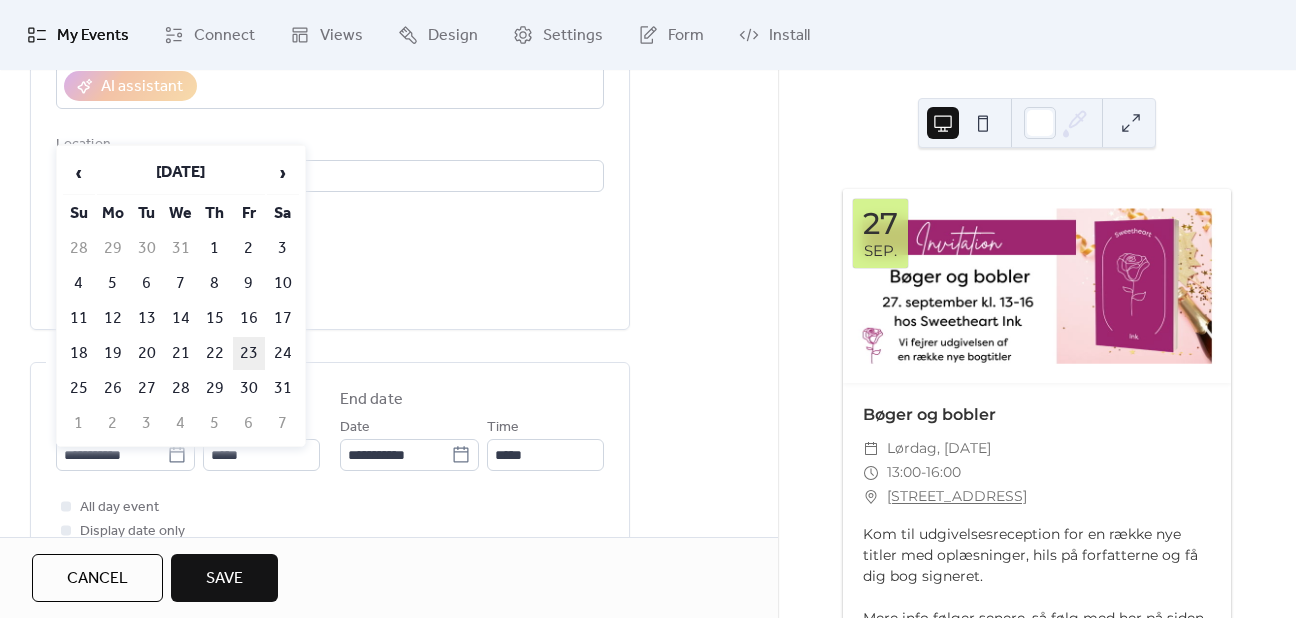 click on "23" at bounding box center [249, 353] 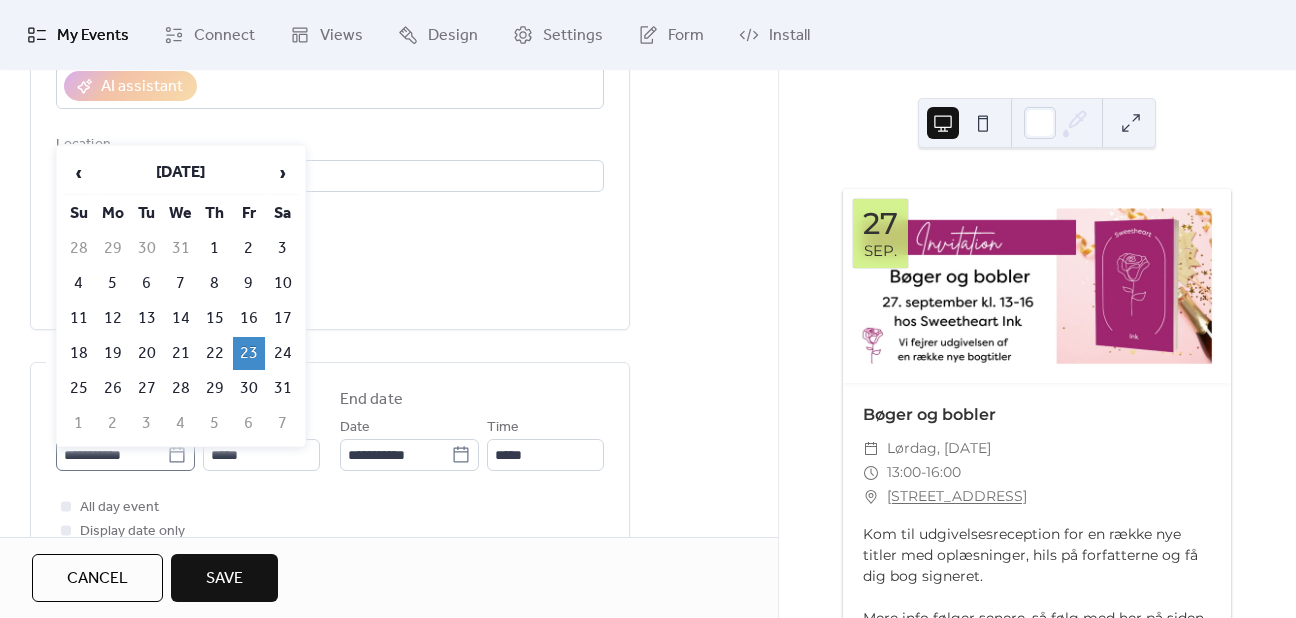 click 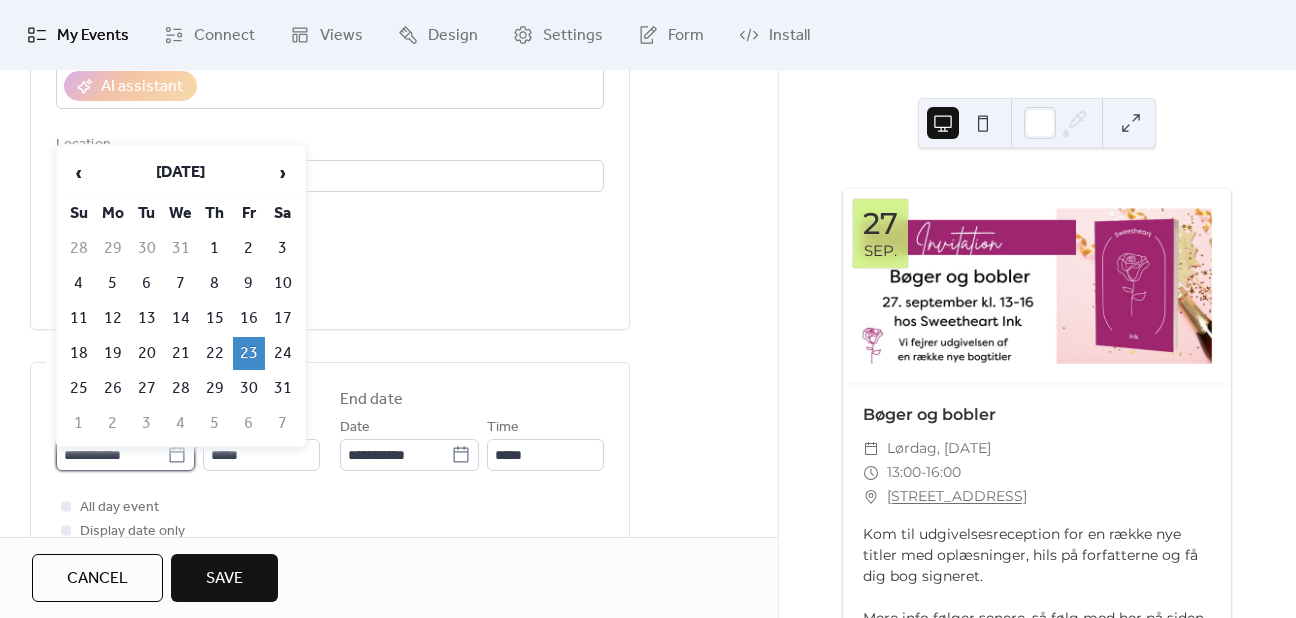 click on "**********" at bounding box center [111, 455] 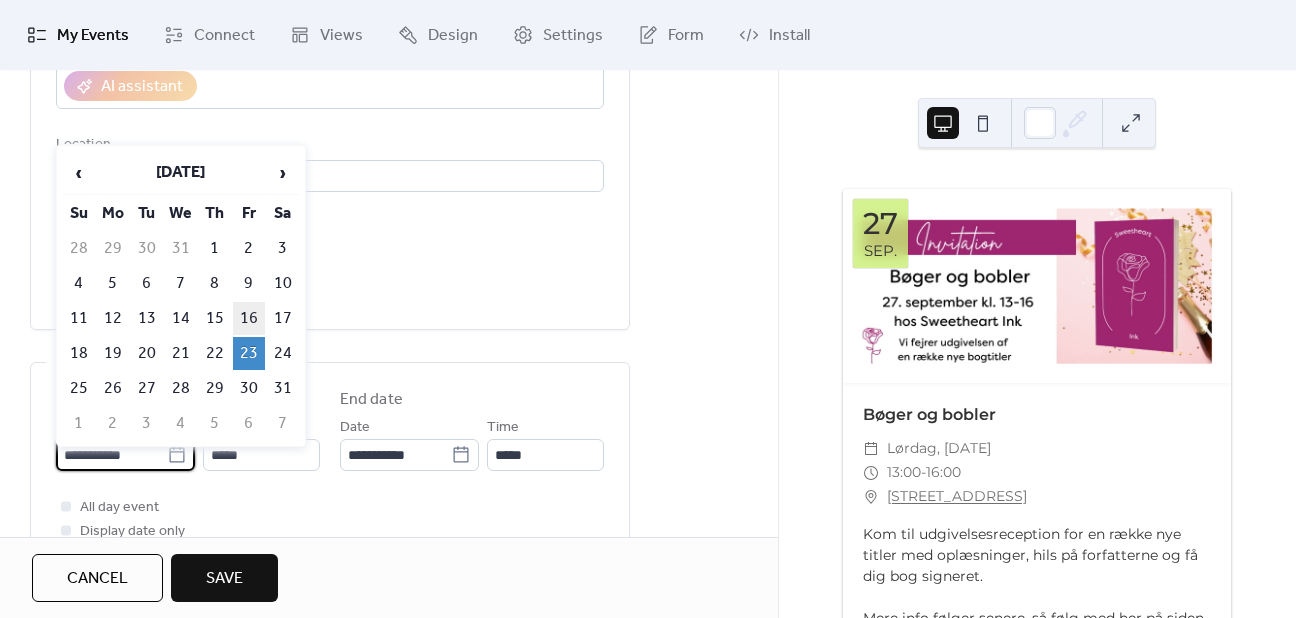 click on "16" at bounding box center (249, 318) 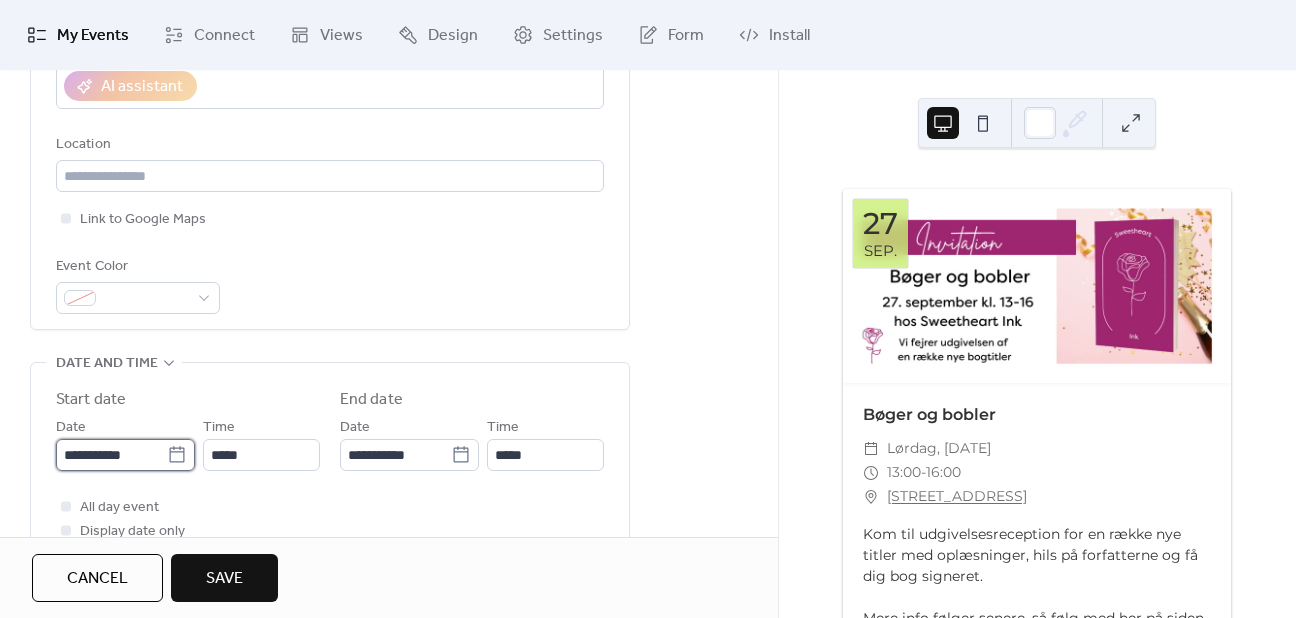 click on "**********" at bounding box center (111, 455) 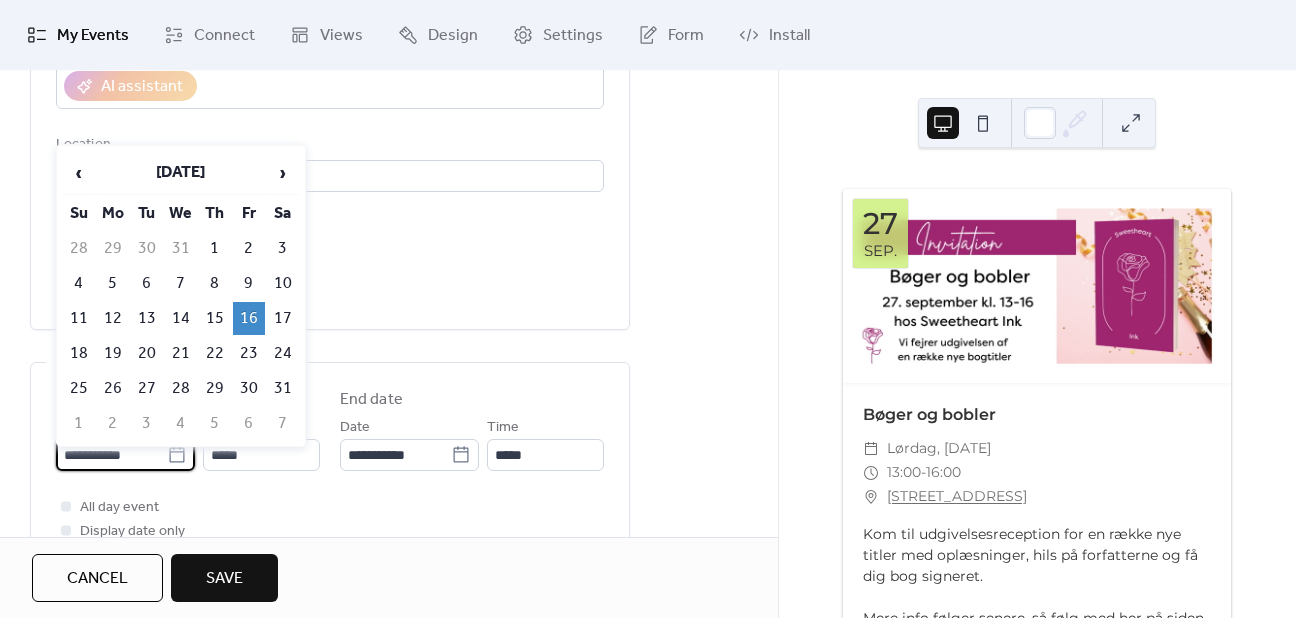click on "**********" at bounding box center [111, 455] 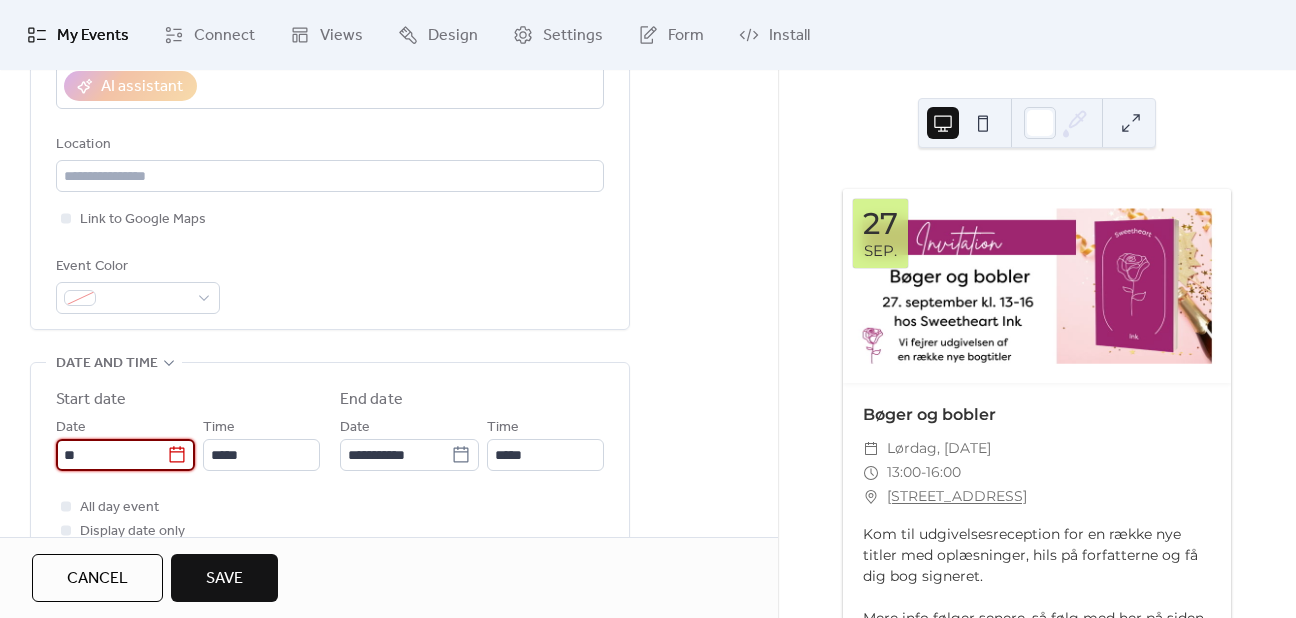 type on "*" 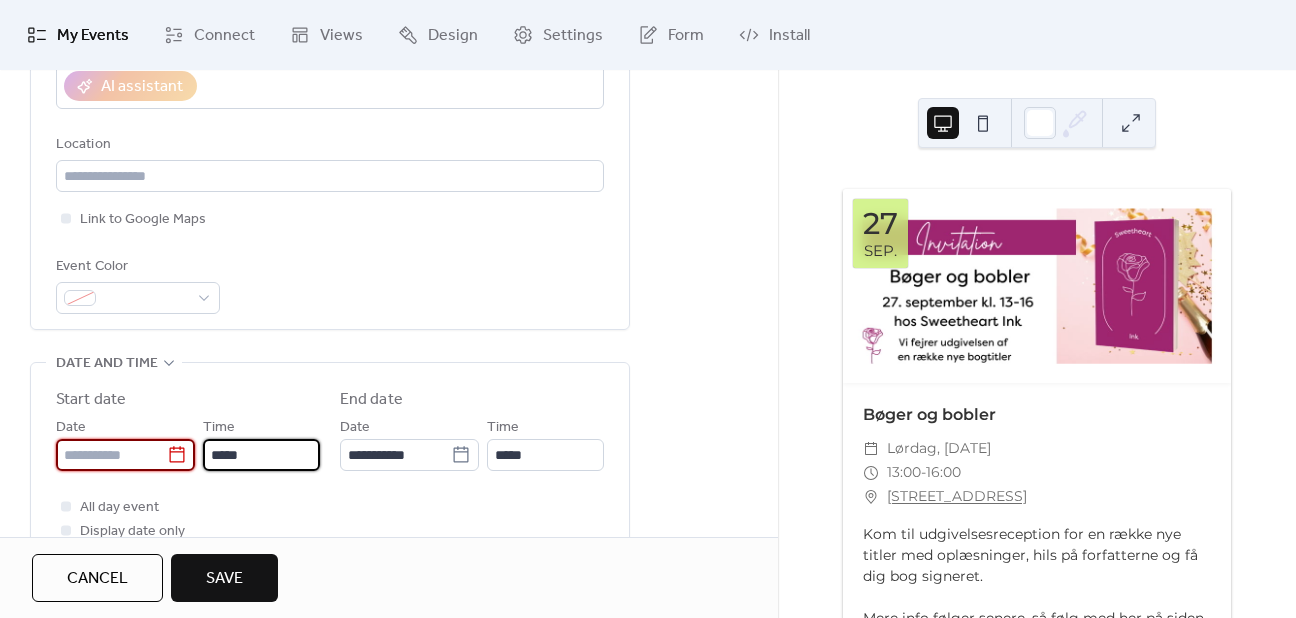 type on "**********" 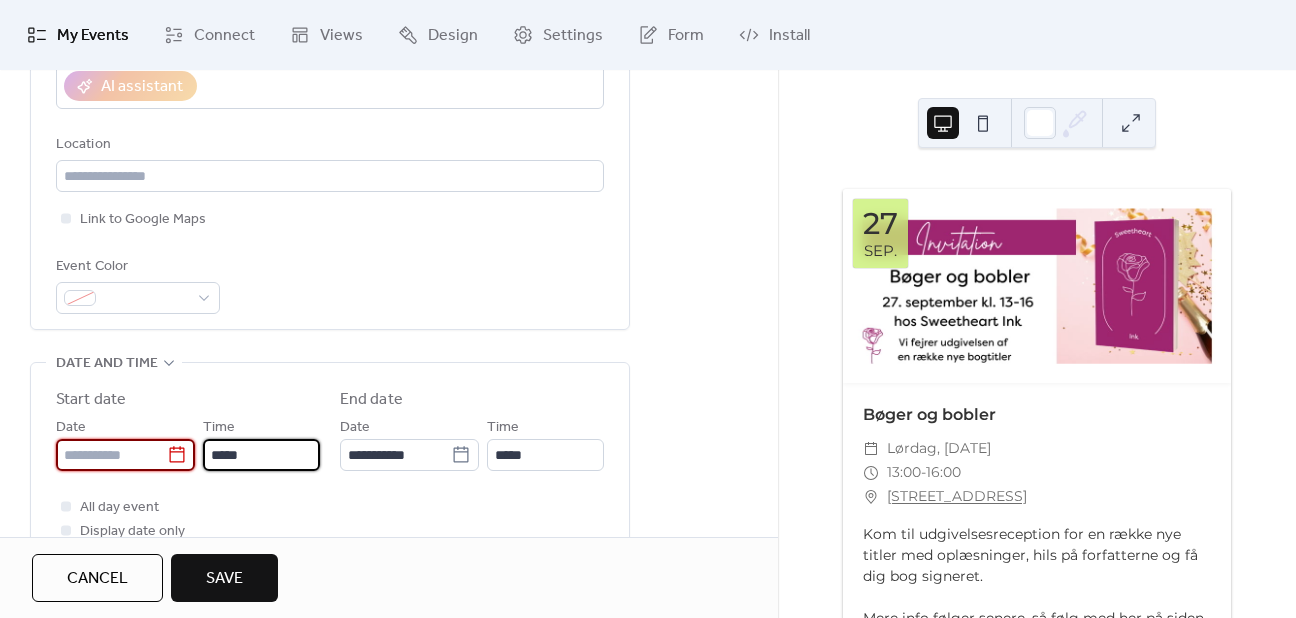 type on "**********" 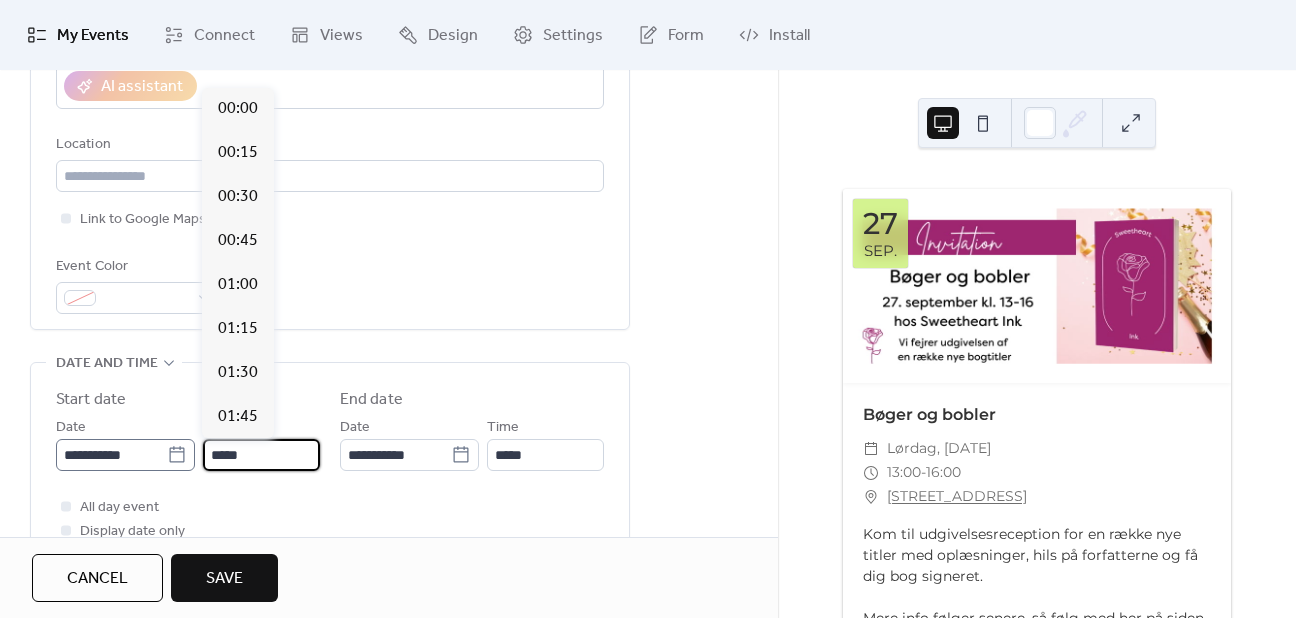 scroll, scrollTop: 2112, scrollLeft: 0, axis: vertical 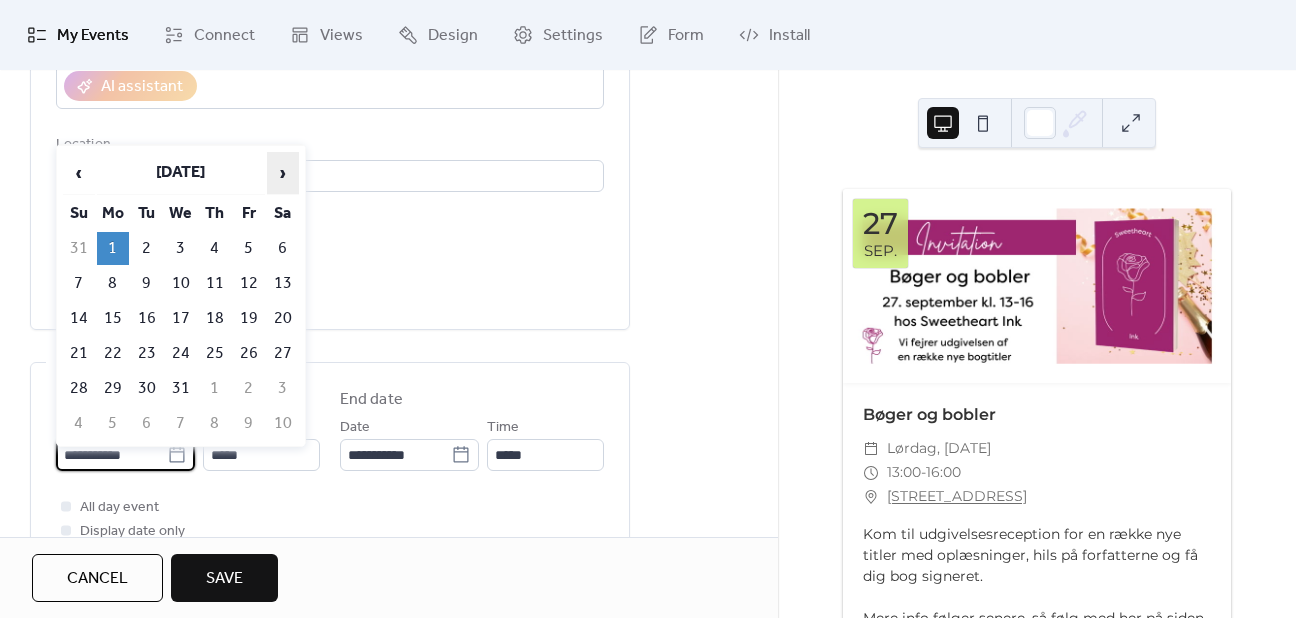 click on "›" at bounding box center [283, 173] 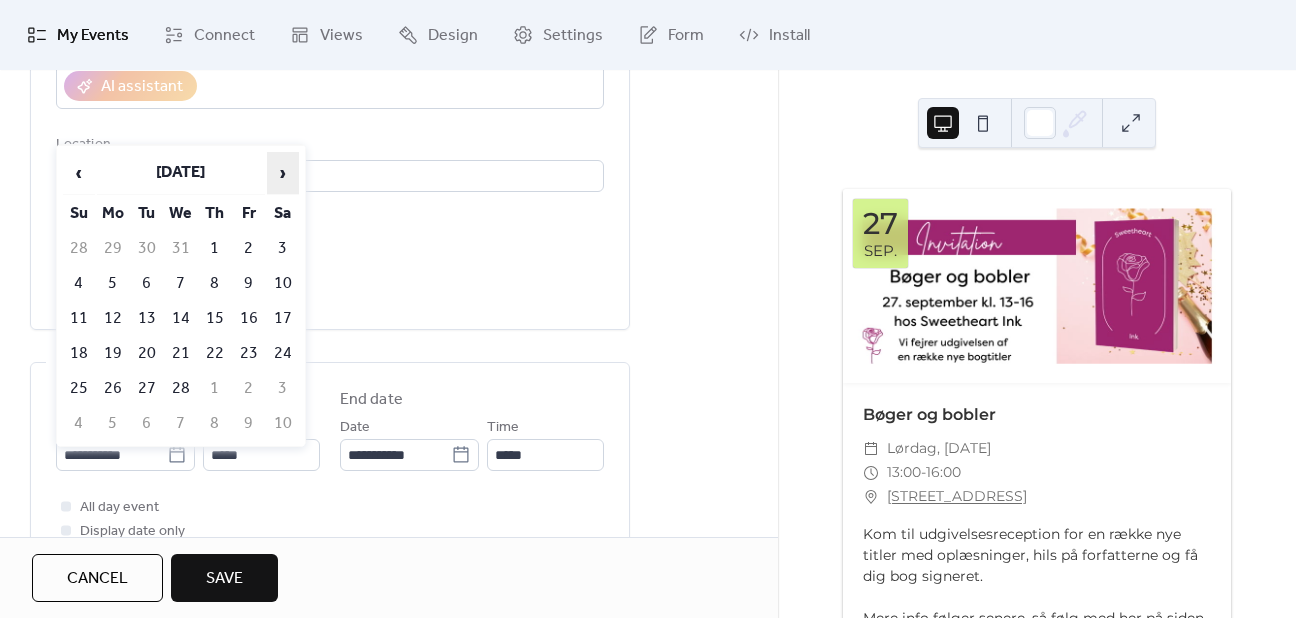 click on "›" at bounding box center (283, 173) 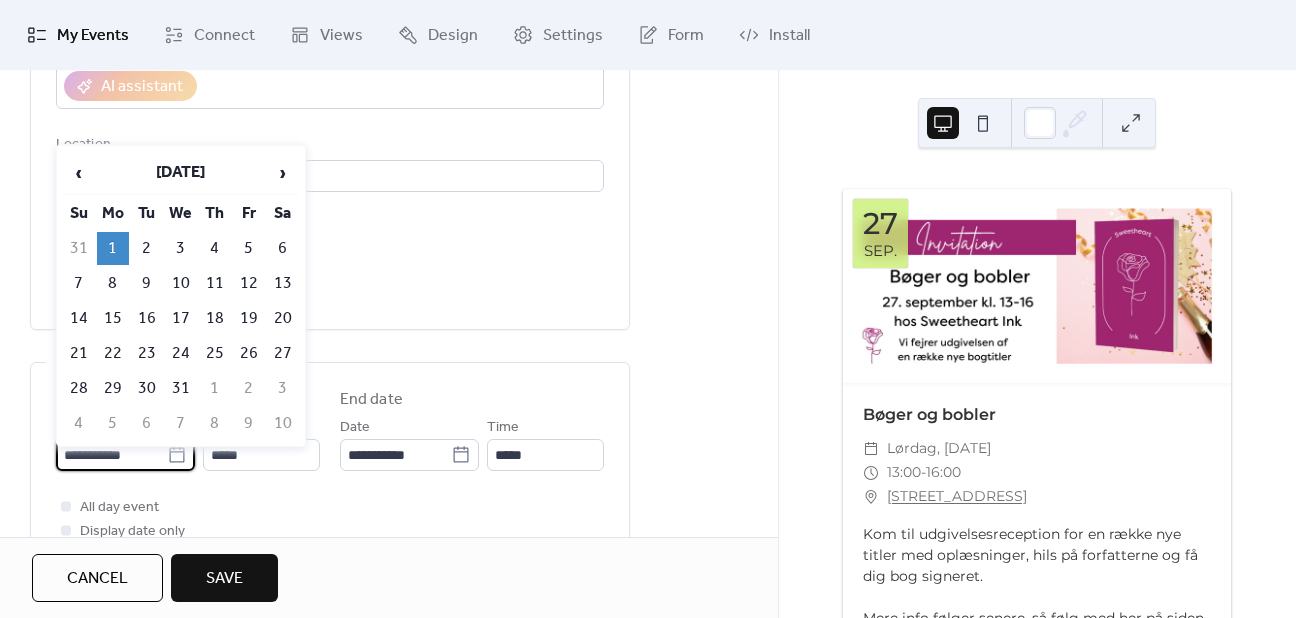 click on "**********" at bounding box center [111, 455] 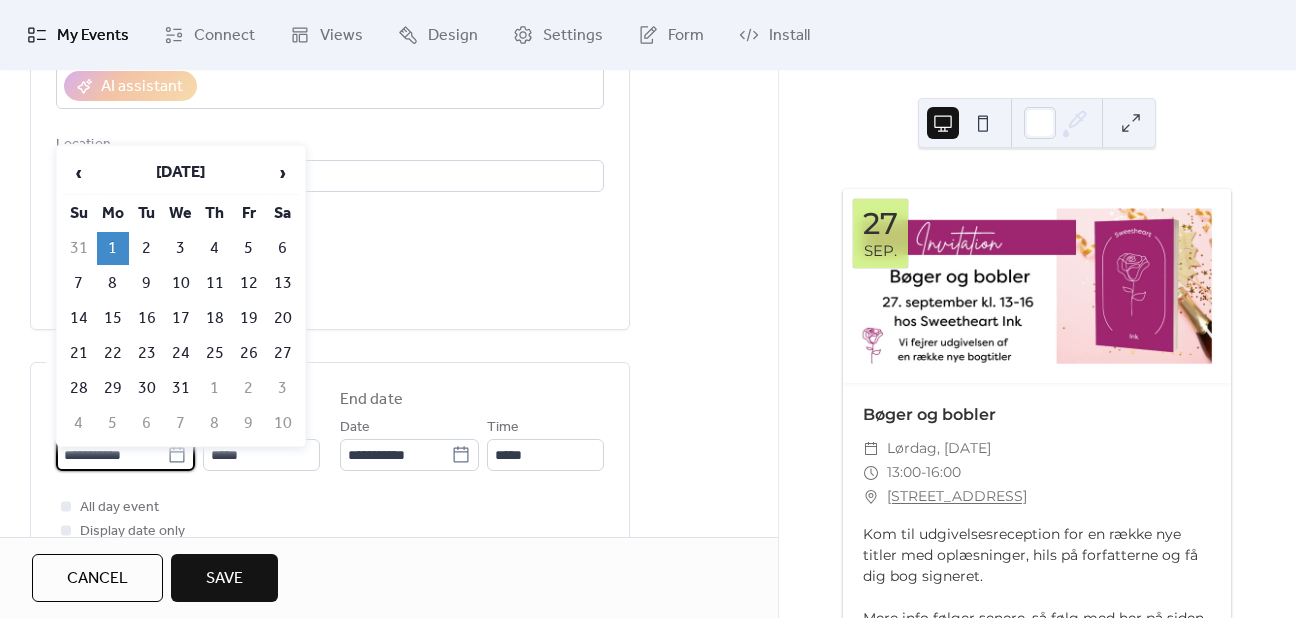 click on "**********" at bounding box center [648, 309] 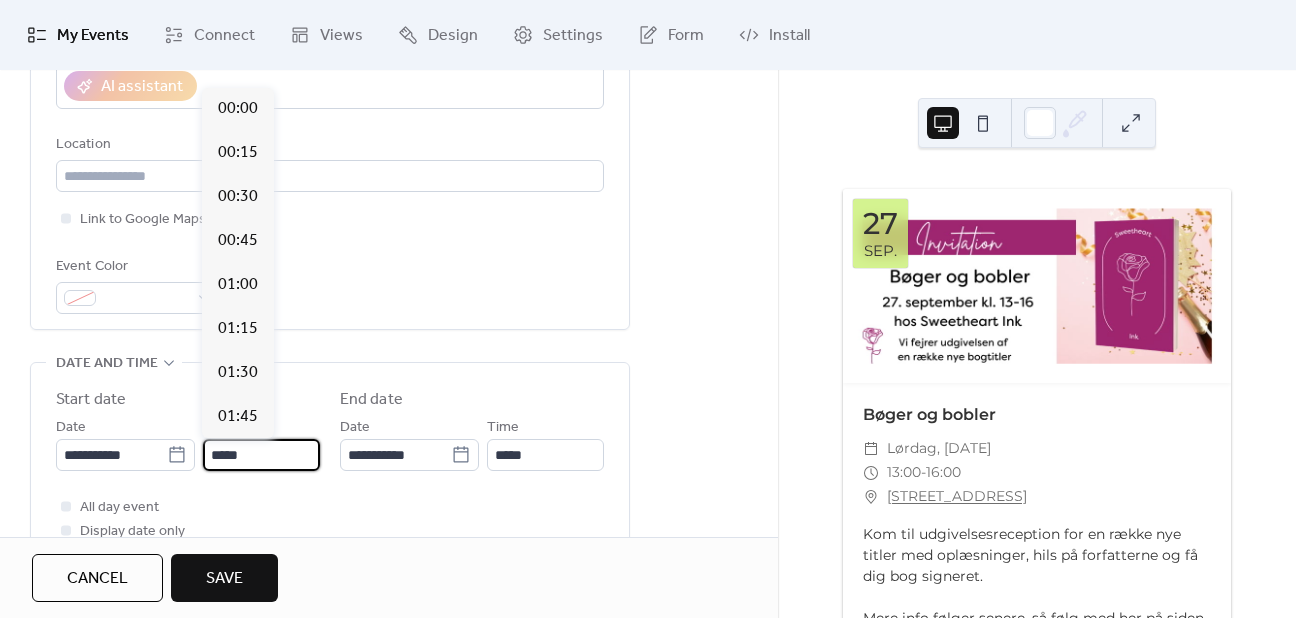scroll, scrollTop: 2112, scrollLeft: 0, axis: vertical 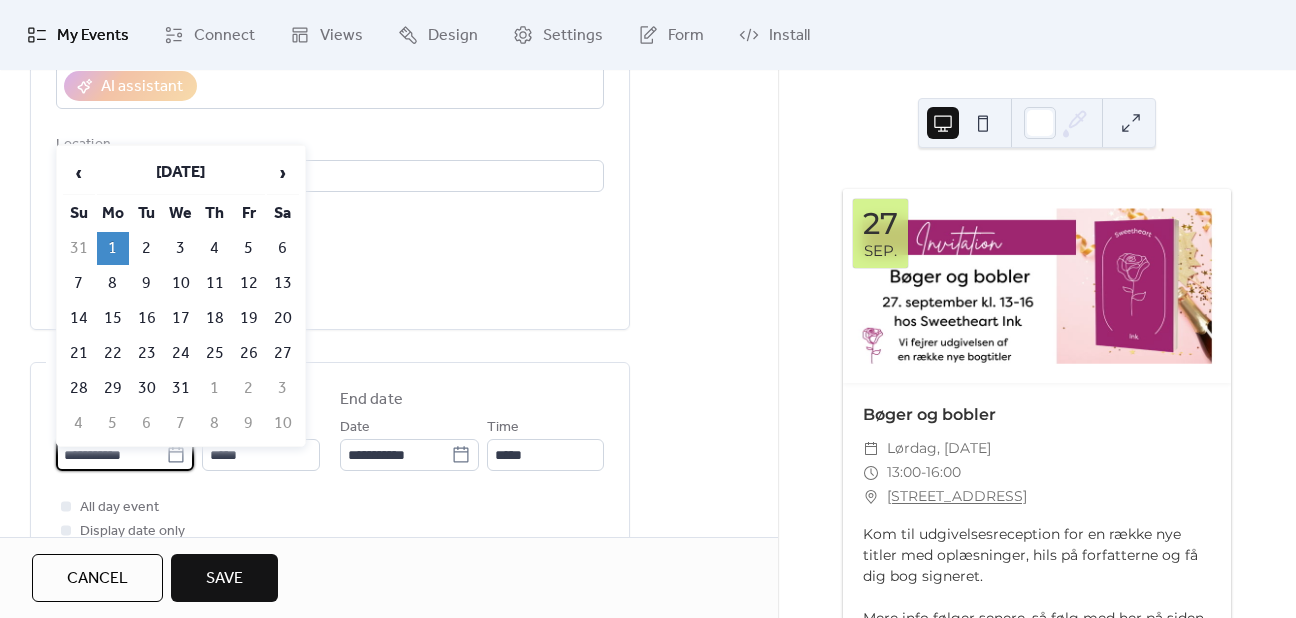 drag, startPoint x: 146, startPoint y: 459, endPoint x: -20, endPoint y: 450, distance: 166.24379 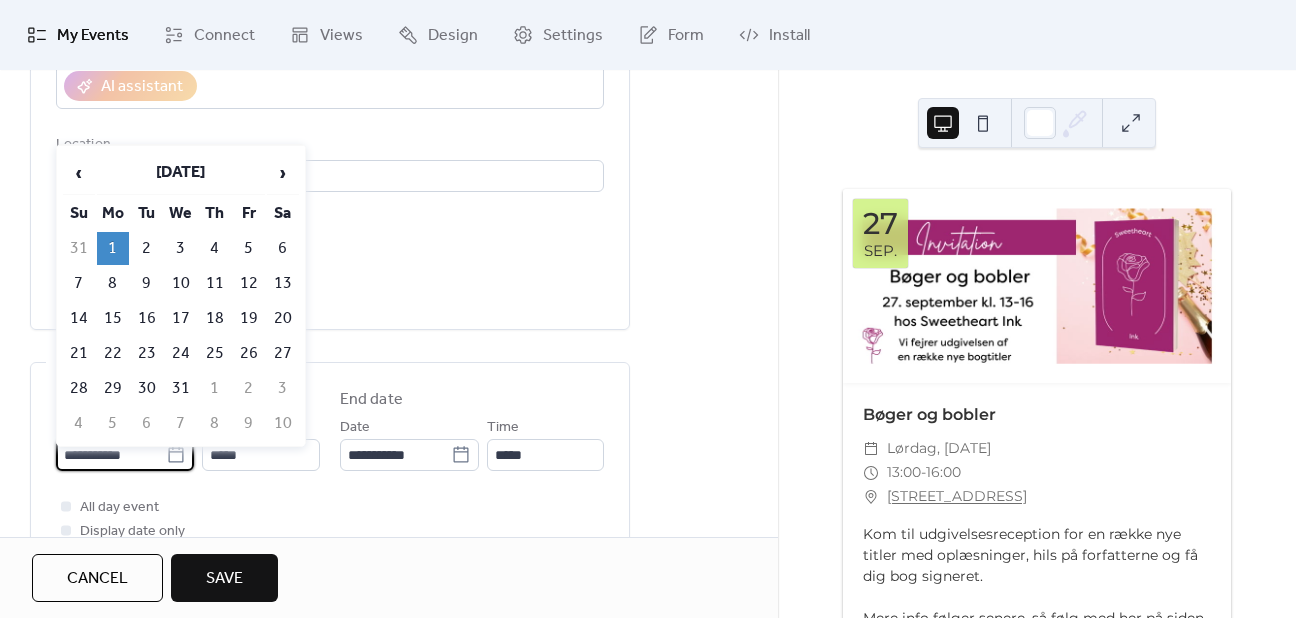click on "**********" at bounding box center [648, 309] 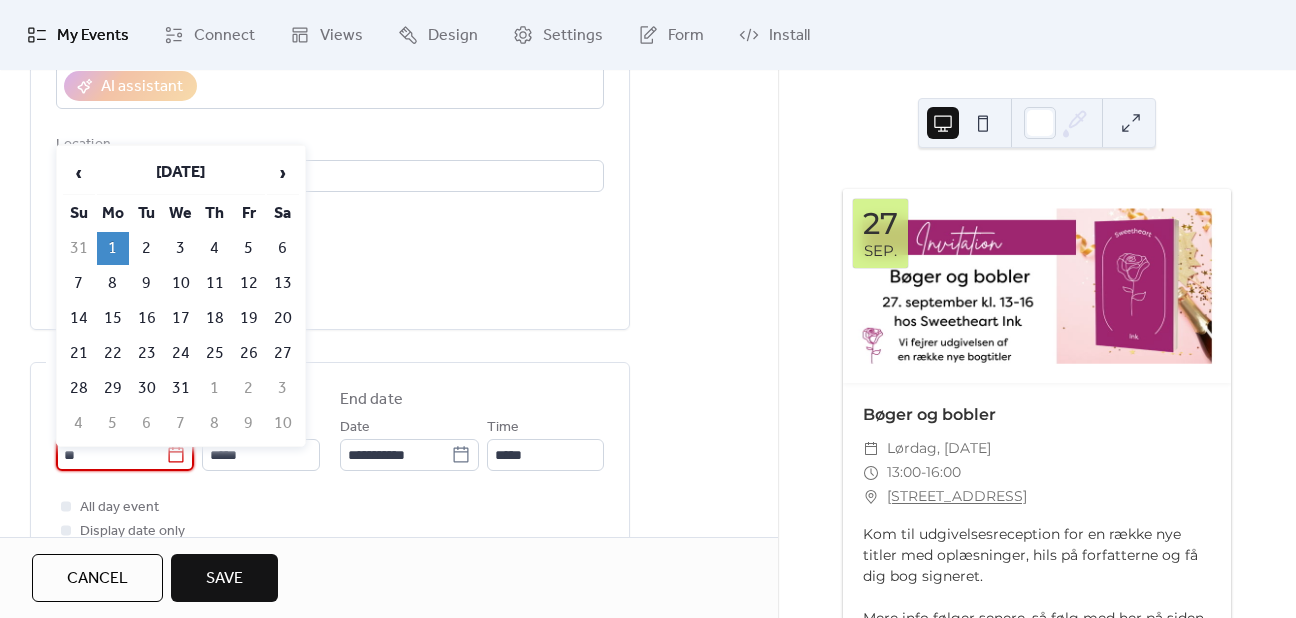 type on "*" 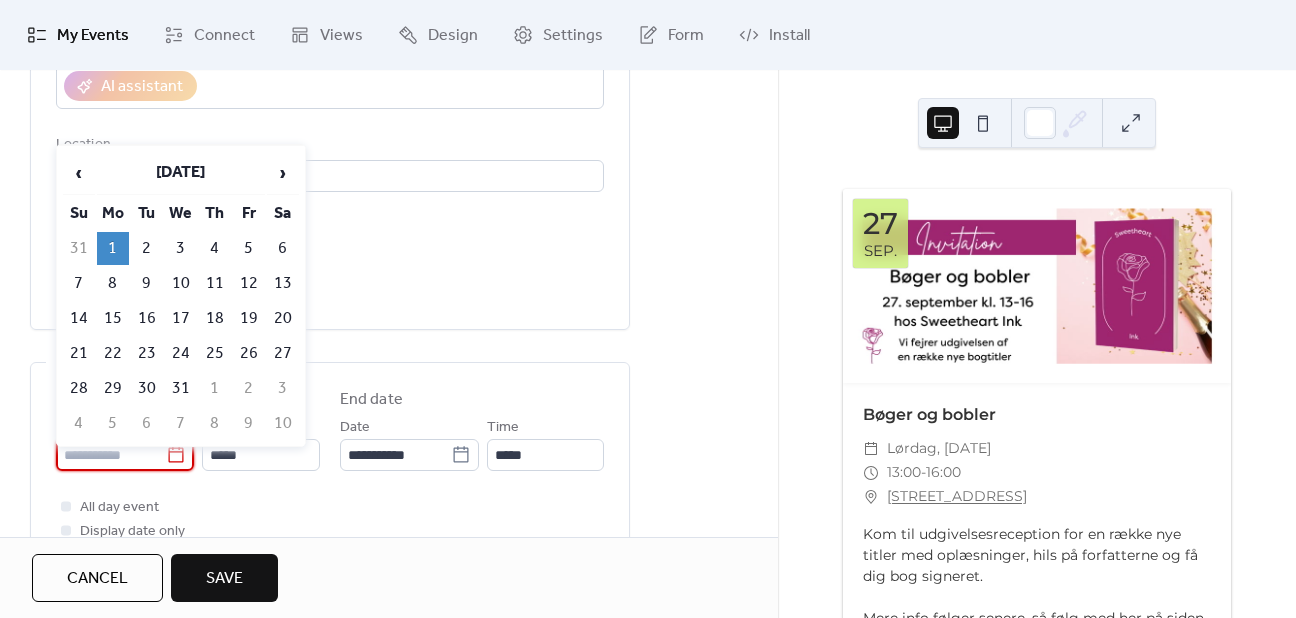 type on "**********" 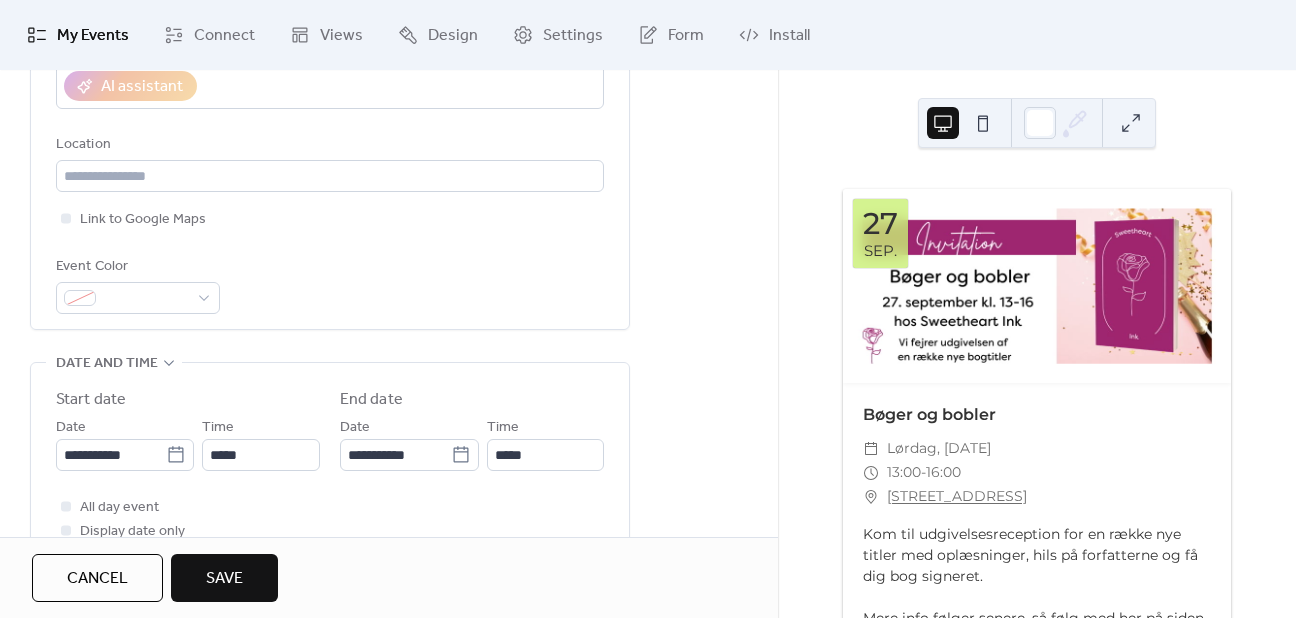 click on "**********" at bounding box center (389, 421) 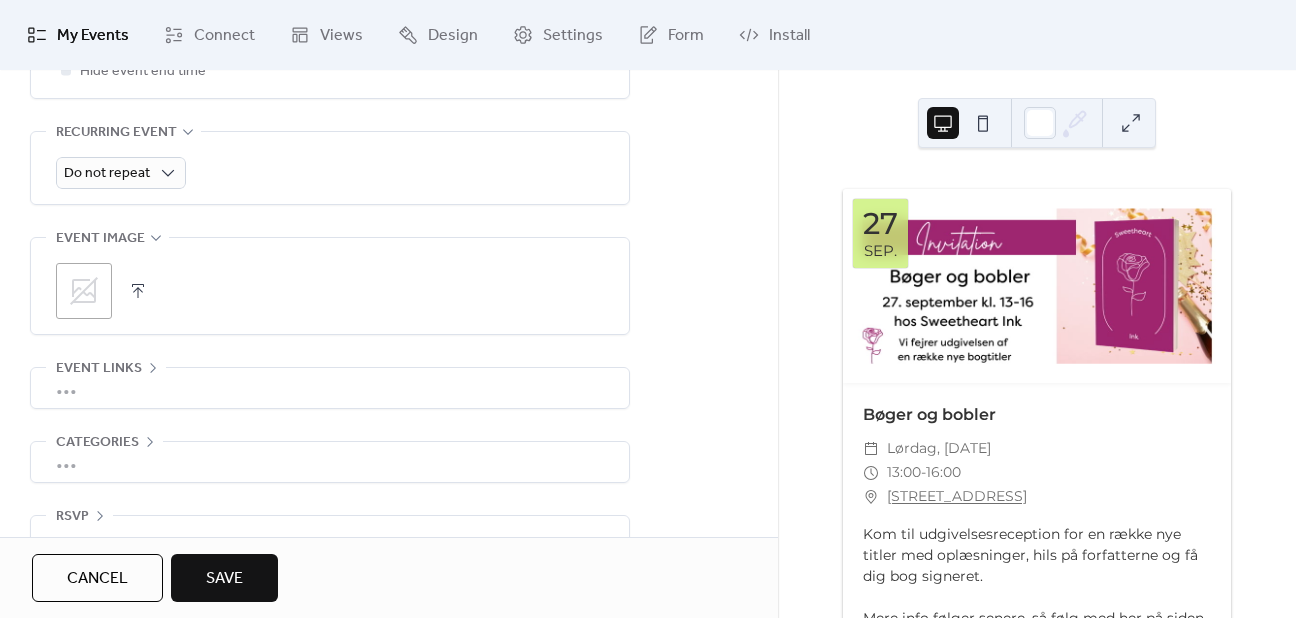 scroll, scrollTop: 924, scrollLeft: 0, axis: vertical 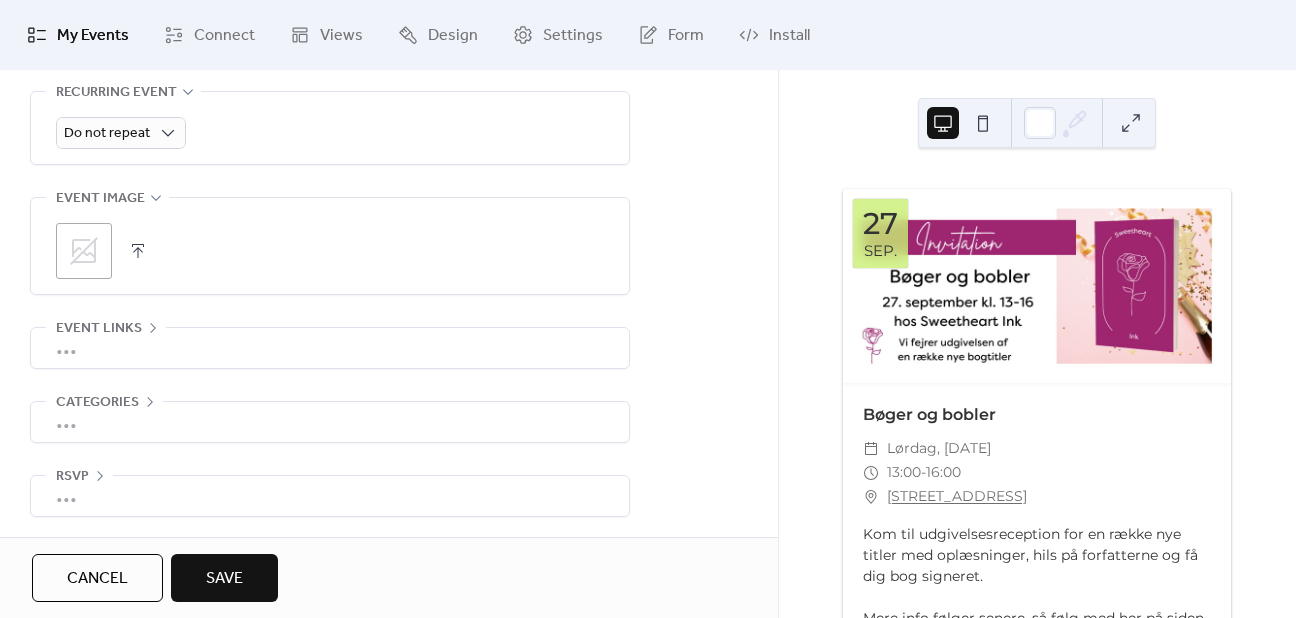 click on "Cancel" at bounding box center [97, 579] 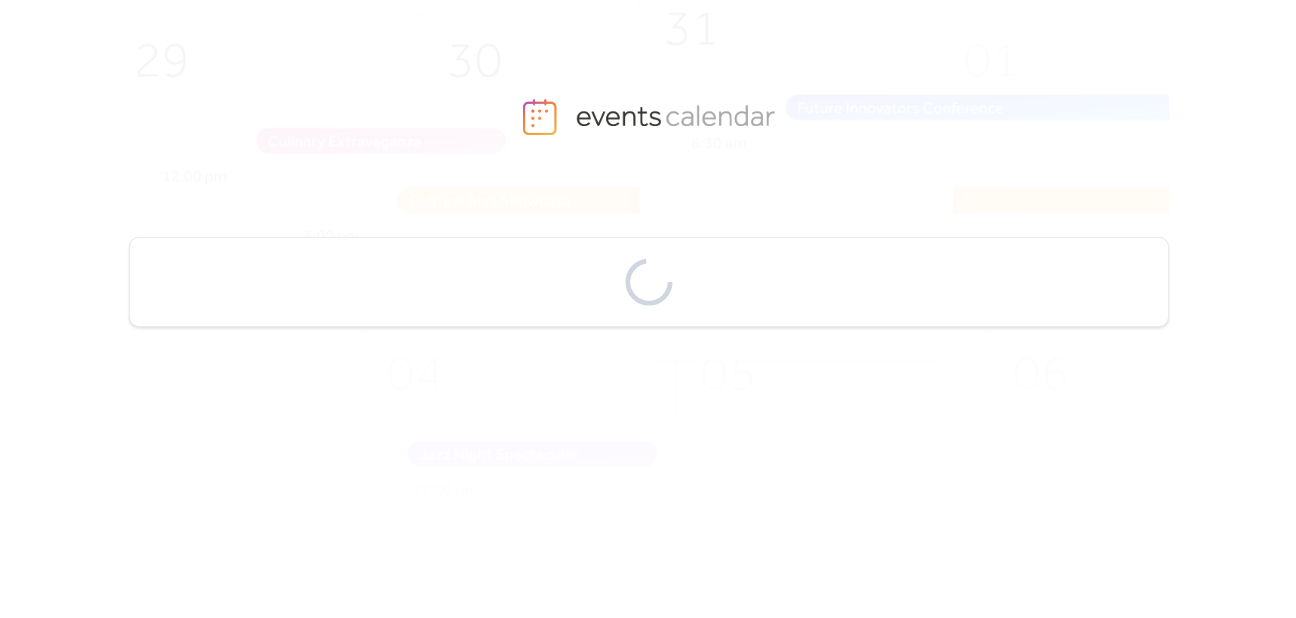 scroll, scrollTop: 0, scrollLeft: 0, axis: both 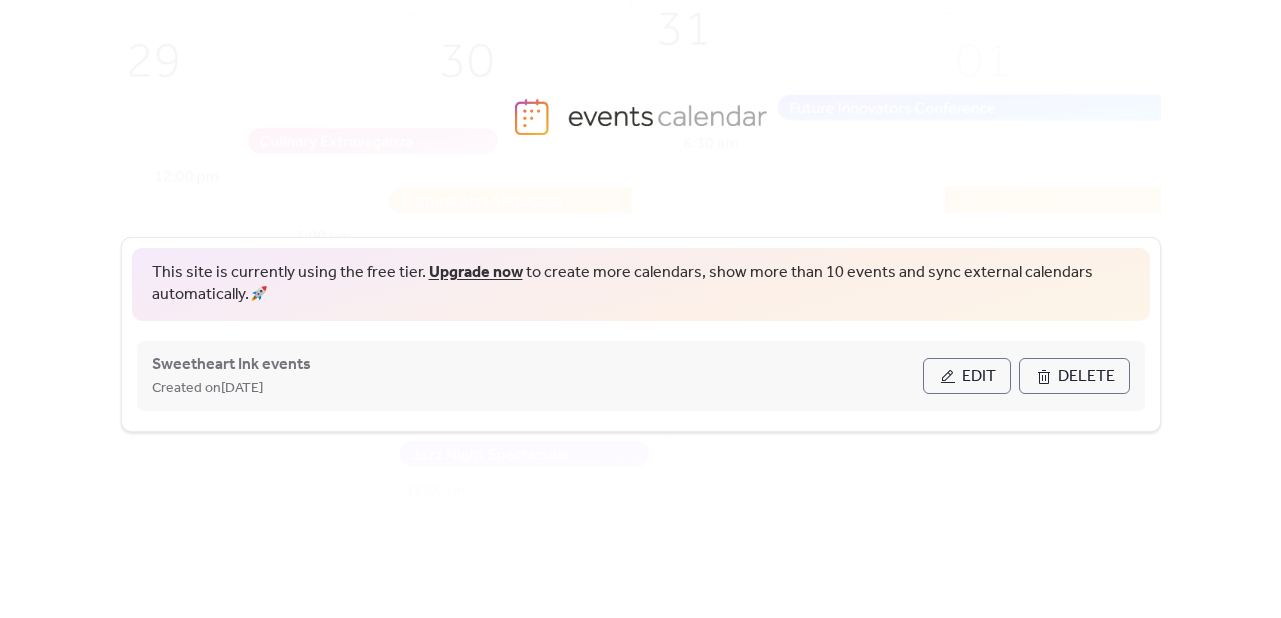 click on "Edit" at bounding box center (967, 376) 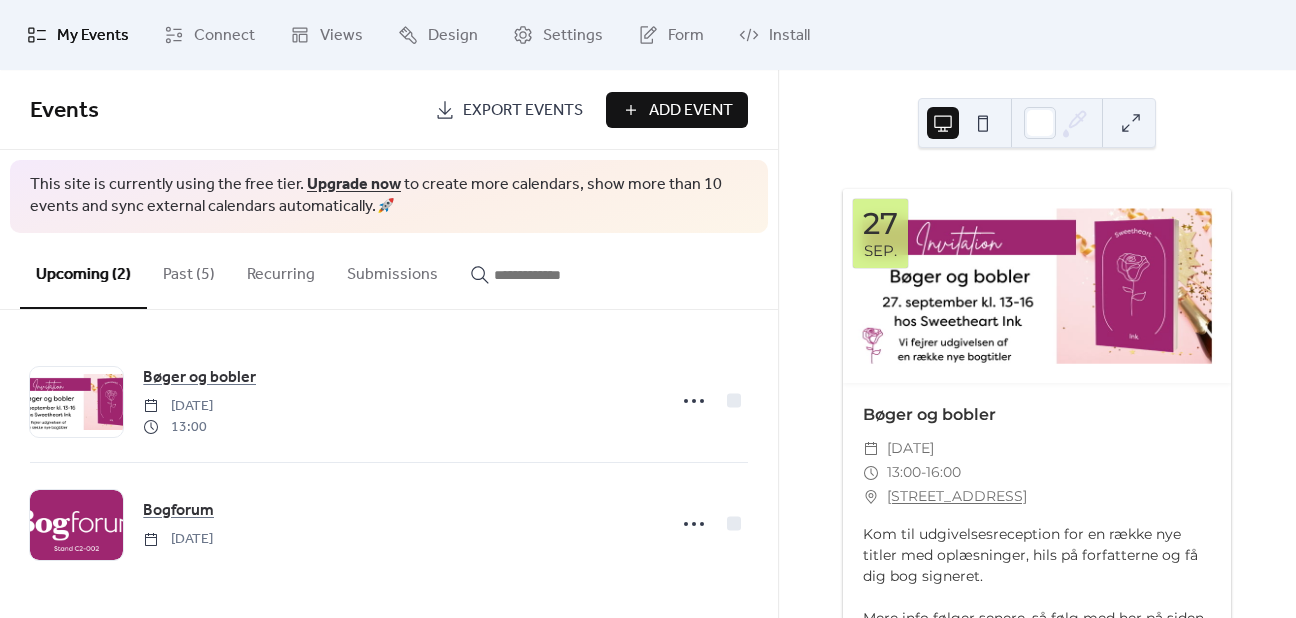 click on "Add Event" at bounding box center (691, 111) 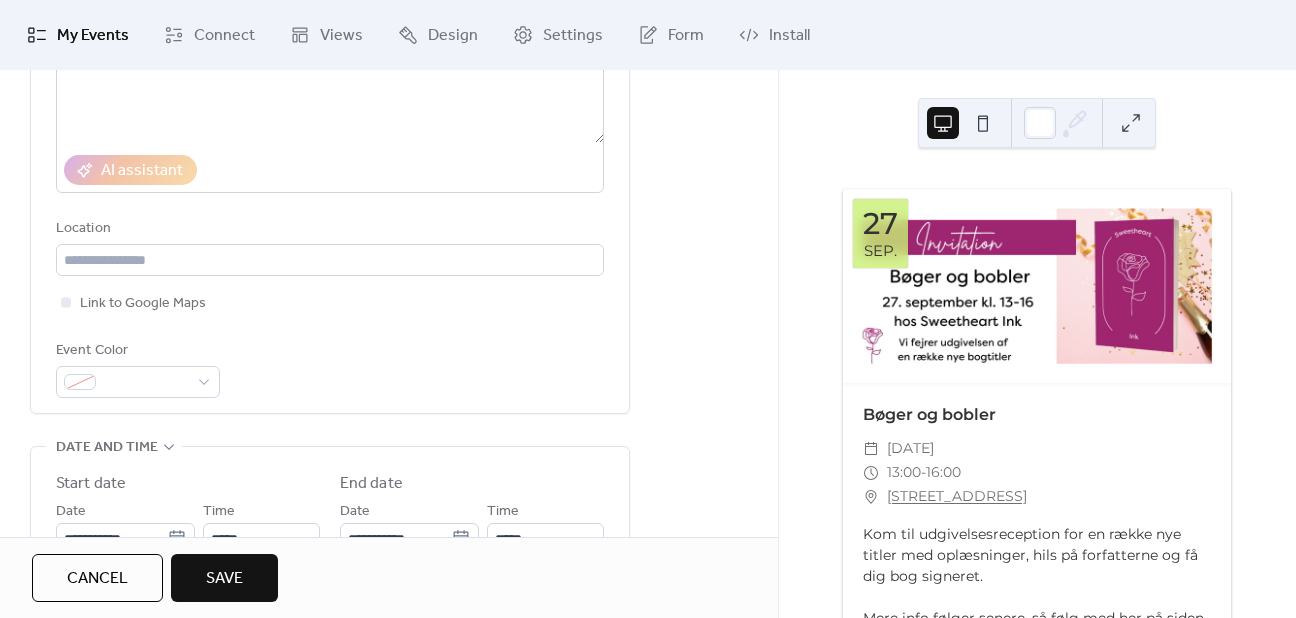 scroll, scrollTop: 400, scrollLeft: 0, axis: vertical 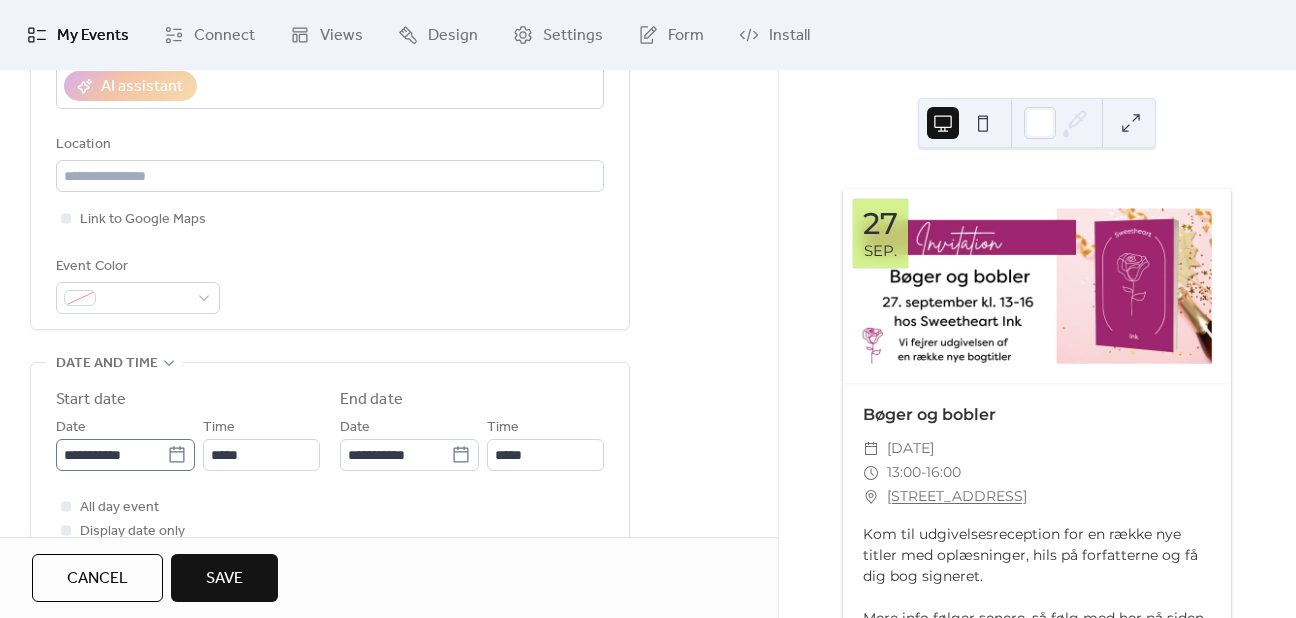 type on "**********" 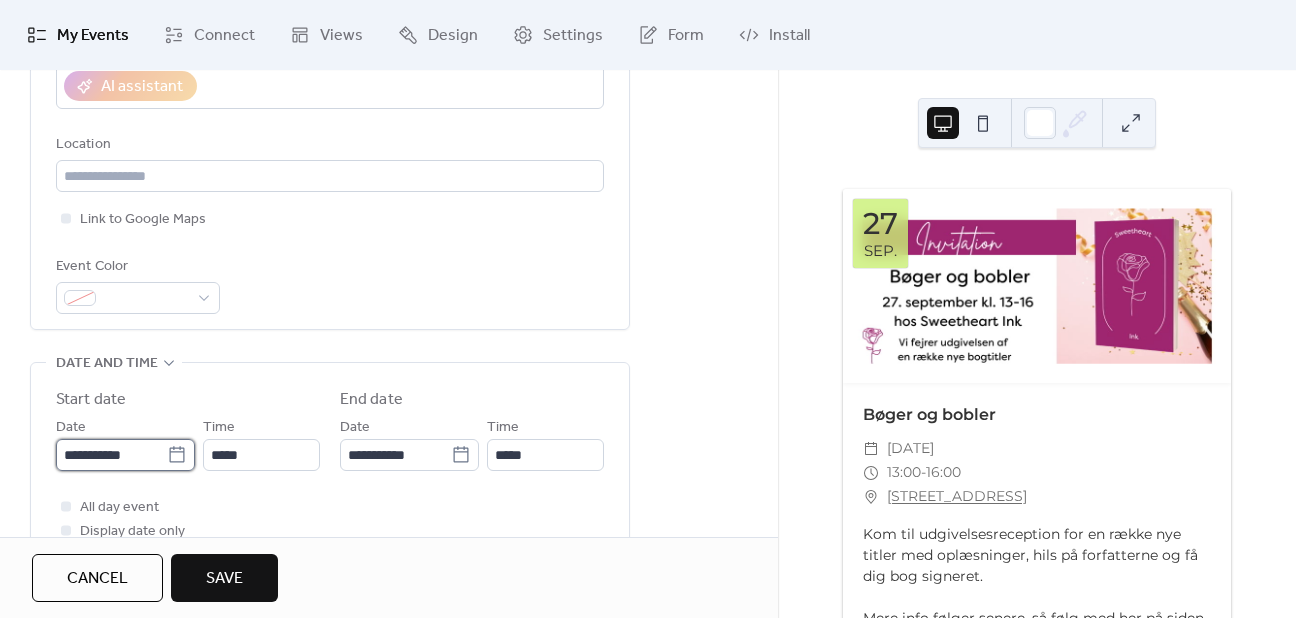 click on "**********" at bounding box center [111, 455] 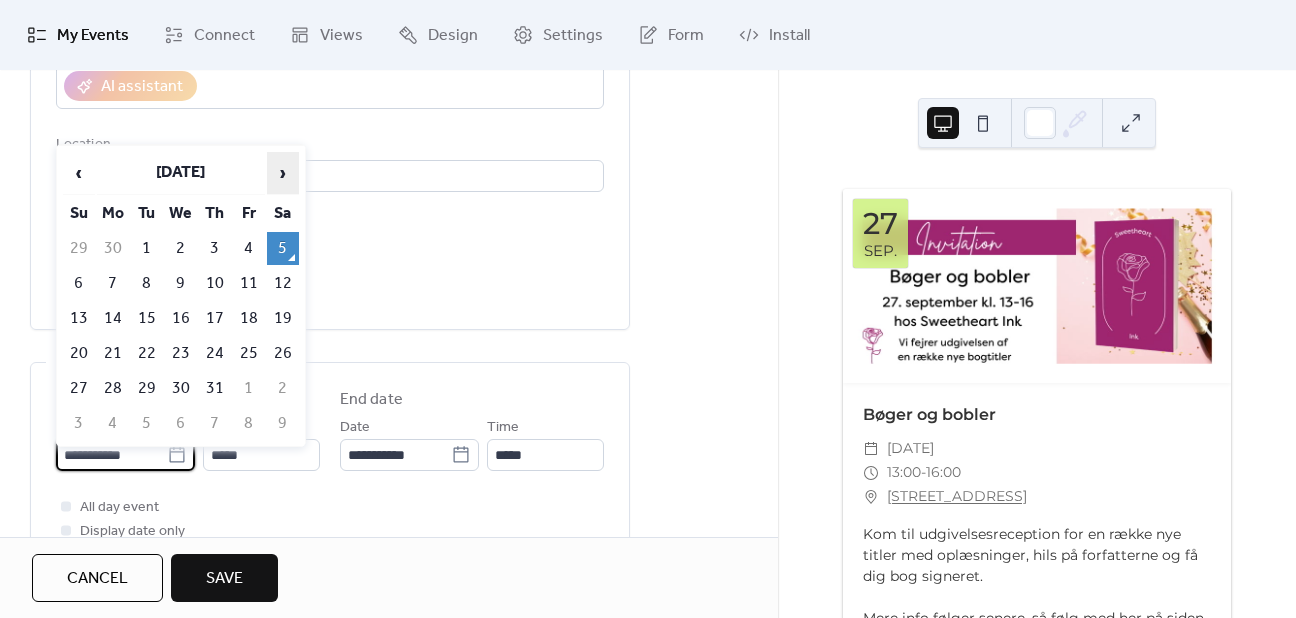 click on "›" at bounding box center (283, 173) 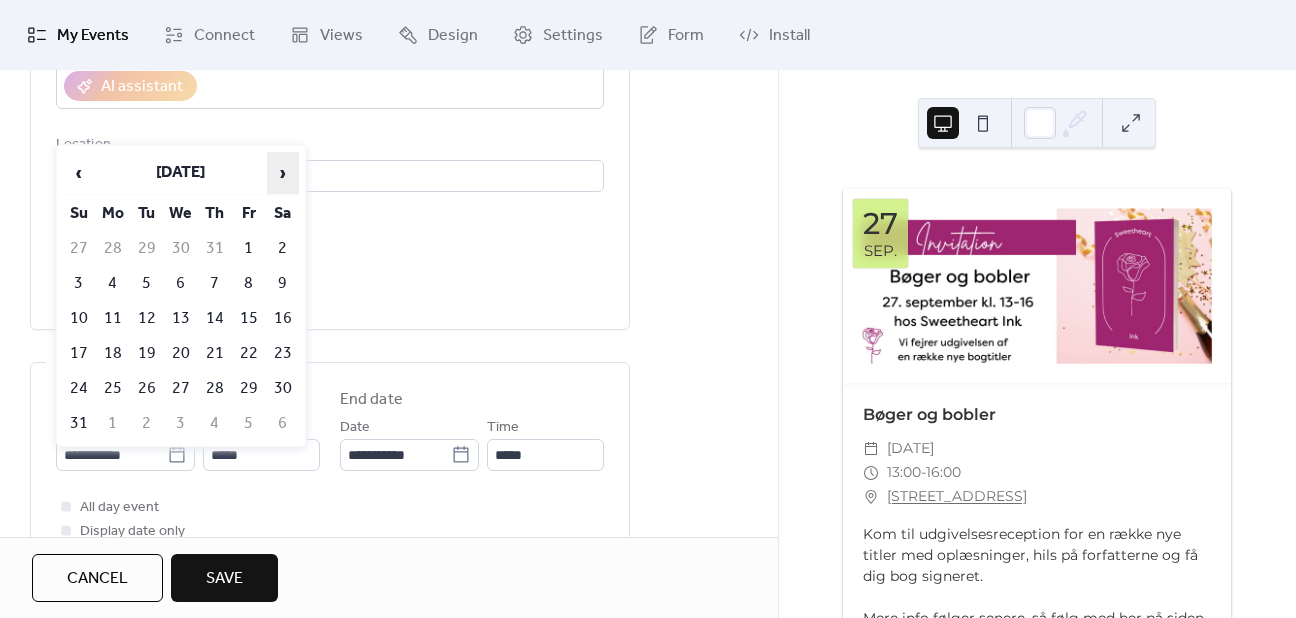 click on "›" at bounding box center [283, 173] 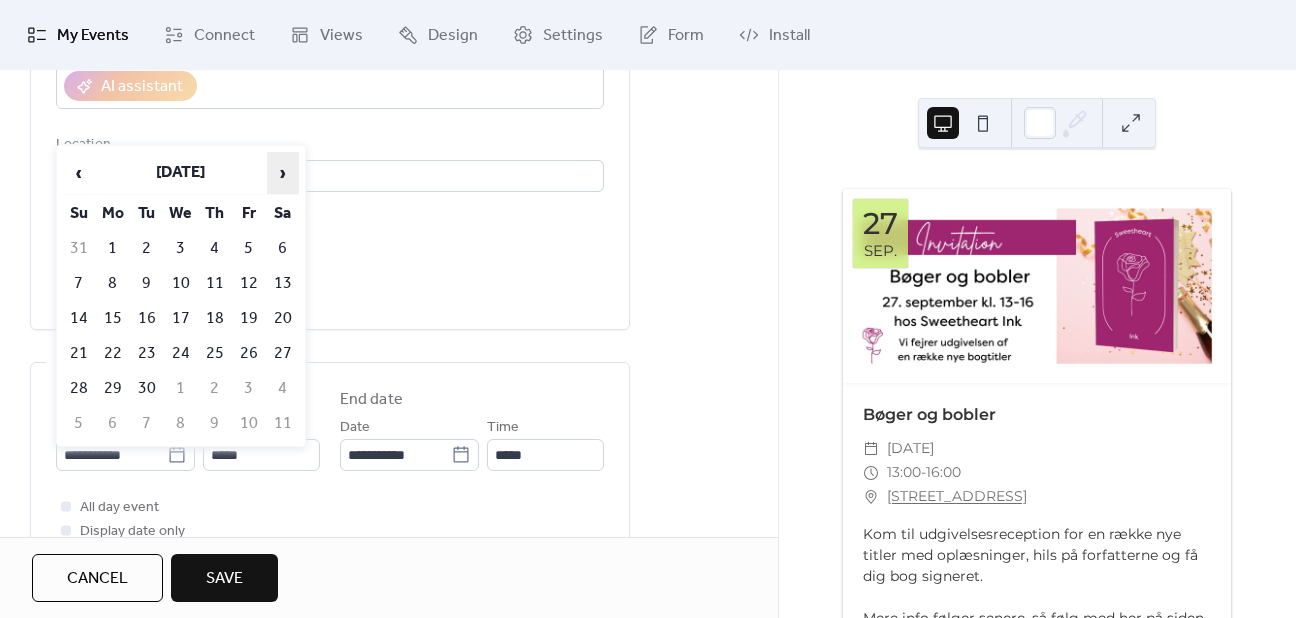 click on "›" at bounding box center [283, 173] 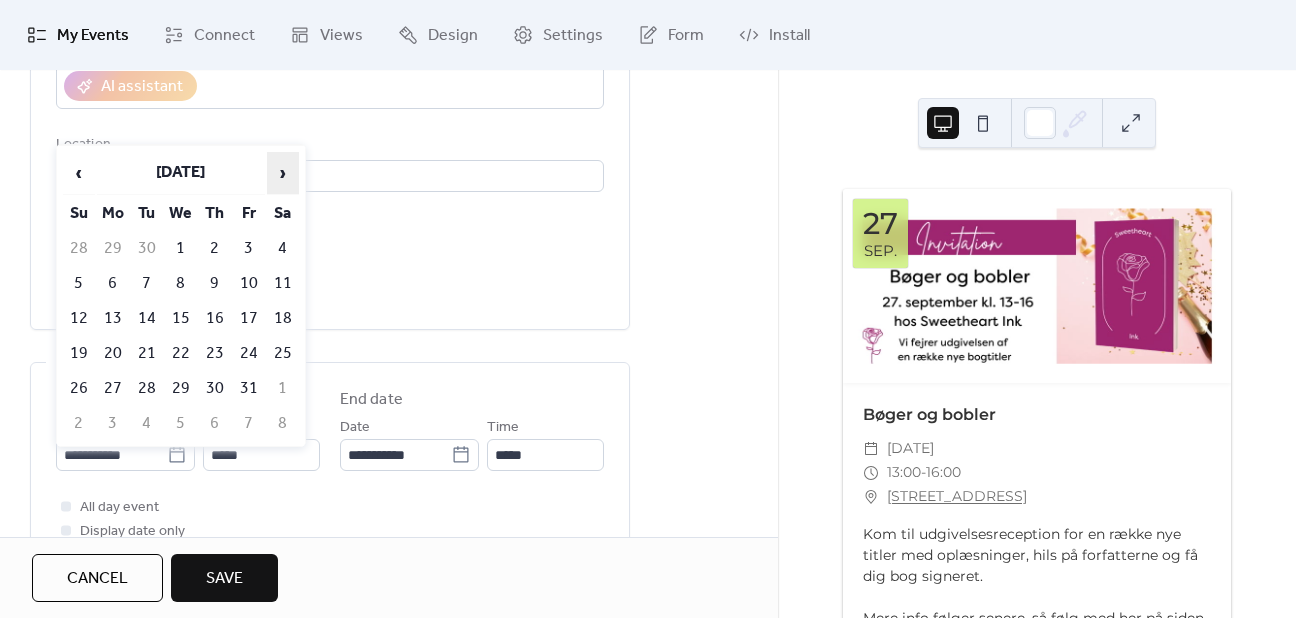 click on "›" at bounding box center [283, 173] 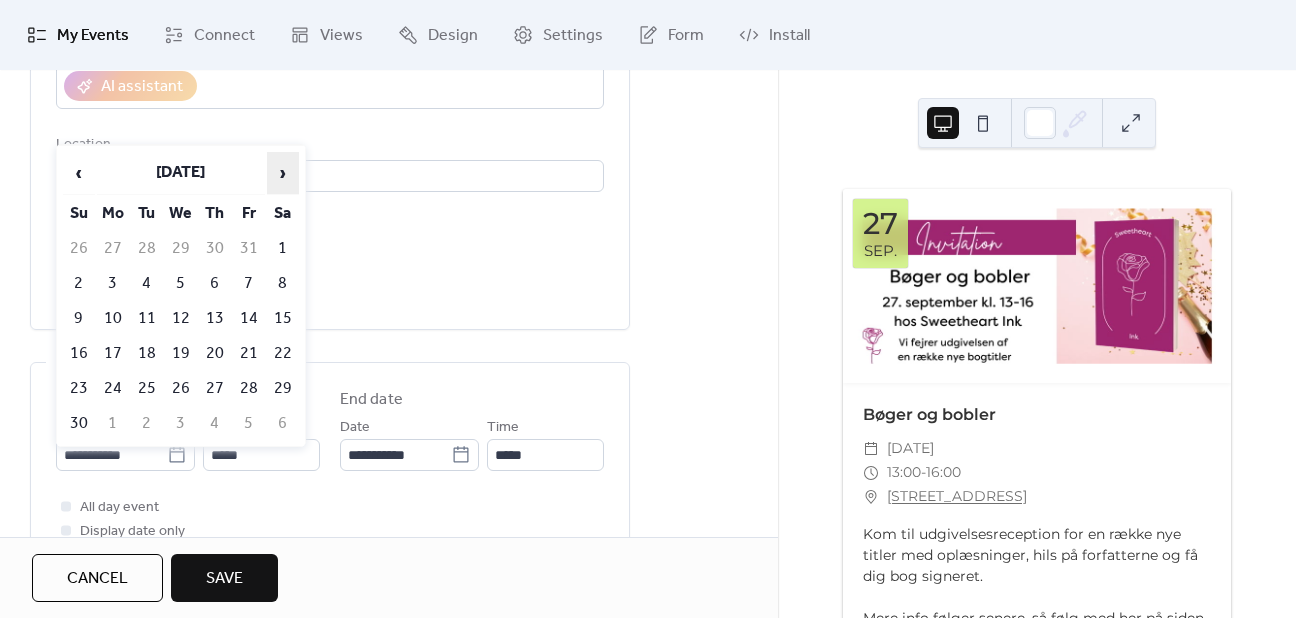 click on "›" at bounding box center [283, 173] 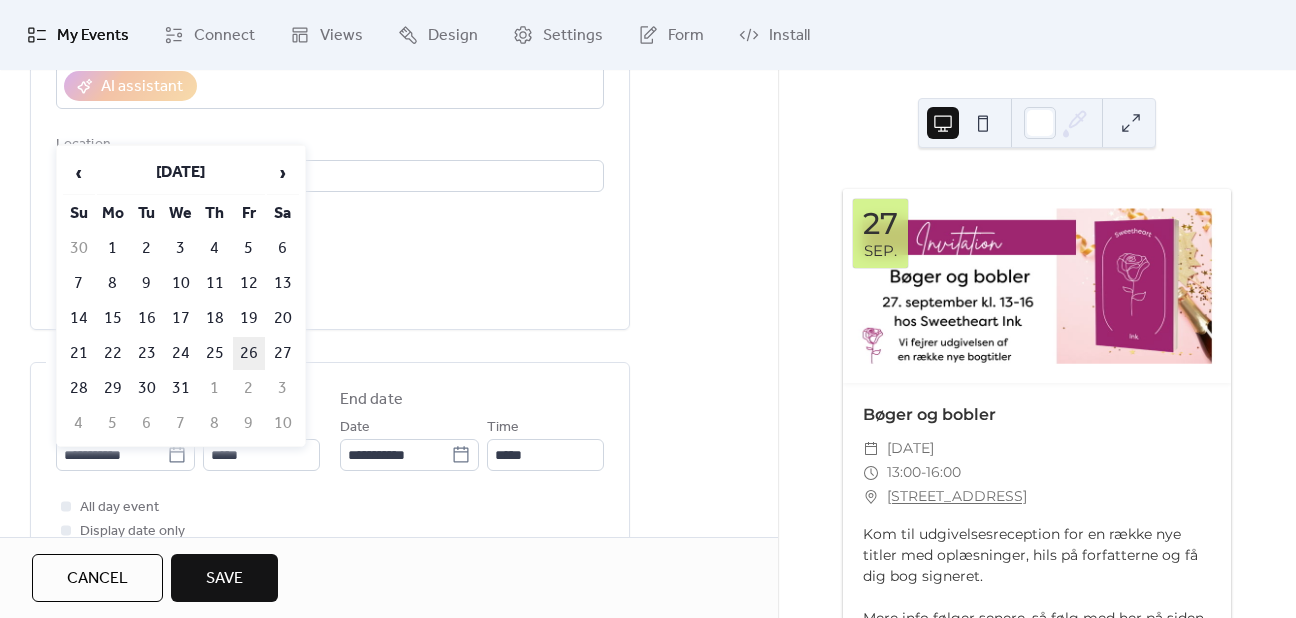click on "26" at bounding box center [249, 353] 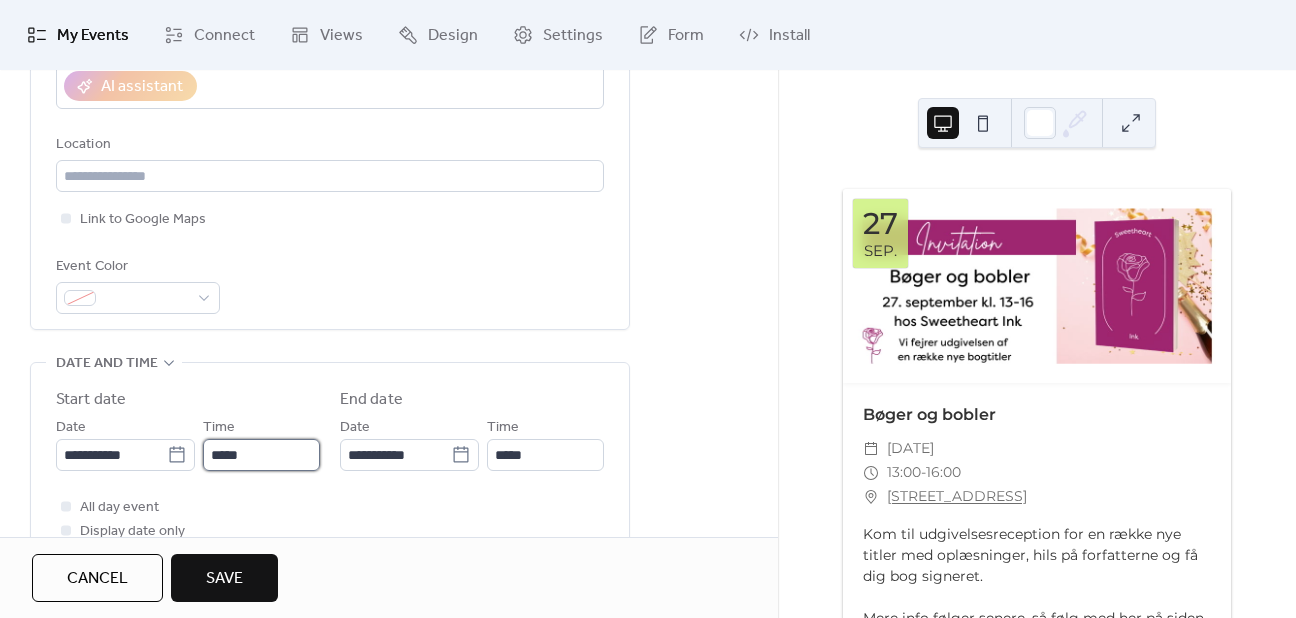 click on "*****" at bounding box center [261, 455] 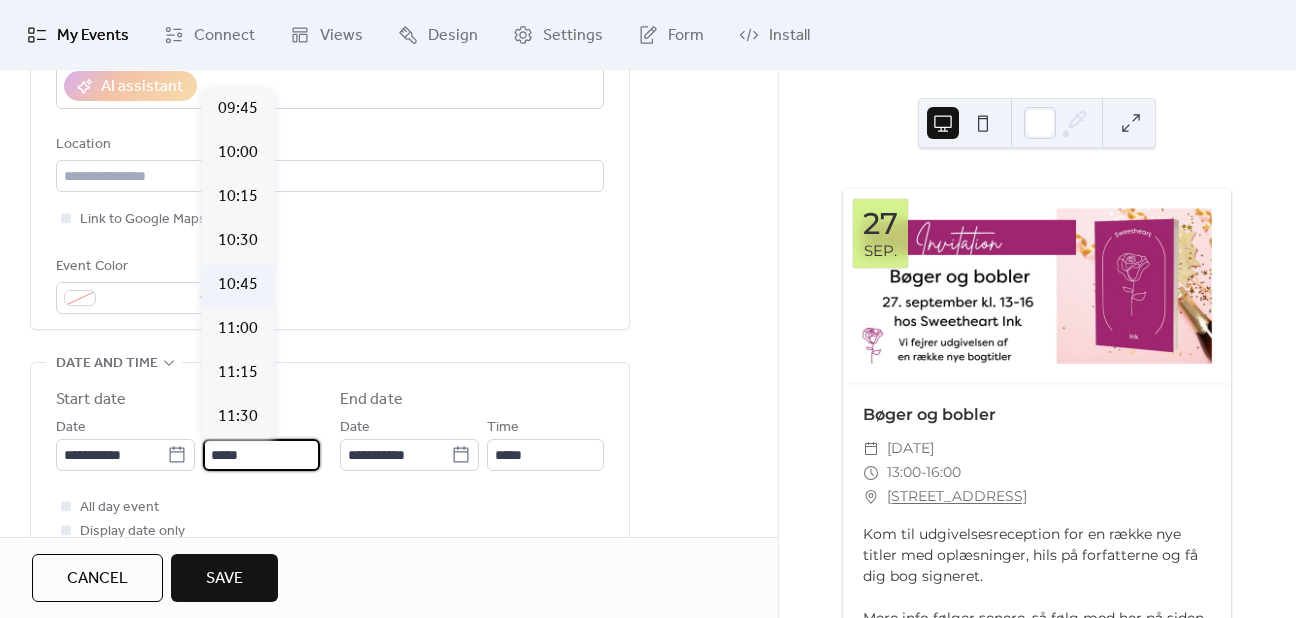 scroll, scrollTop: 1712, scrollLeft: 0, axis: vertical 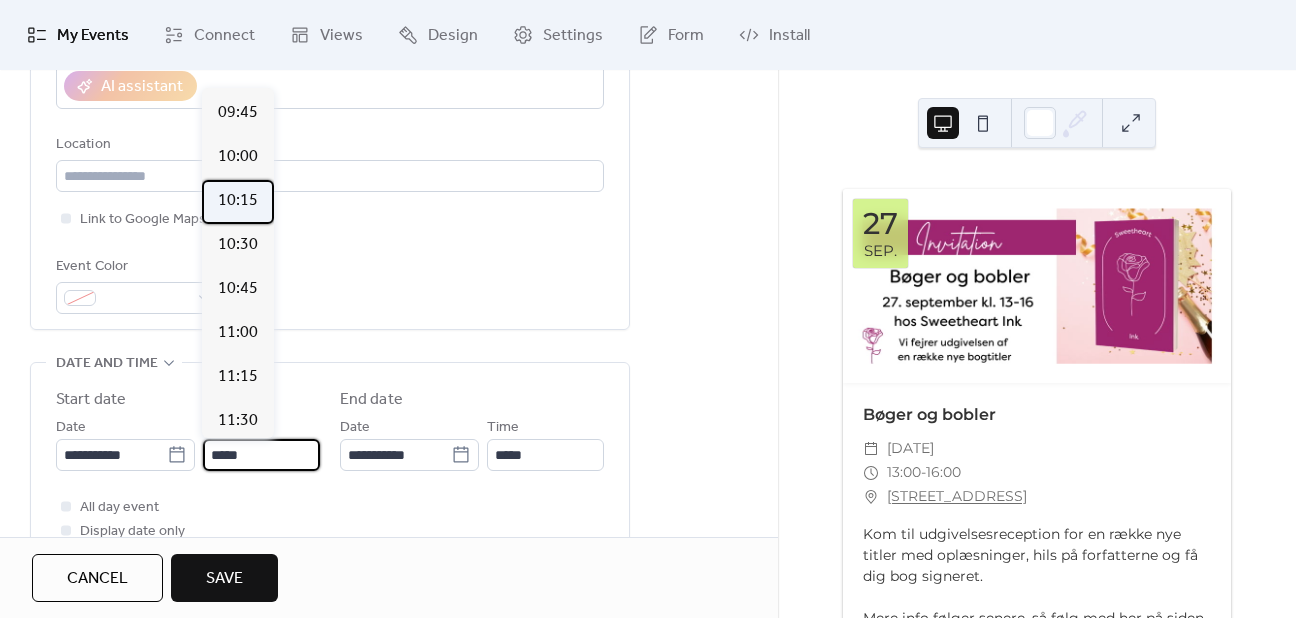 click on "10:15" at bounding box center [238, 202] 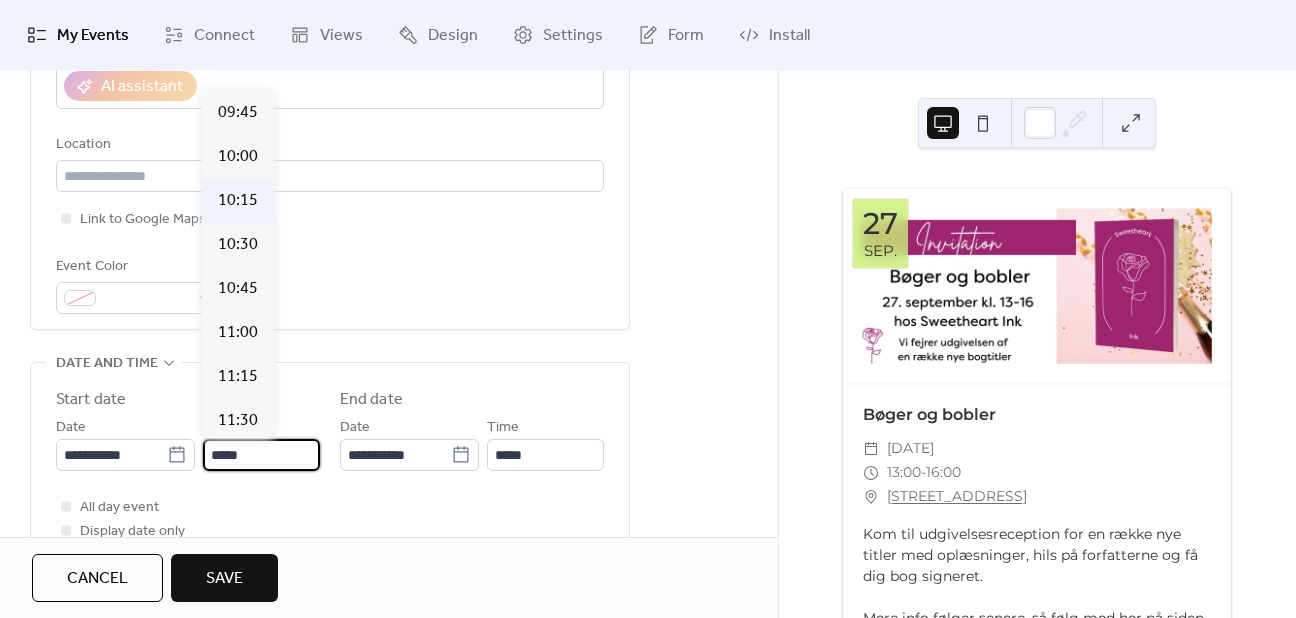 type on "*****" 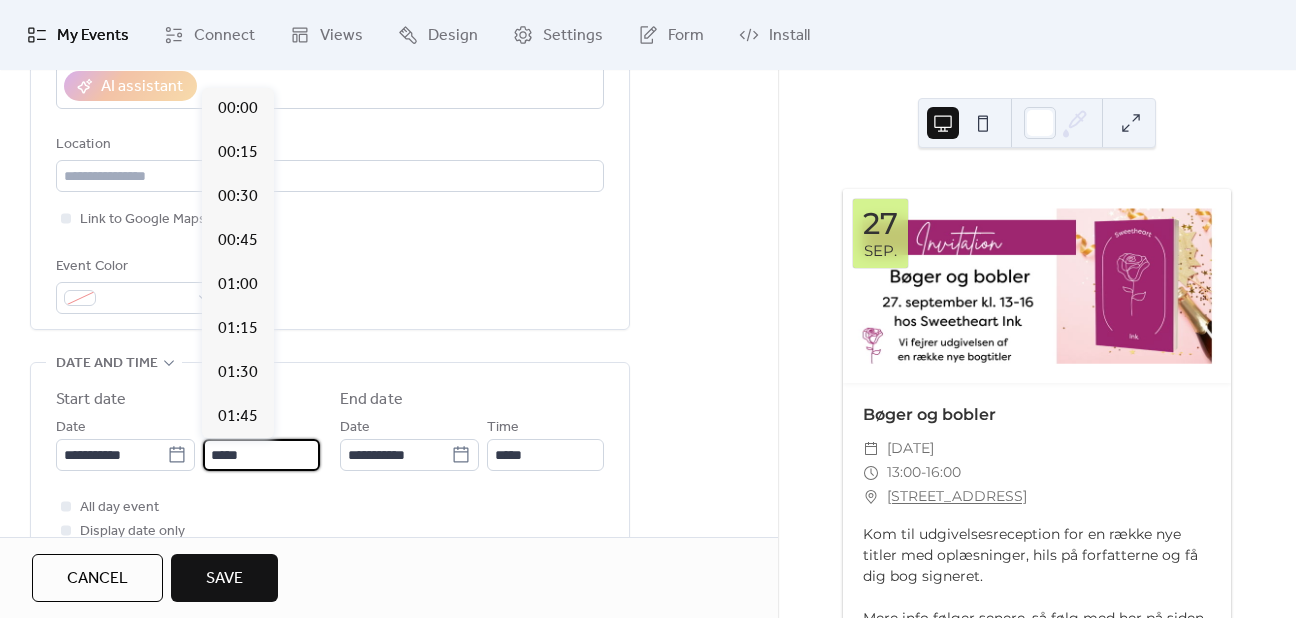 click on "*****" at bounding box center (261, 455) 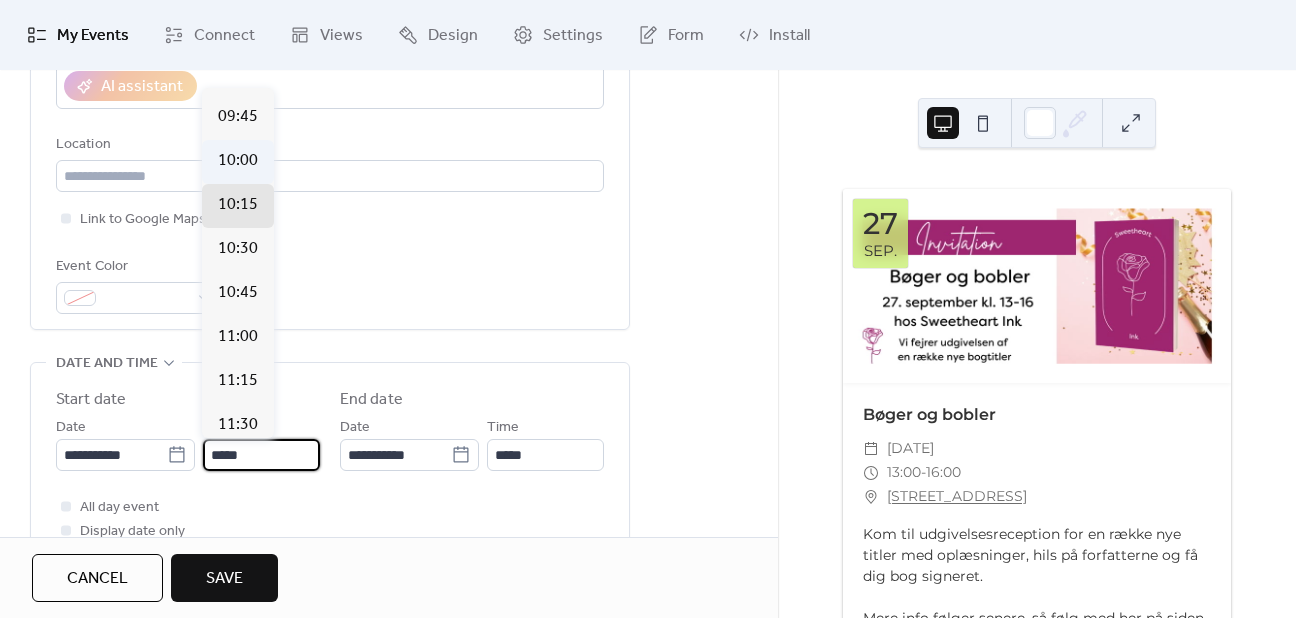 scroll, scrollTop: 1604, scrollLeft: 0, axis: vertical 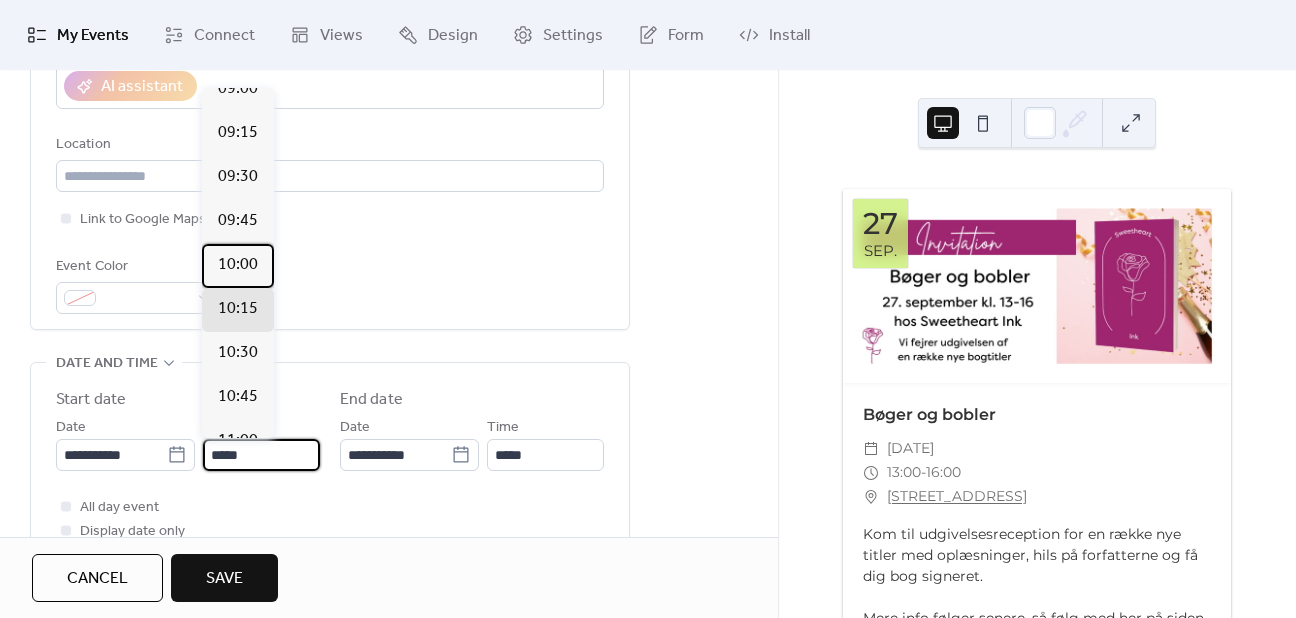 click on "10:00" at bounding box center (238, 265) 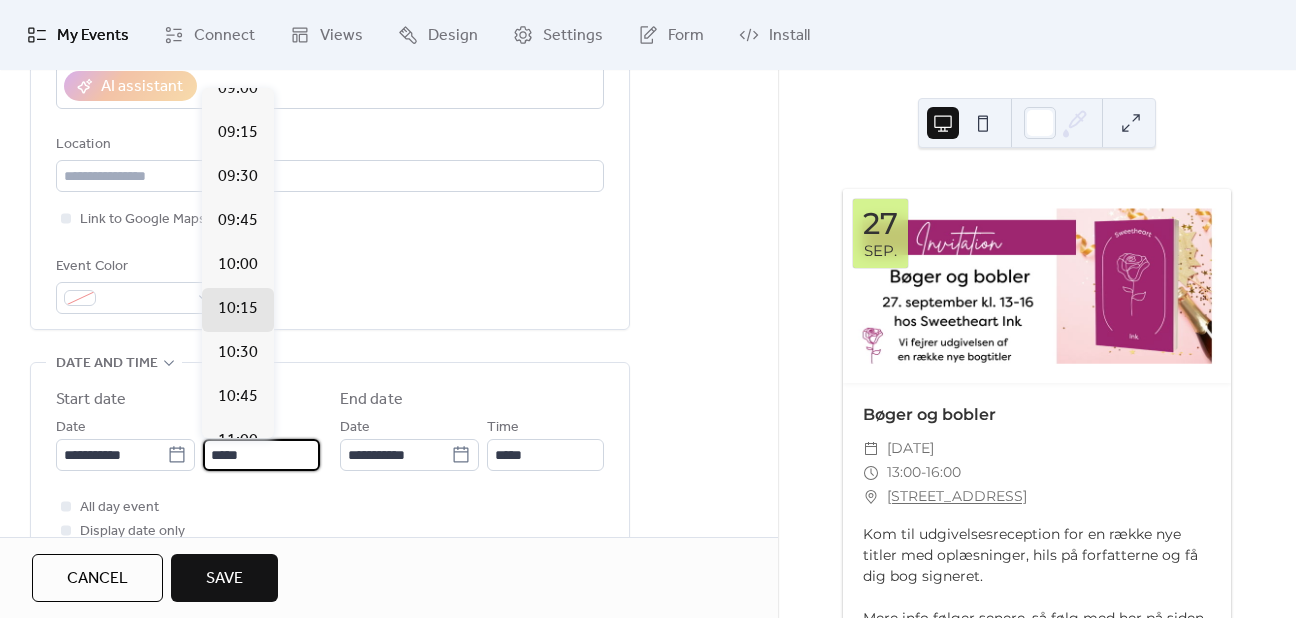 type on "*****" 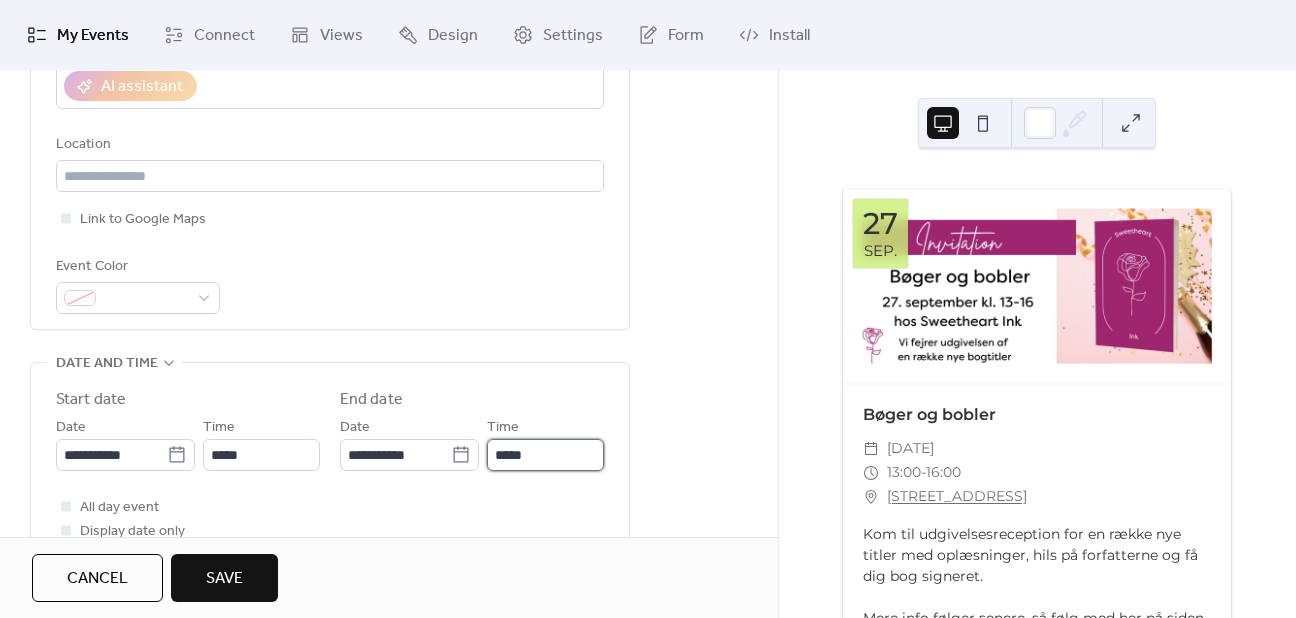 click on "*****" at bounding box center [545, 455] 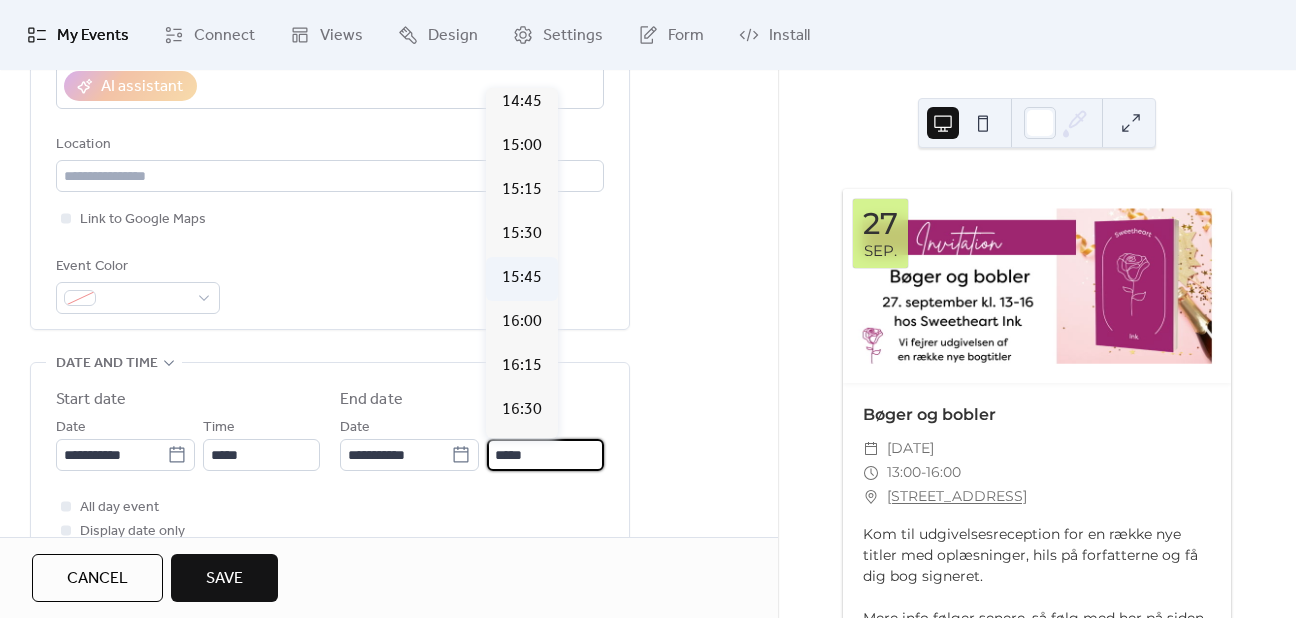 scroll, scrollTop: 800, scrollLeft: 0, axis: vertical 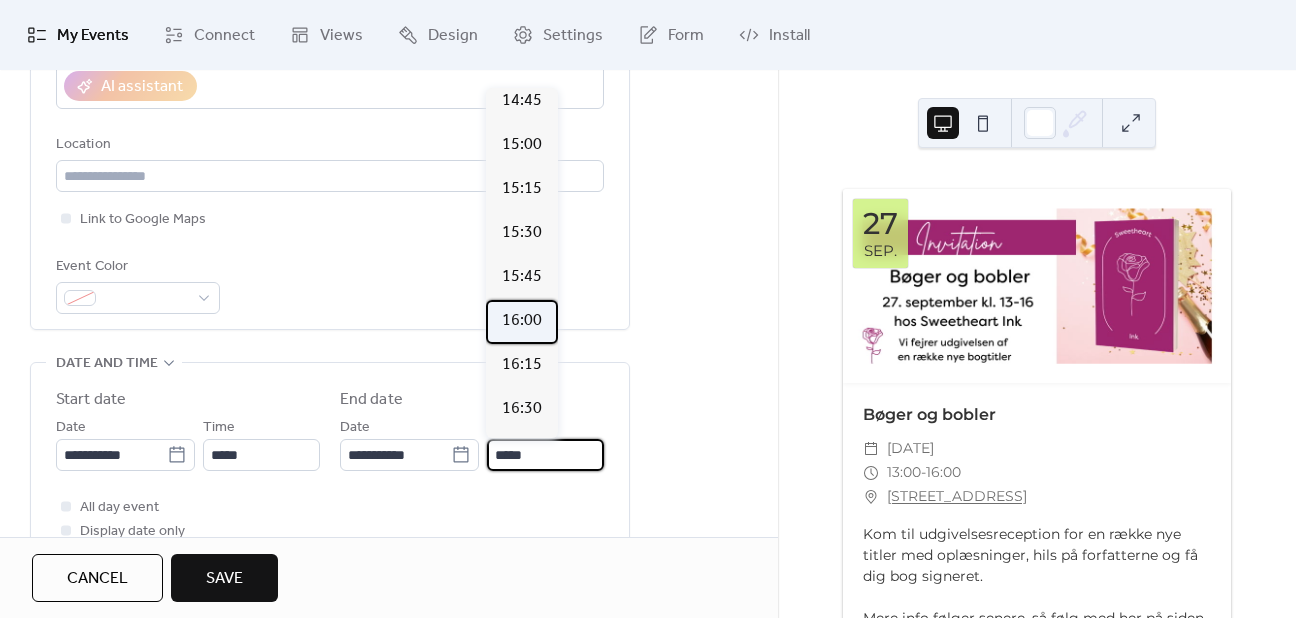 click on "16:00" at bounding box center (522, 321) 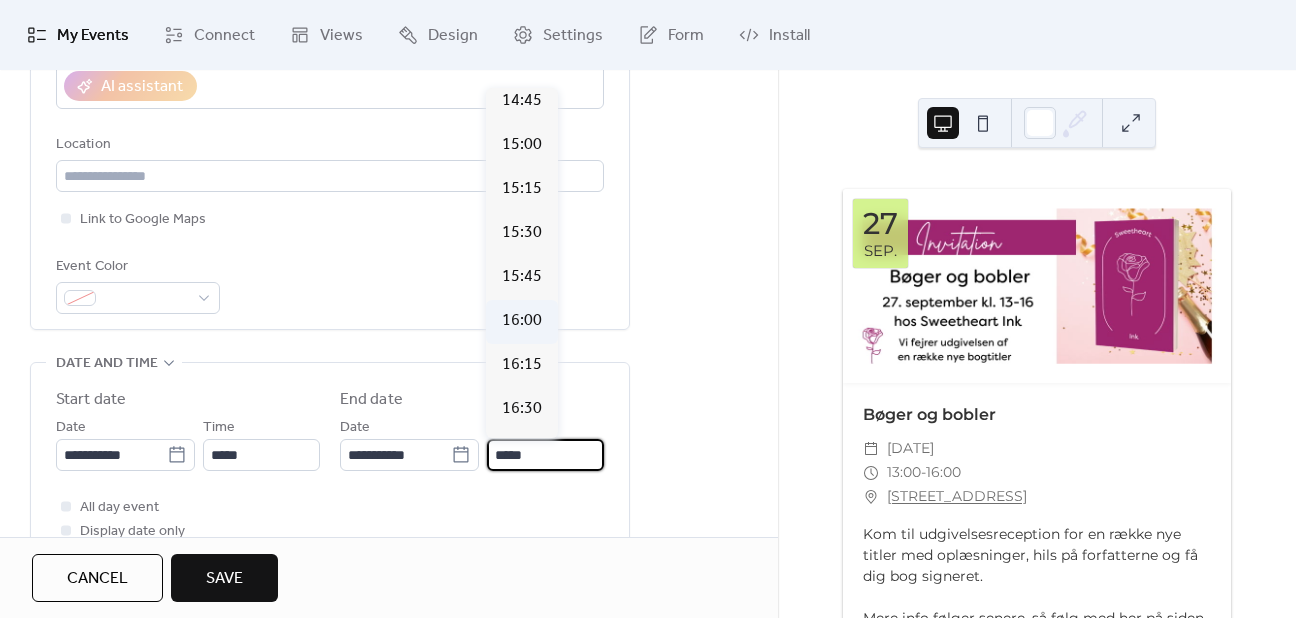 type on "*****" 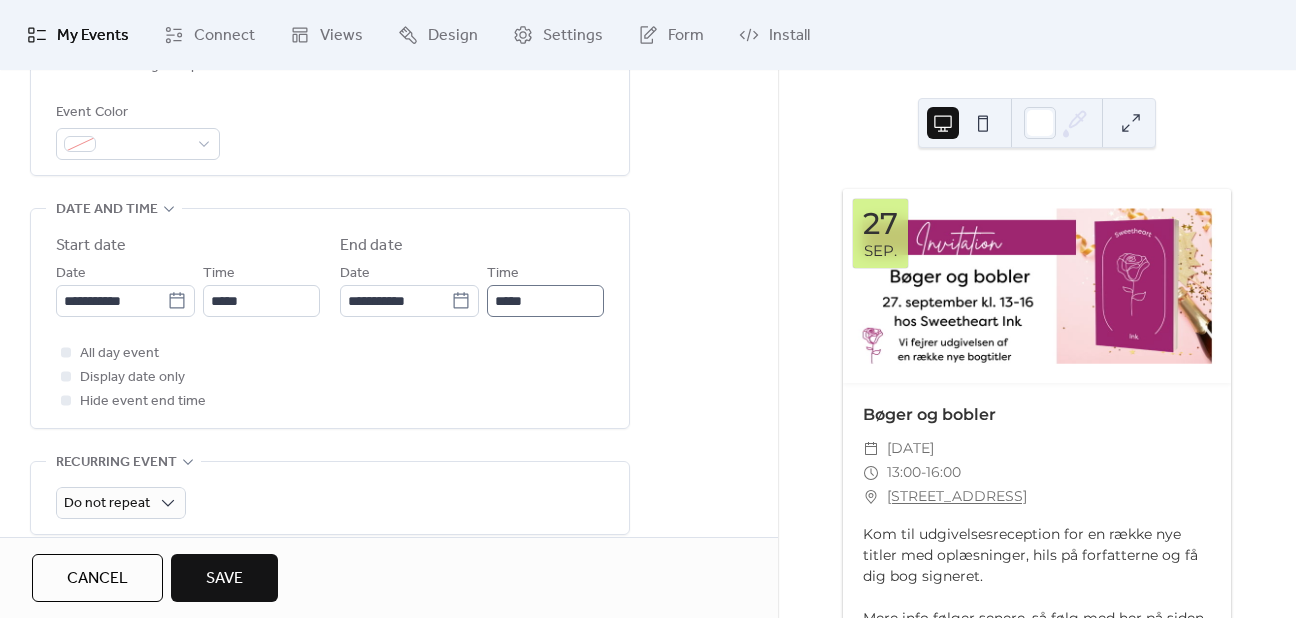 scroll, scrollTop: 600, scrollLeft: 0, axis: vertical 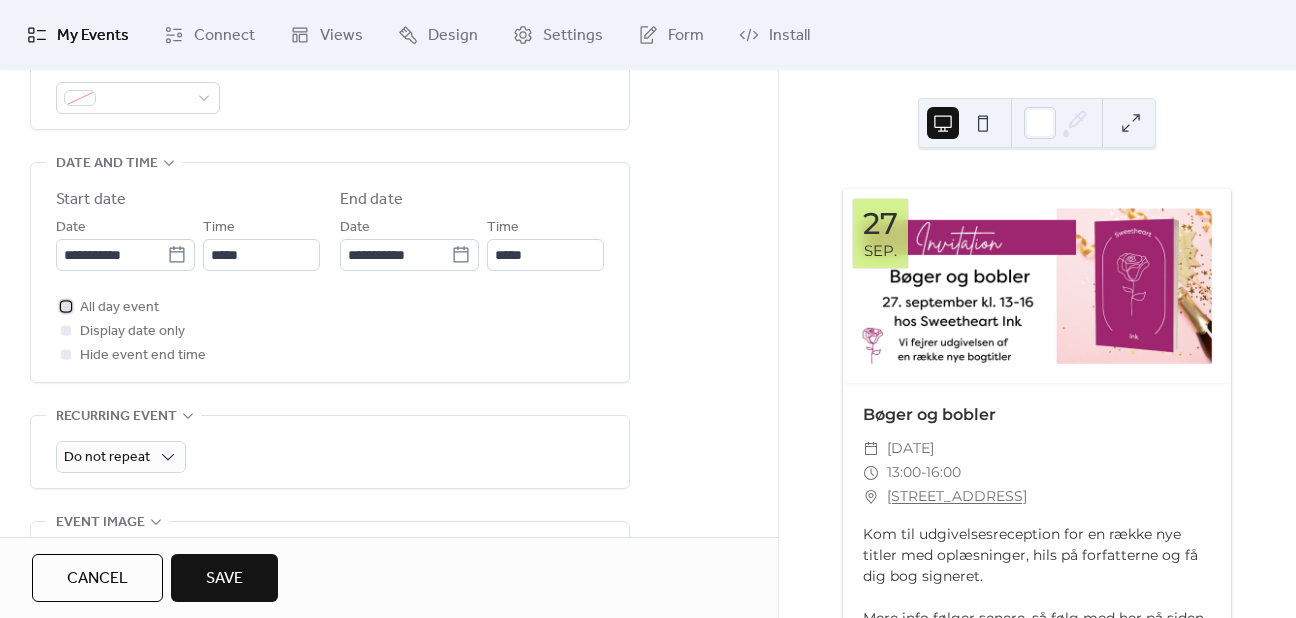 click at bounding box center (66, 306) 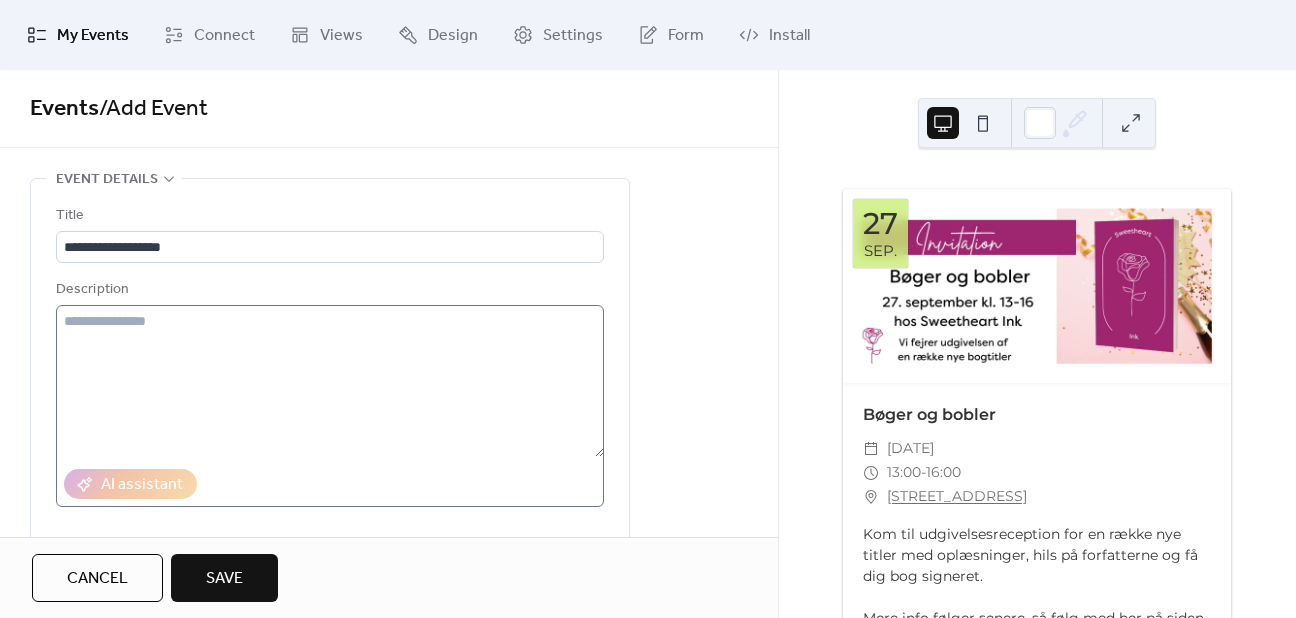scroll, scrollTop: 0, scrollLeft: 0, axis: both 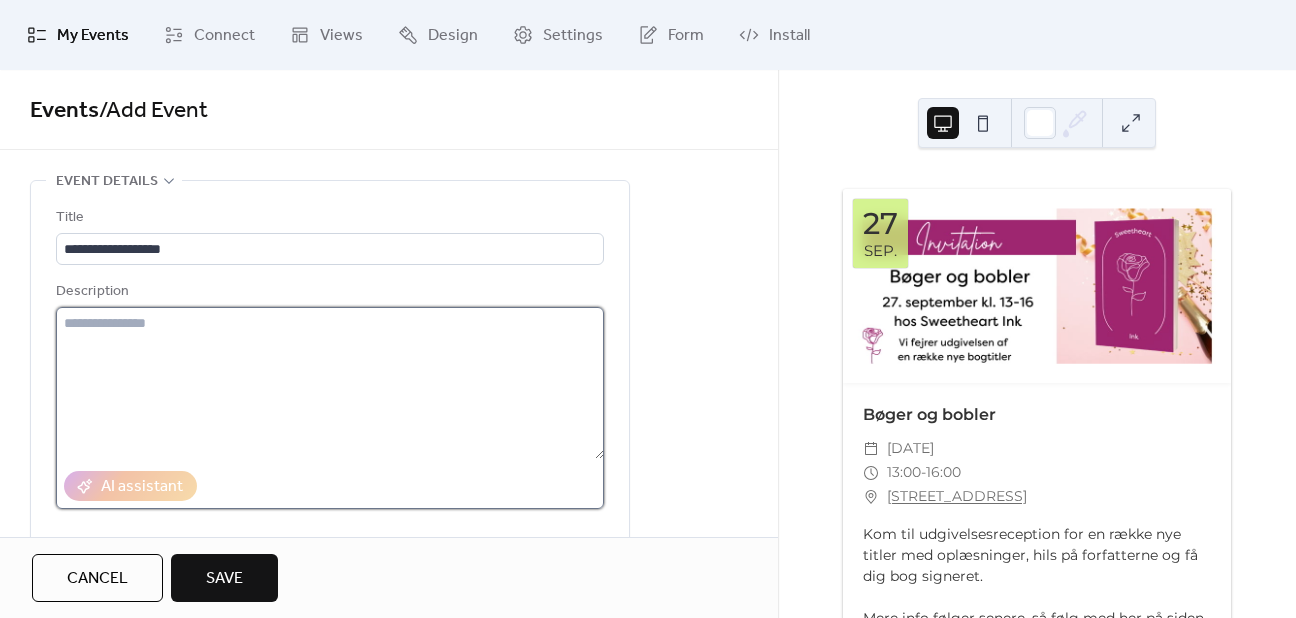 click at bounding box center [330, 383] 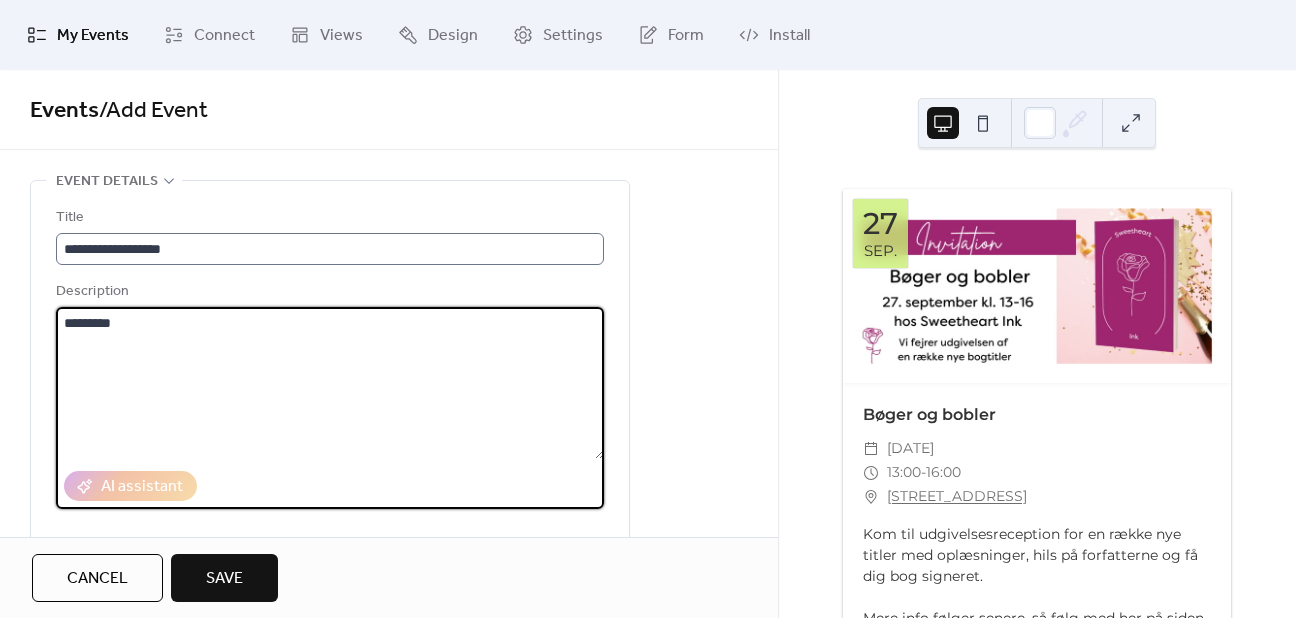 type on "********" 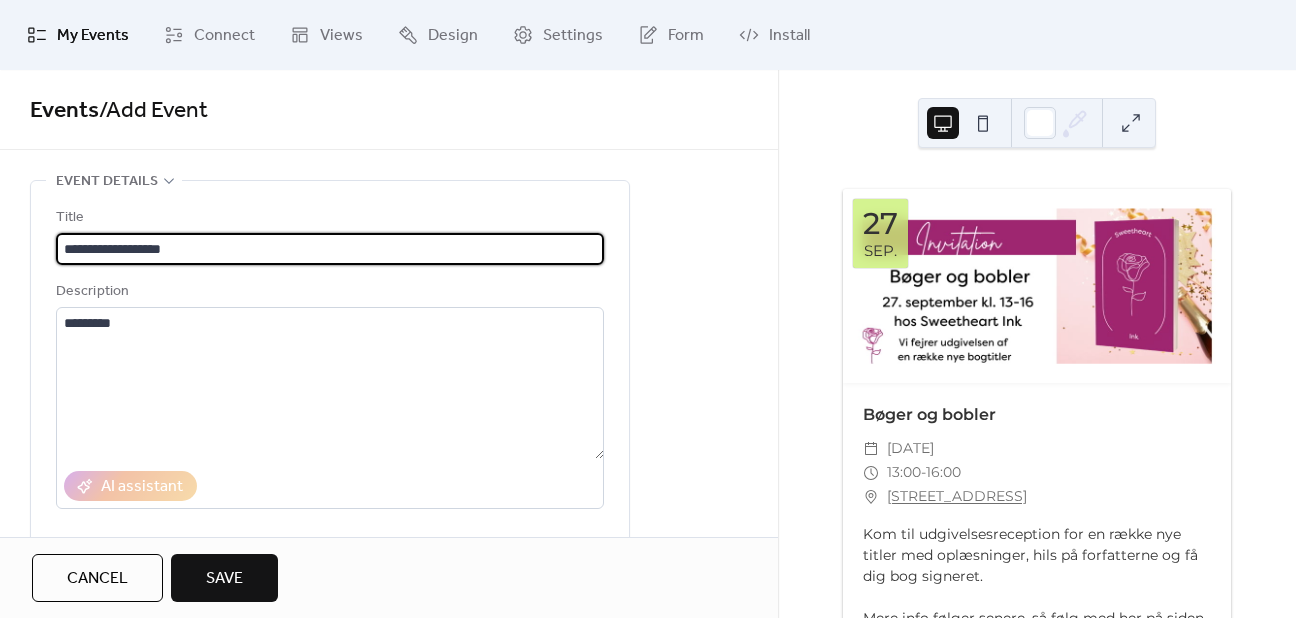 click on "**********" at bounding box center (330, 249) 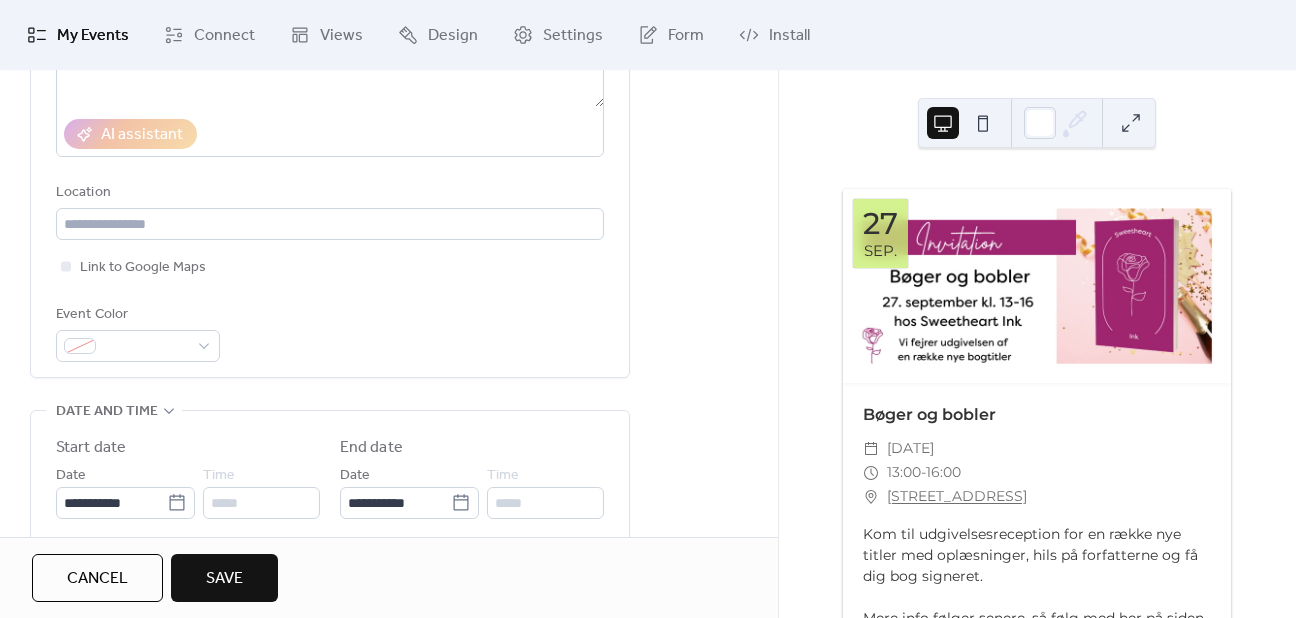 scroll, scrollTop: 400, scrollLeft: 0, axis: vertical 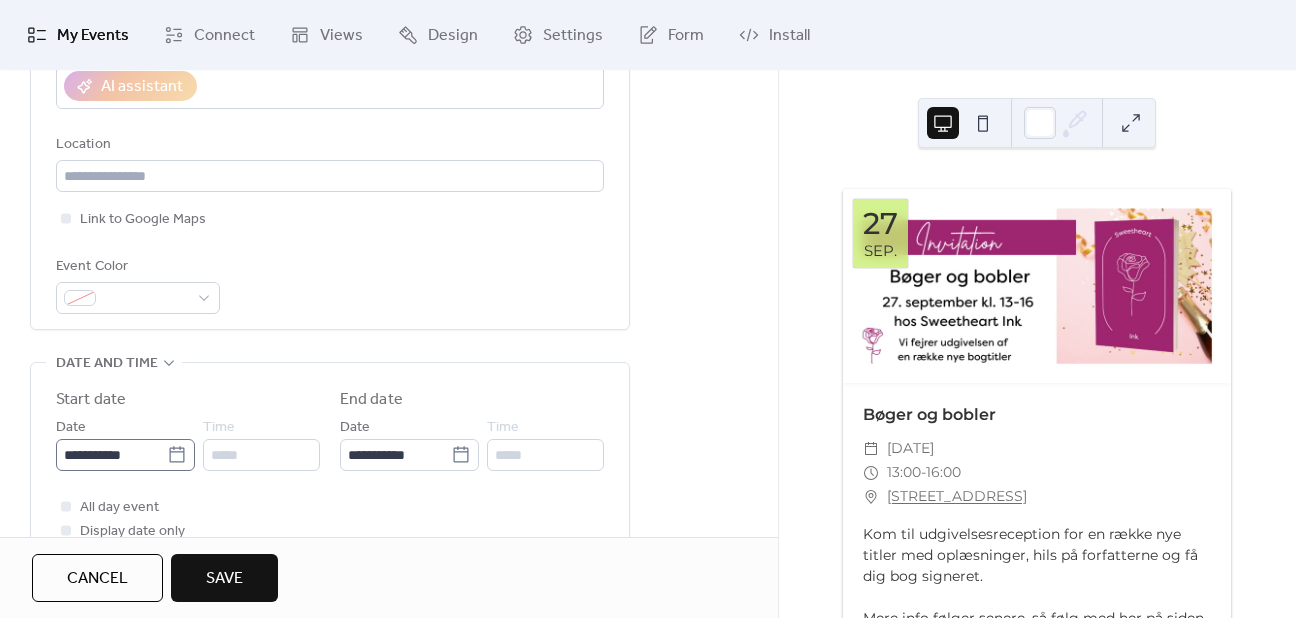 type on "**********" 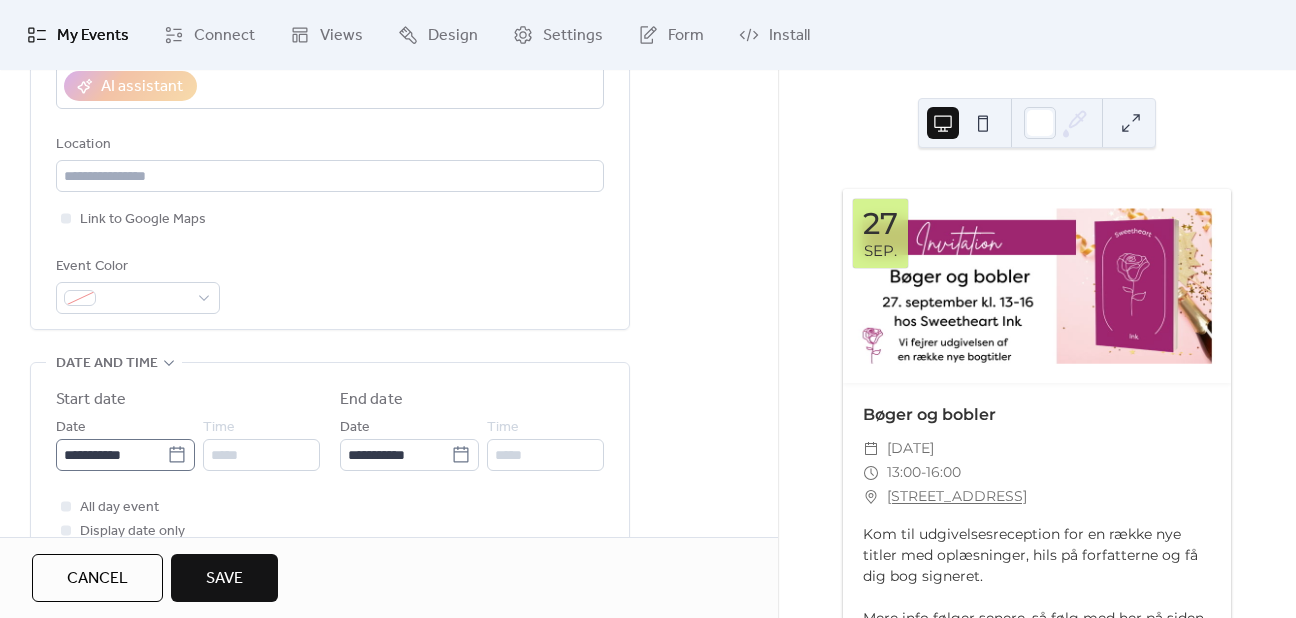 click 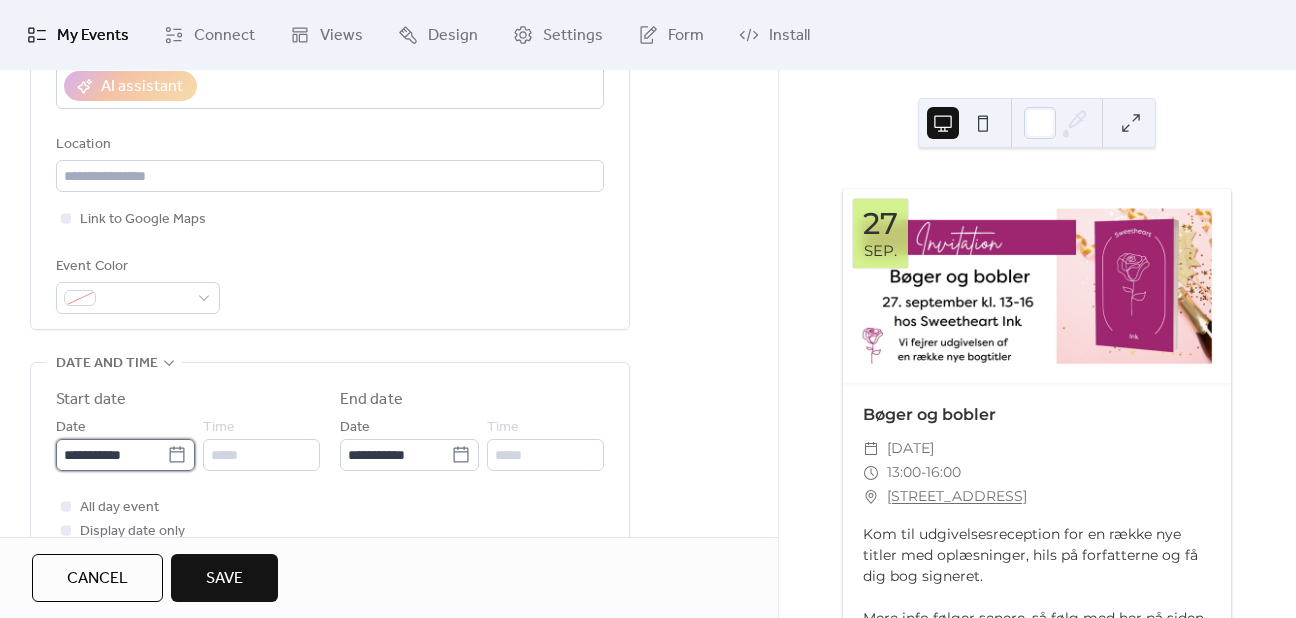 click on "**********" at bounding box center [111, 455] 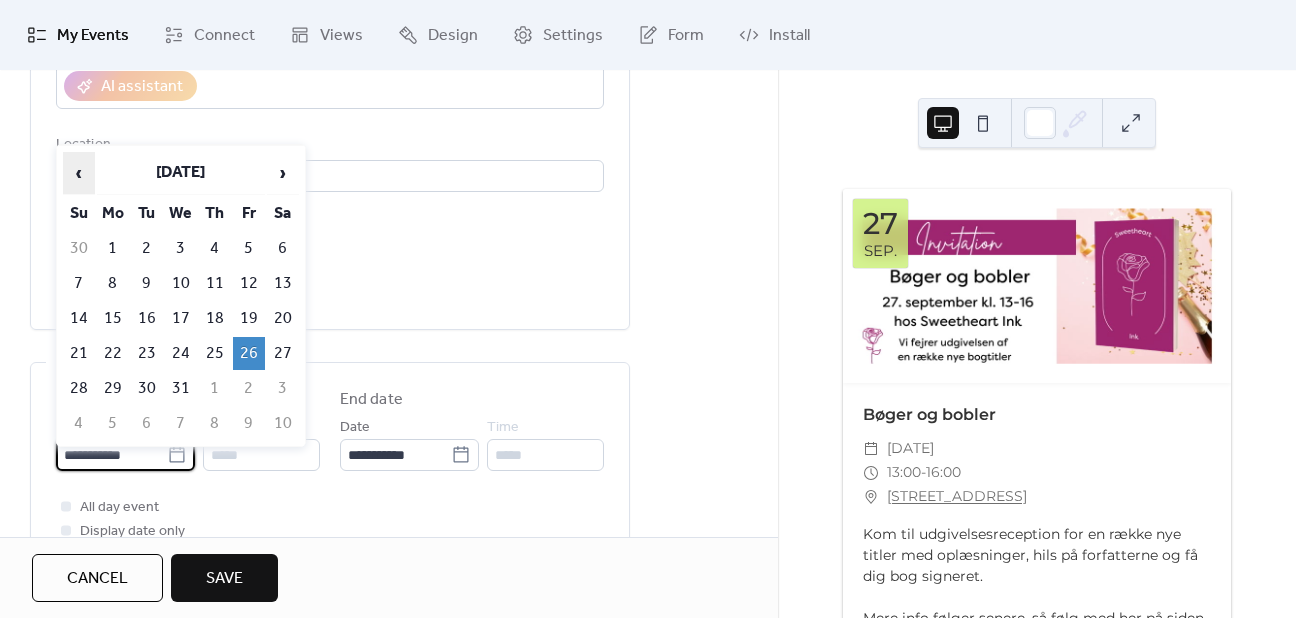 click on "‹" at bounding box center [79, 173] 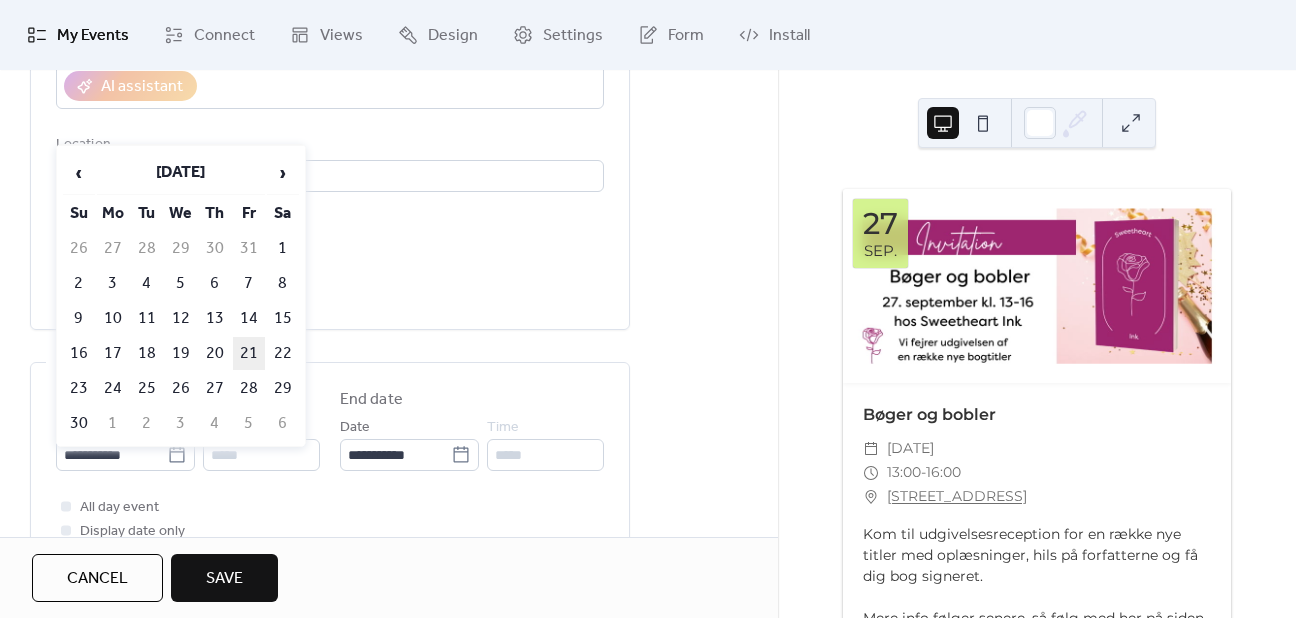 click on "21" at bounding box center (249, 353) 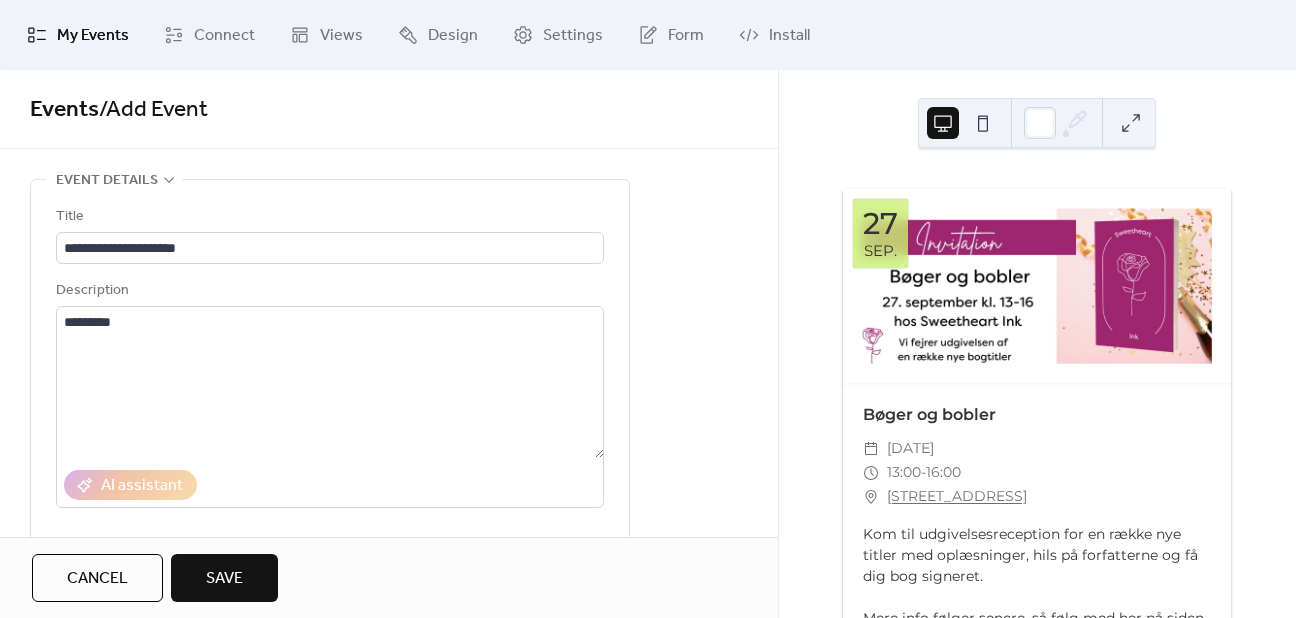 scroll, scrollTop: 0, scrollLeft: 0, axis: both 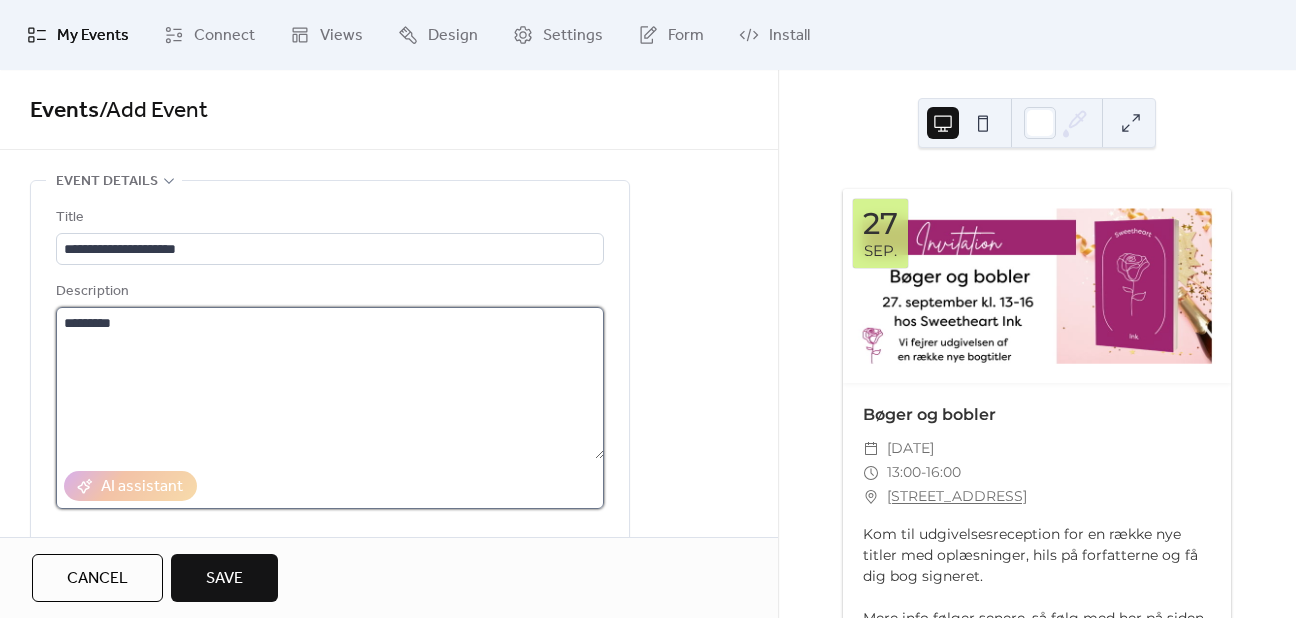 click on "********" at bounding box center [330, 383] 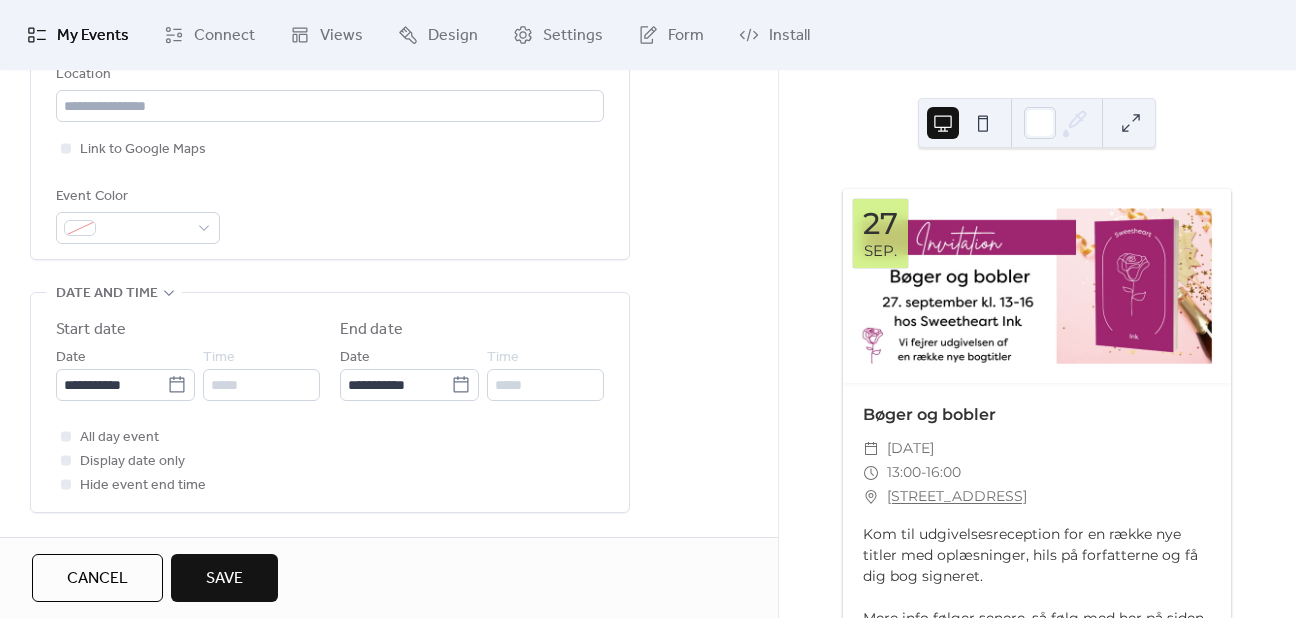 scroll, scrollTop: 500, scrollLeft: 0, axis: vertical 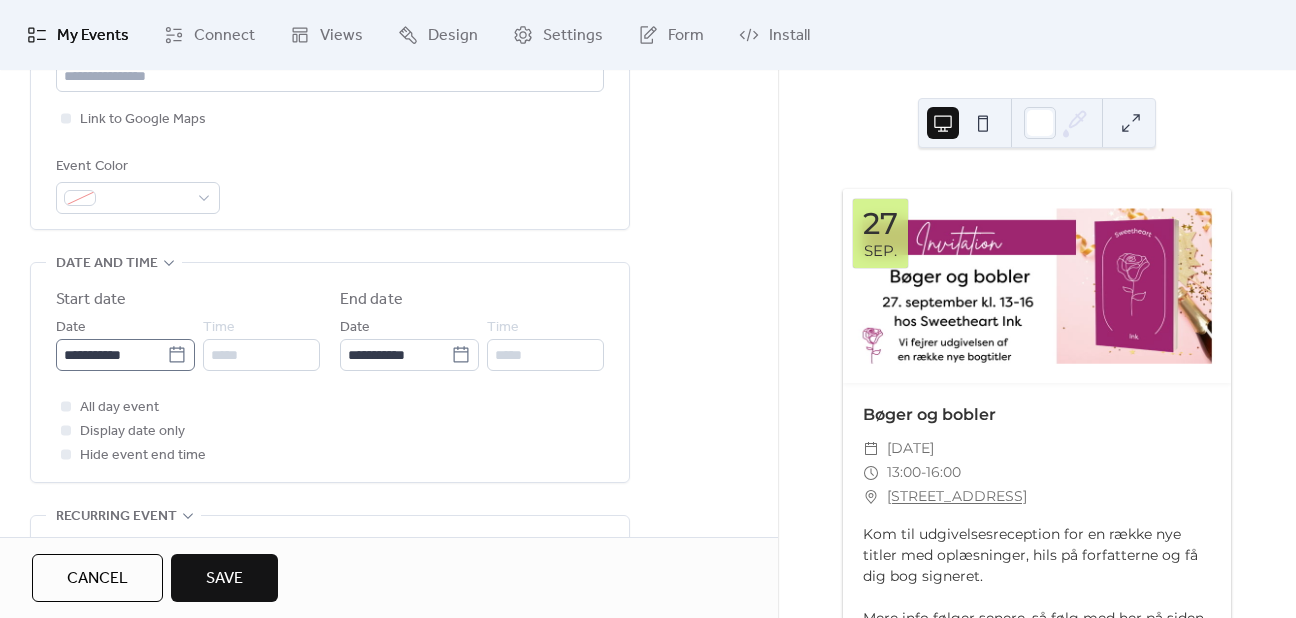 type on "**********" 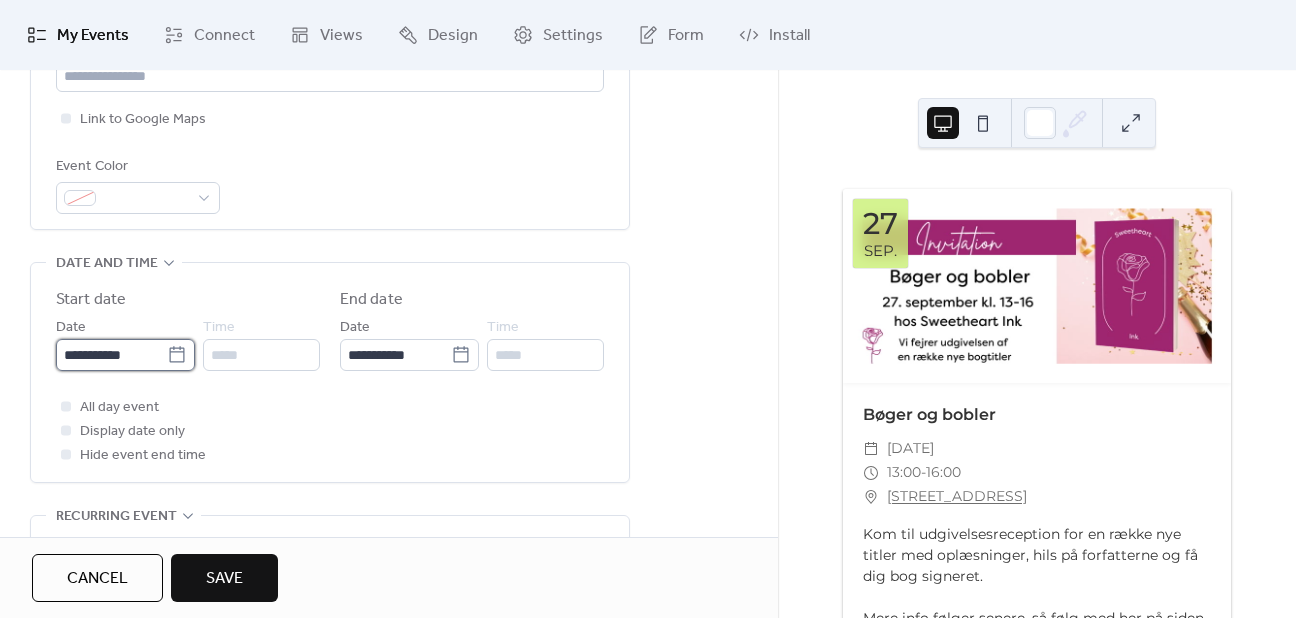 click on "**********" at bounding box center (111, 355) 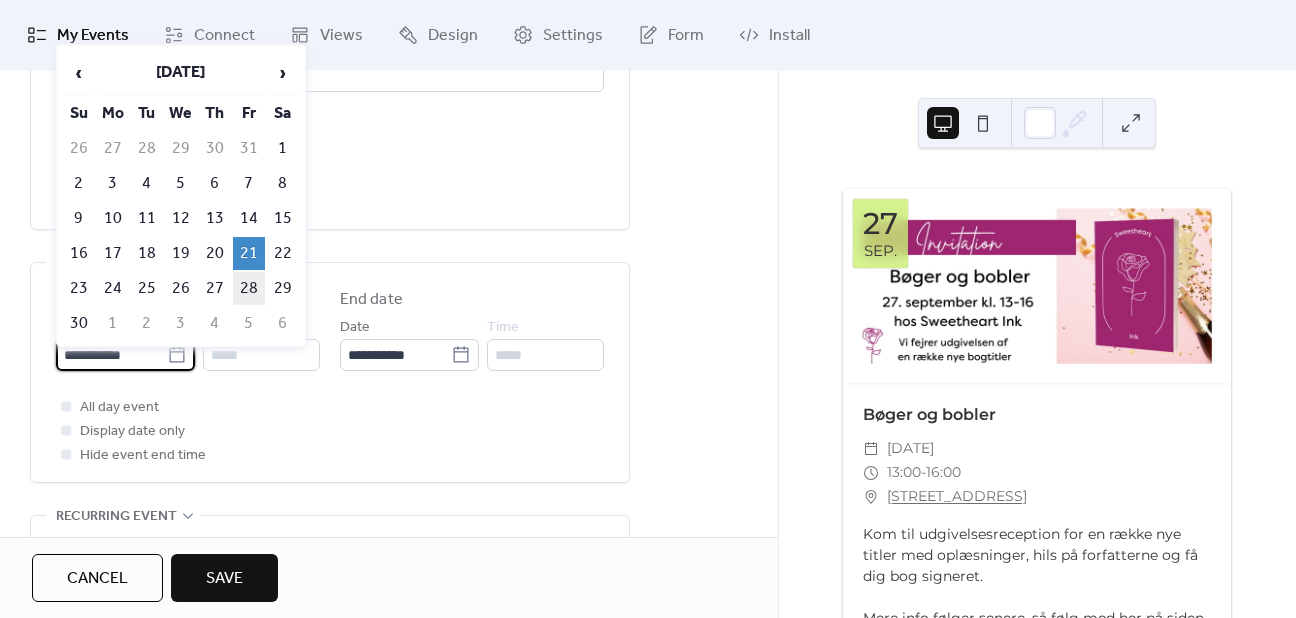 click on "28" at bounding box center [249, 288] 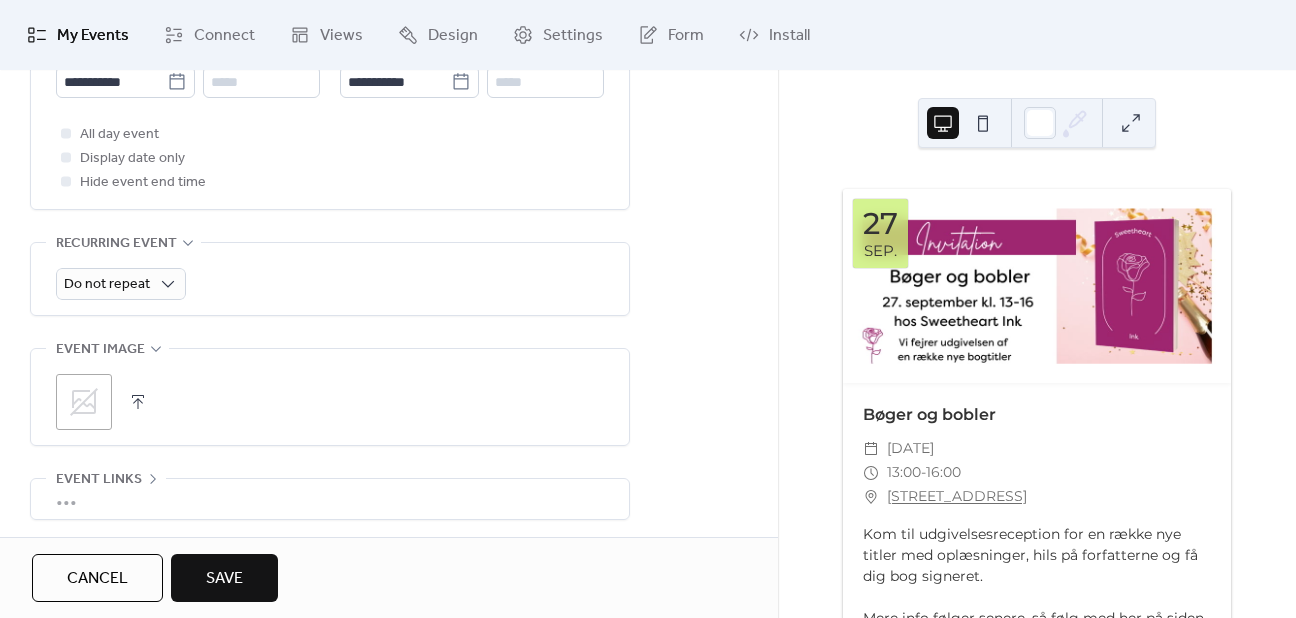 scroll, scrollTop: 800, scrollLeft: 0, axis: vertical 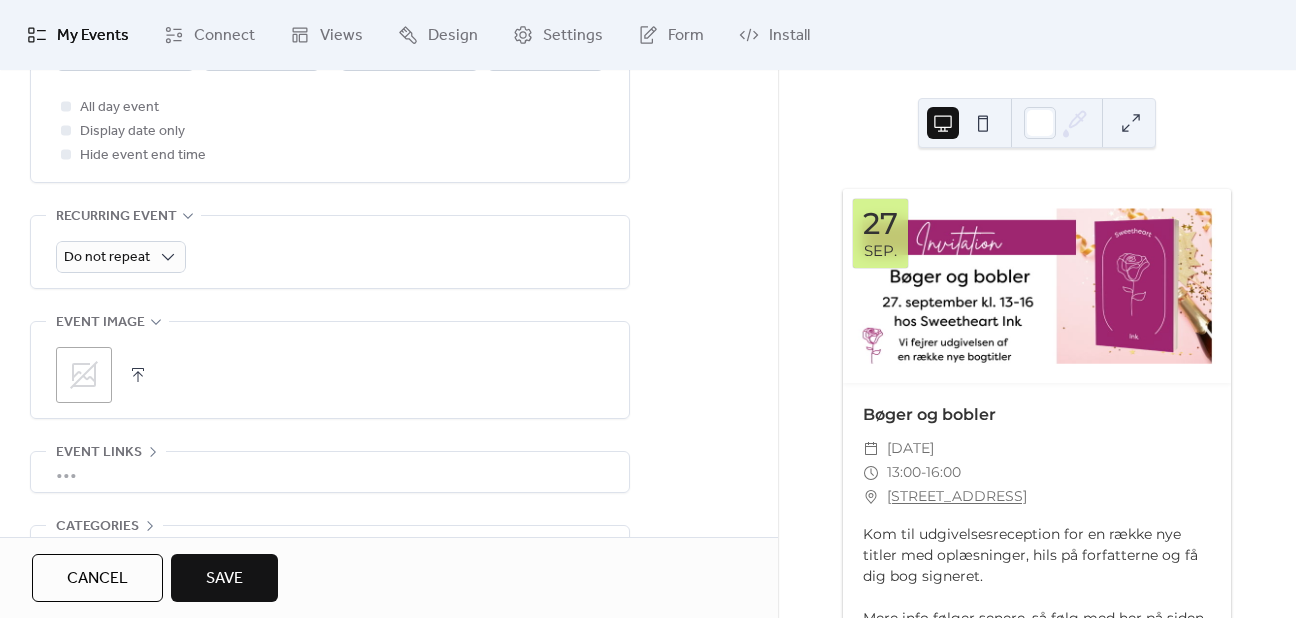 click on "Save" at bounding box center [224, 579] 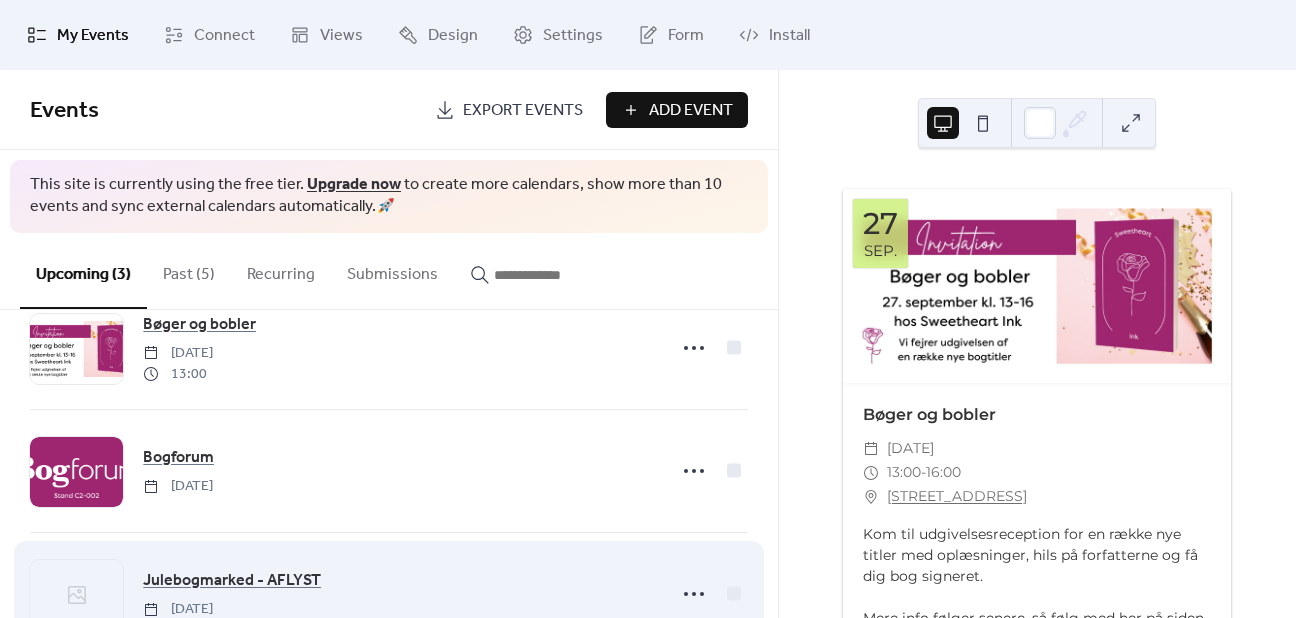scroll, scrollTop: 100, scrollLeft: 0, axis: vertical 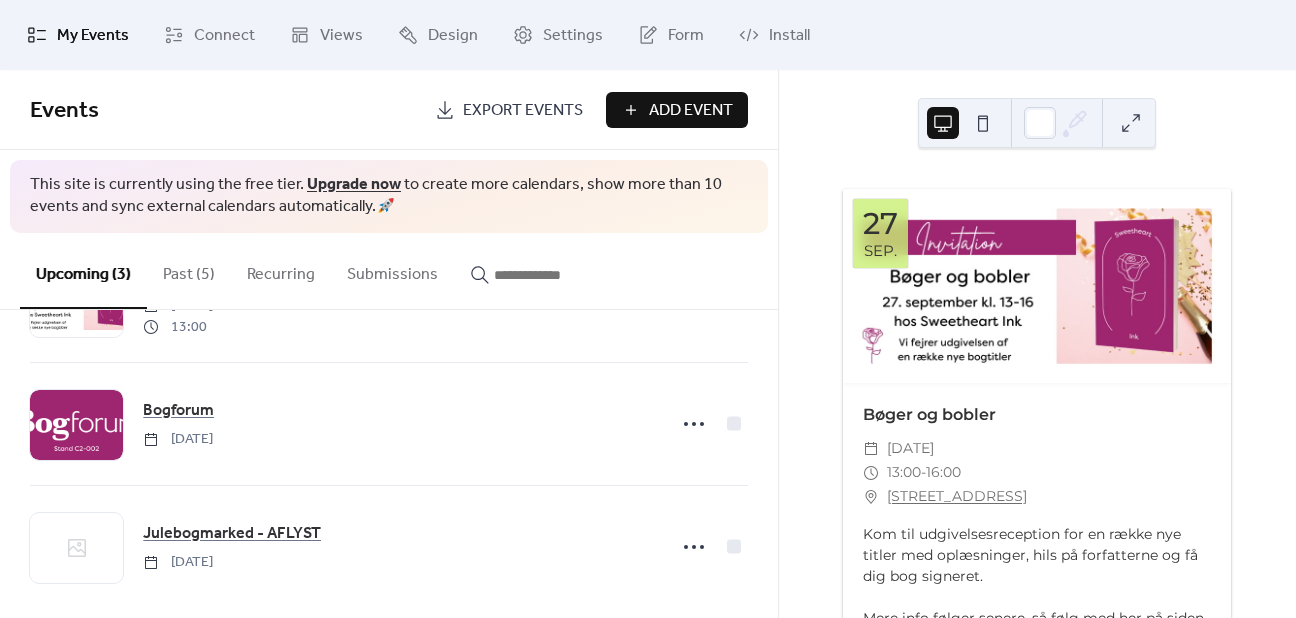 click on "Add Event" at bounding box center (691, 111) 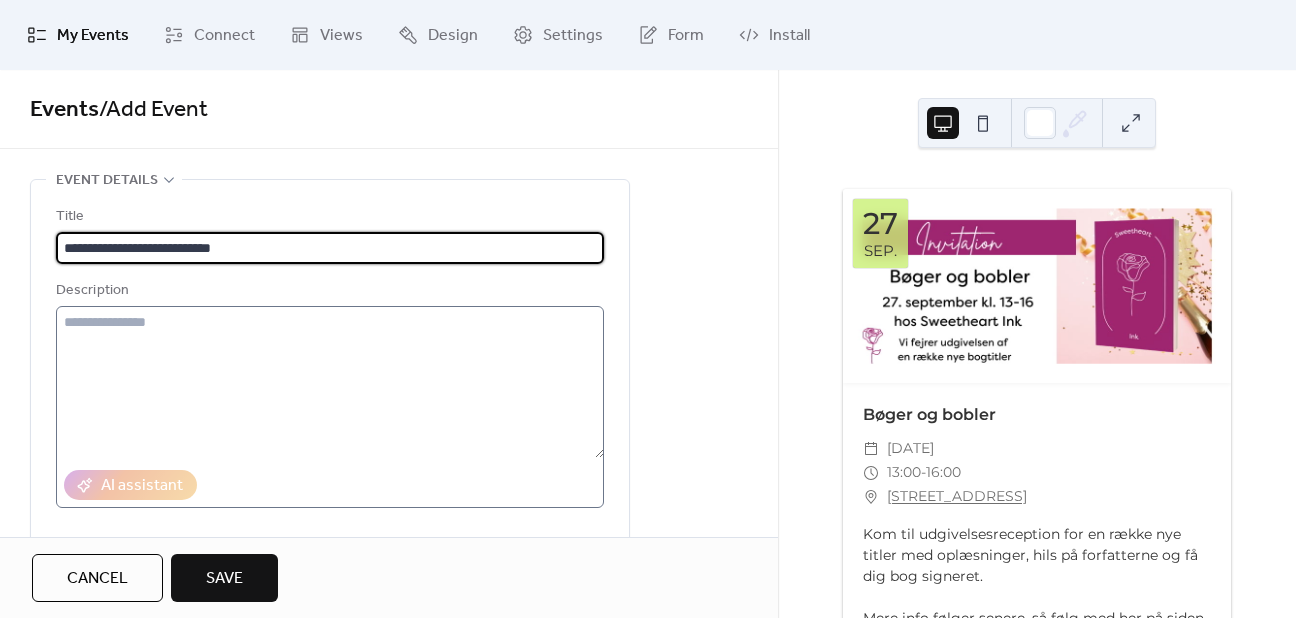 scroll, scrollTop: 0, scrollLeft: 0, axis: both 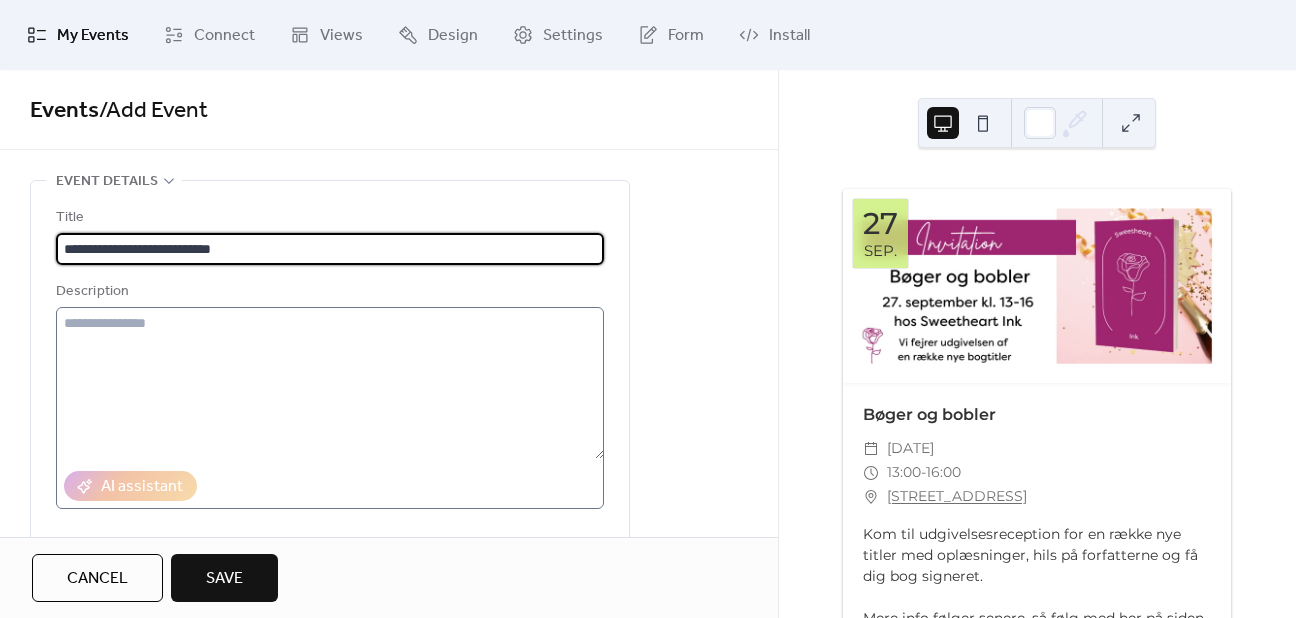 type on "**********" 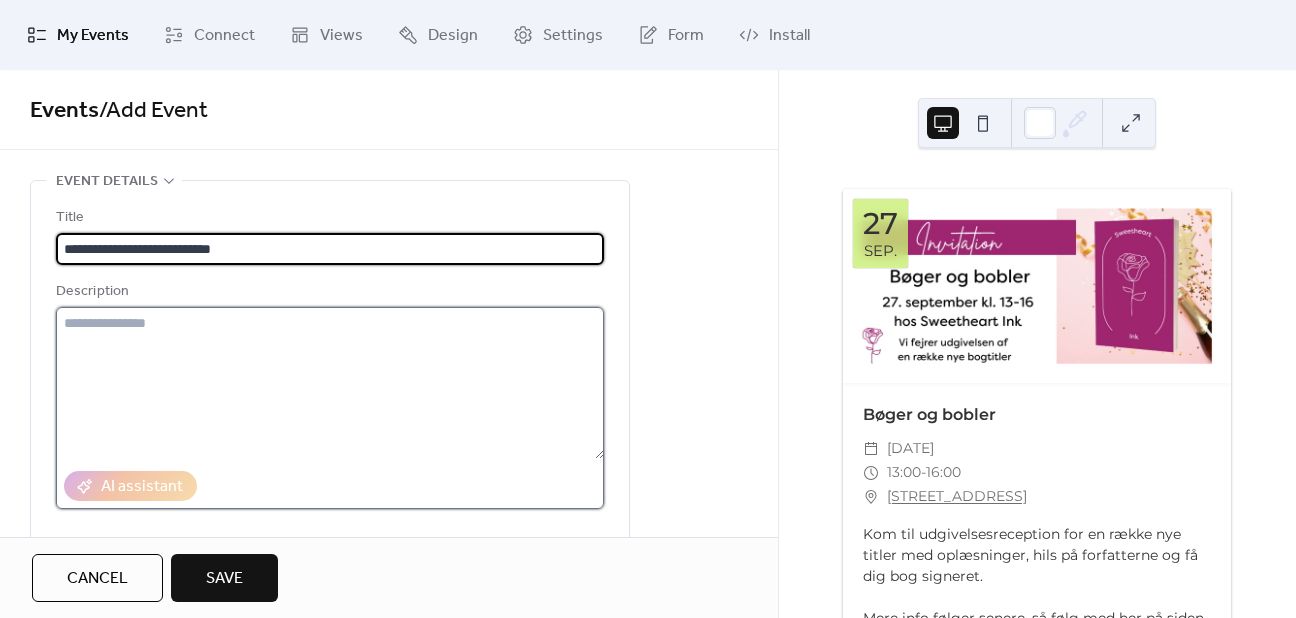 click at bounding box center [330, 383] 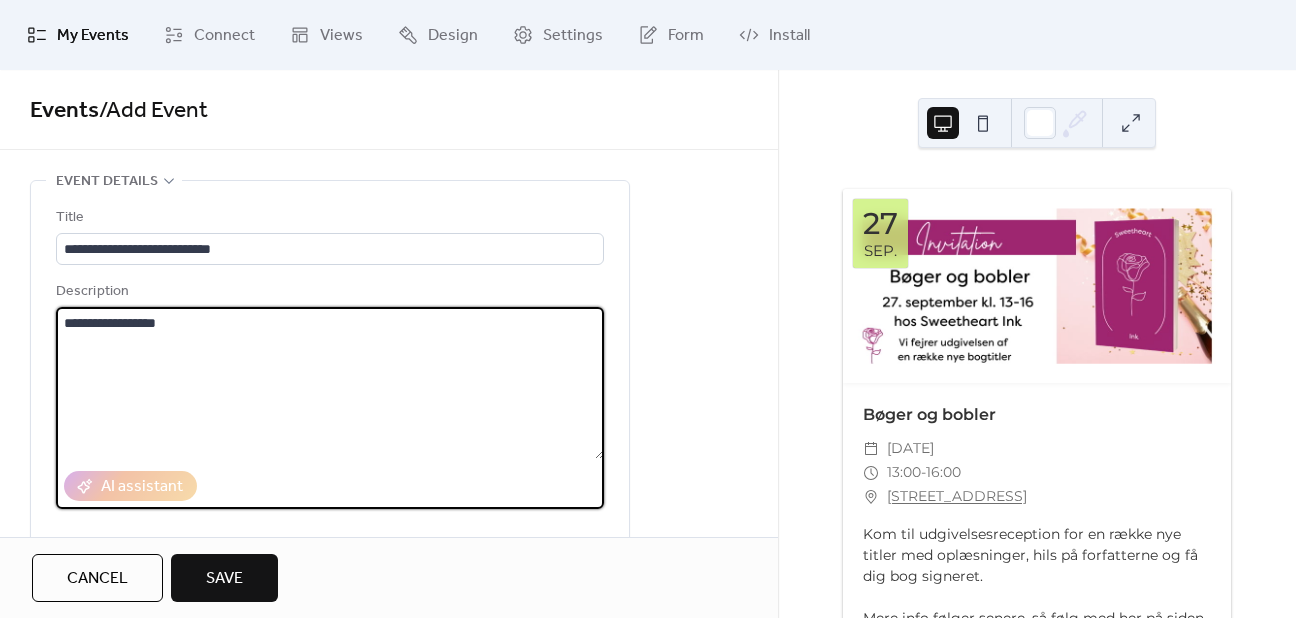 type on "**********" 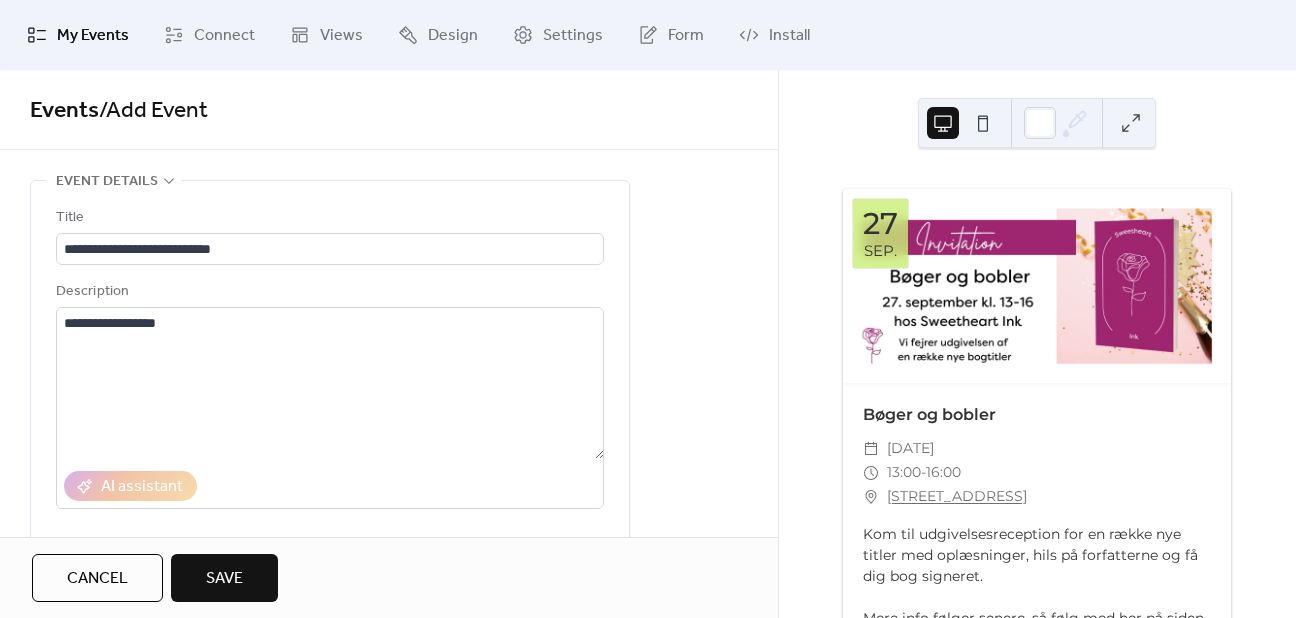 click on "**********" at bounding box center (389, 821) 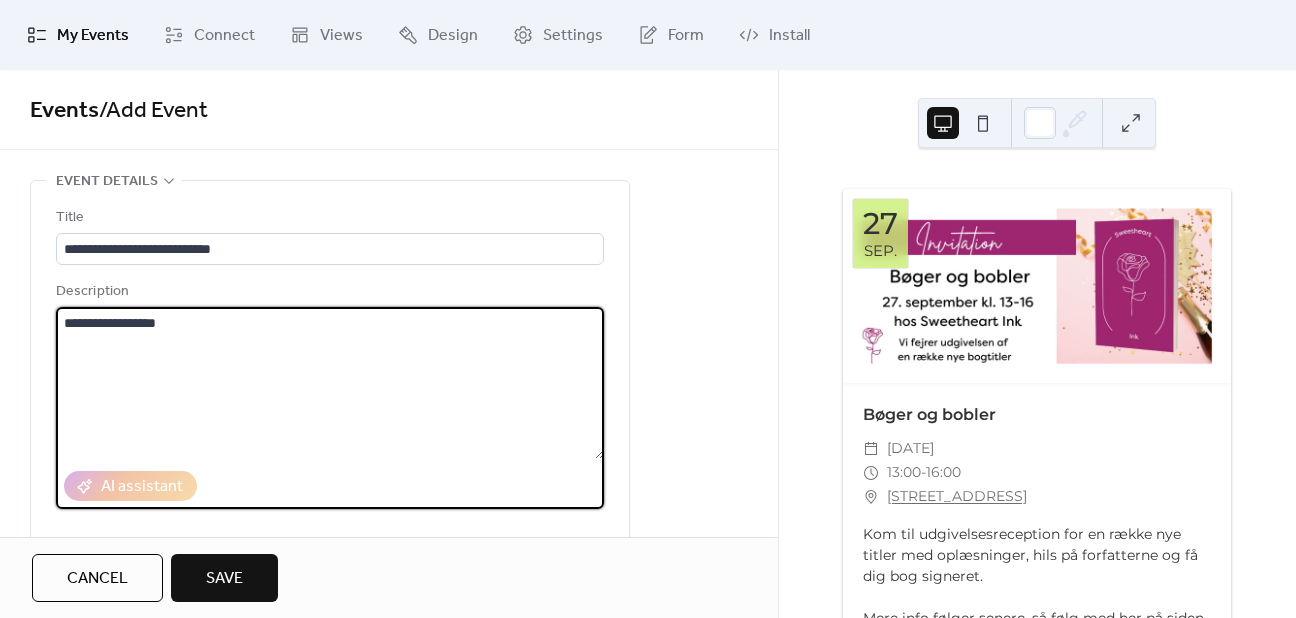 drag, startPoint x: 208, startPoint y: 320, endPoint x: -33, endPoint y: 296, distance: 242.19208 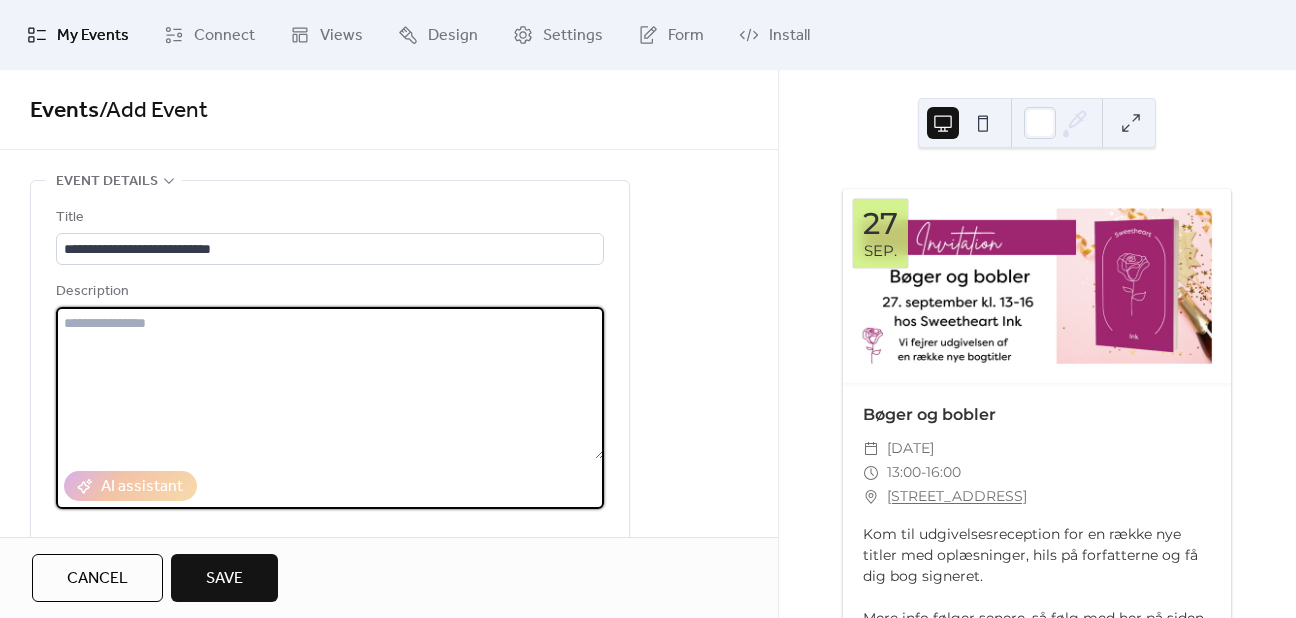 type 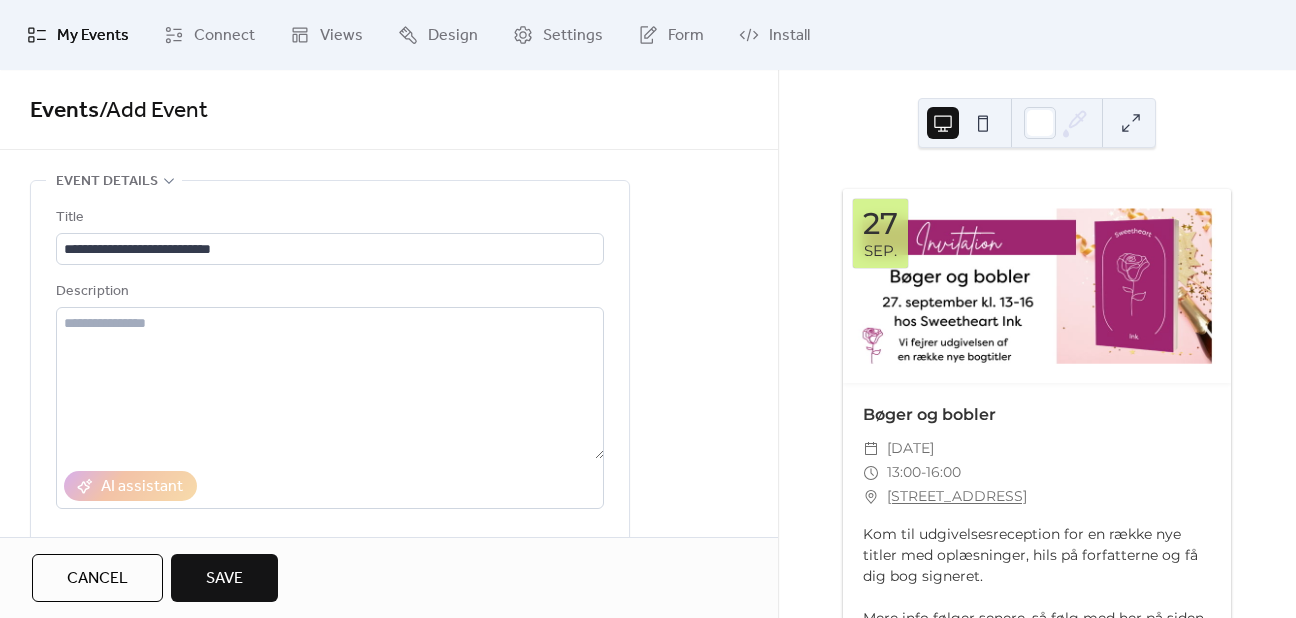 click on "**********" at bounding box center (389, 821) 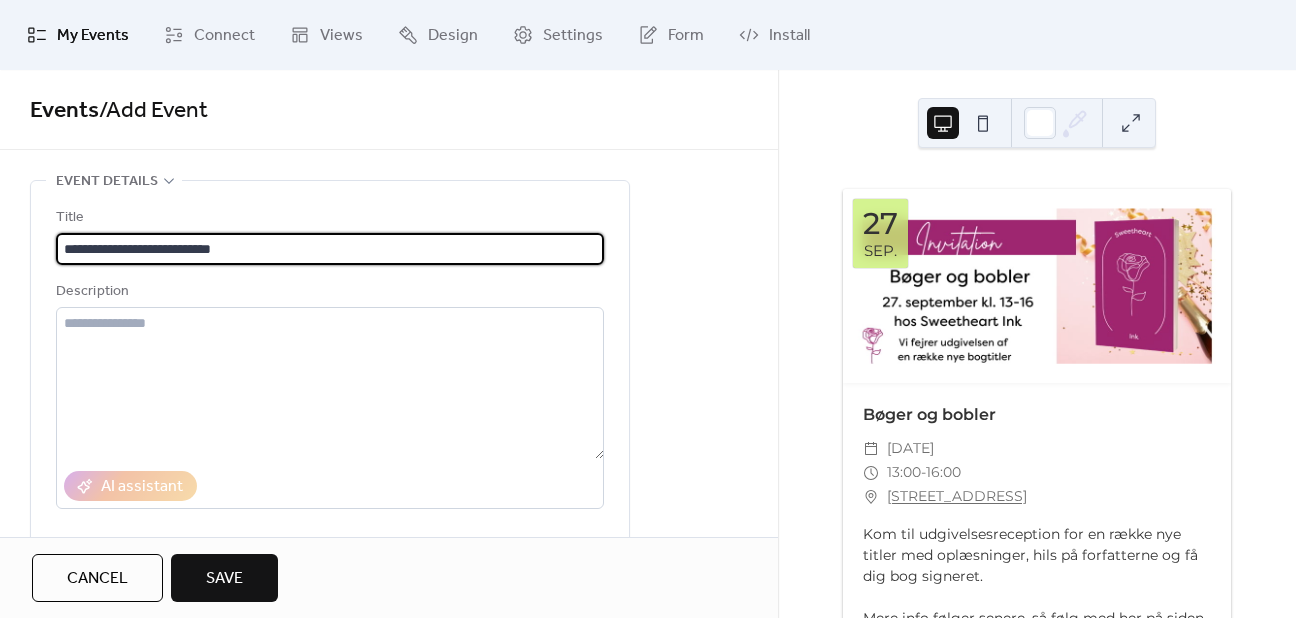 click on "**********" at bounding box center [330, 249] 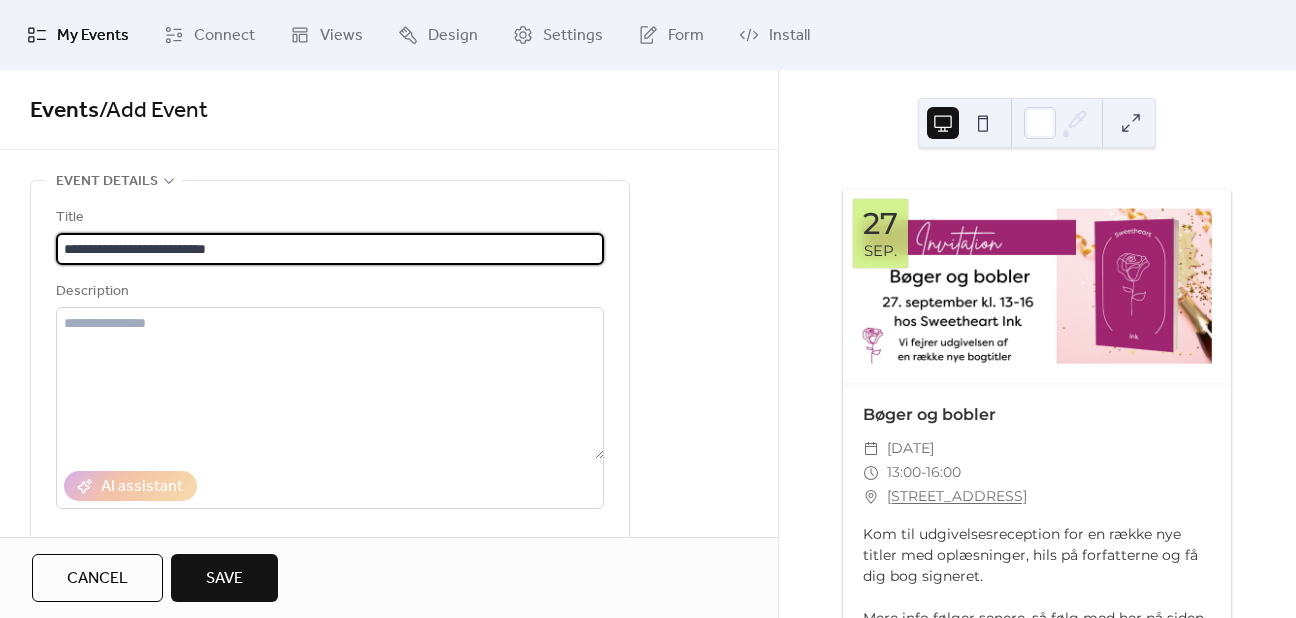 type on "**********" 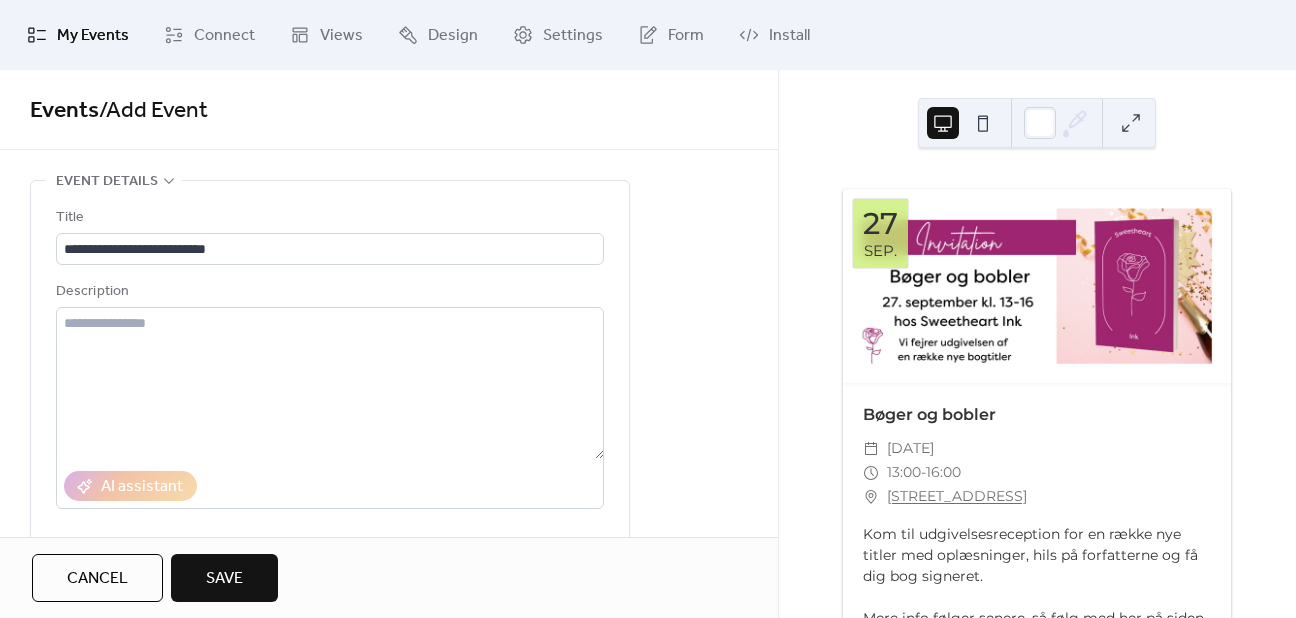 click on "**********" at bounding box center [389, 821] 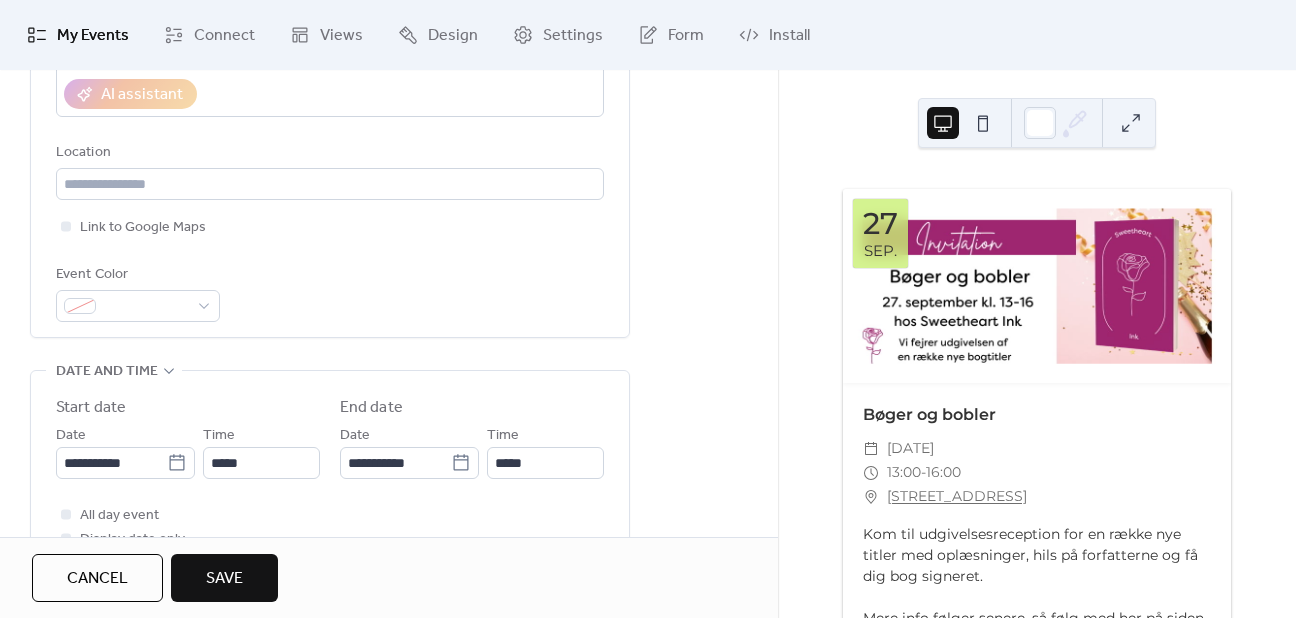 scroll, scrollTop: 500, scrollLeft: 0, axis: vertical 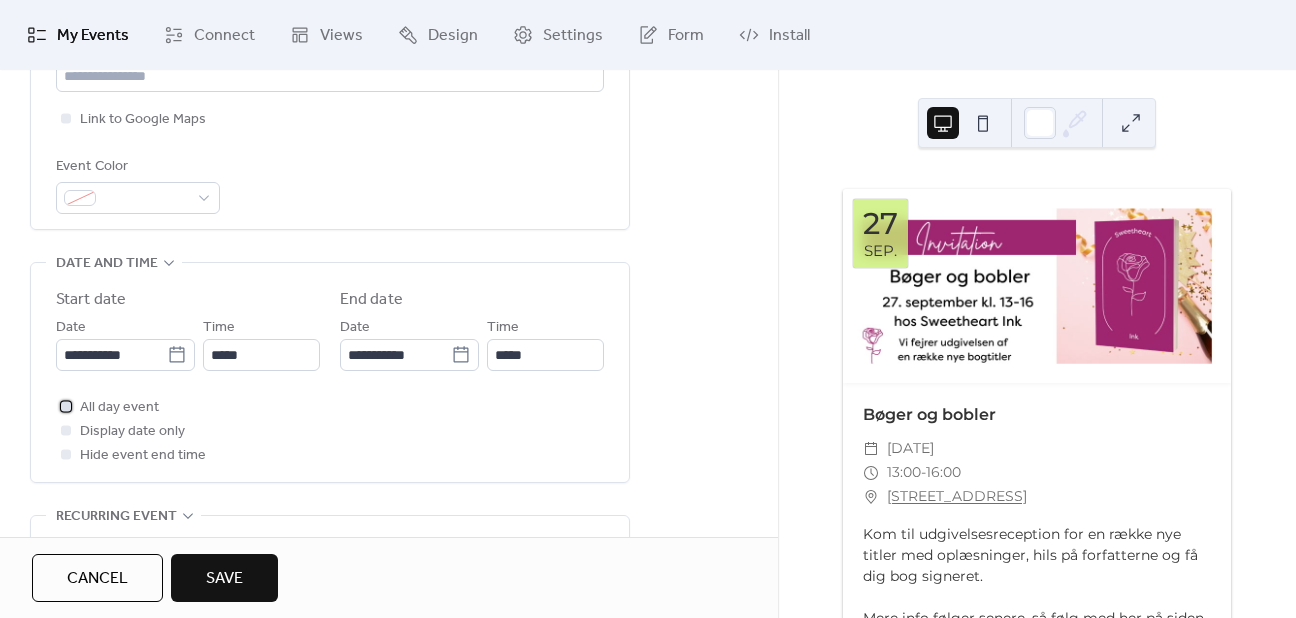click at bounding box center [66, 406] 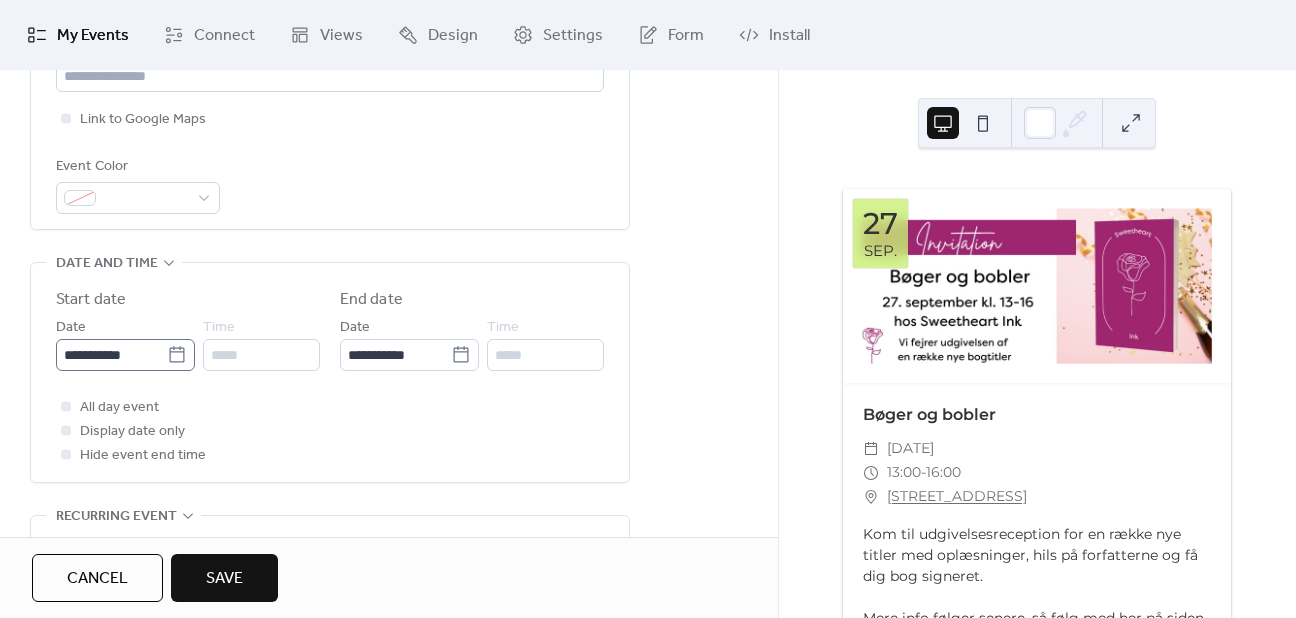 click 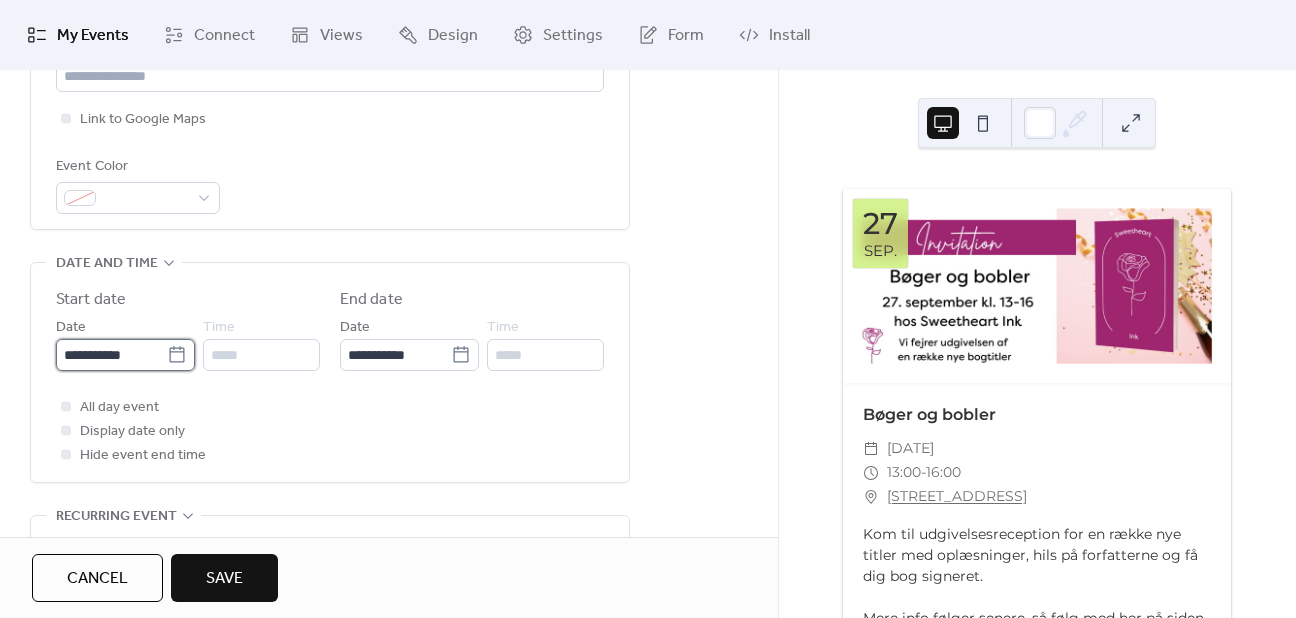 click on "**********" at bounding box center (111, 355) 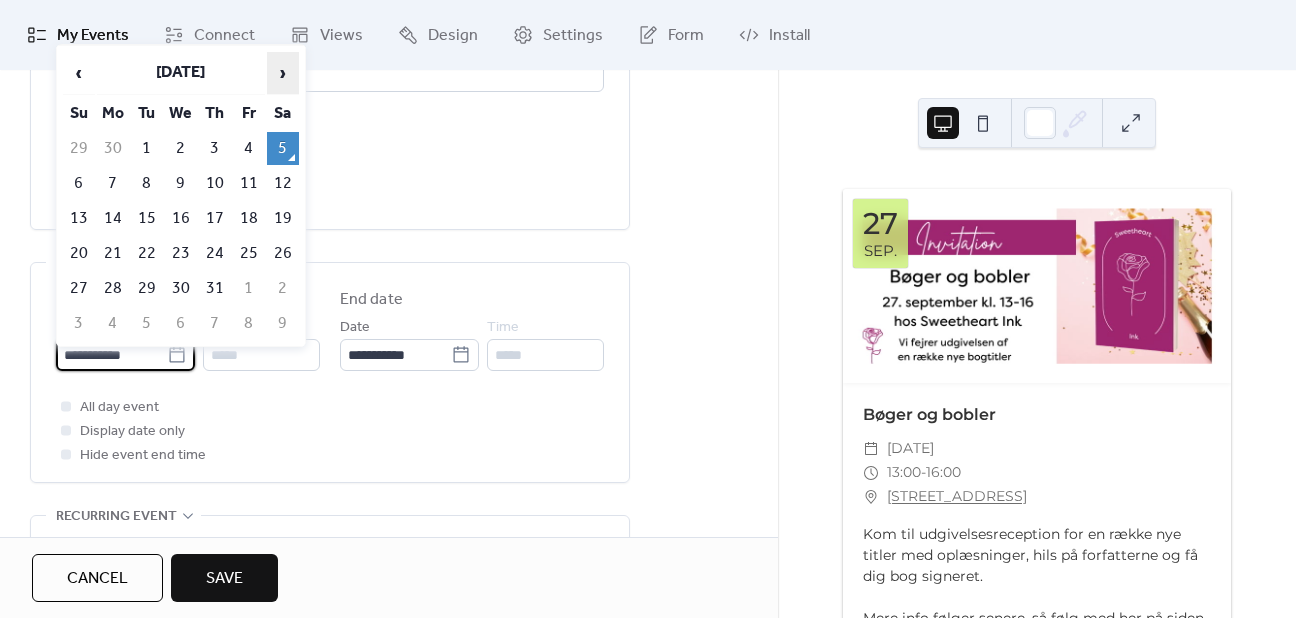 click on "›" at bounding box center (283, 73) 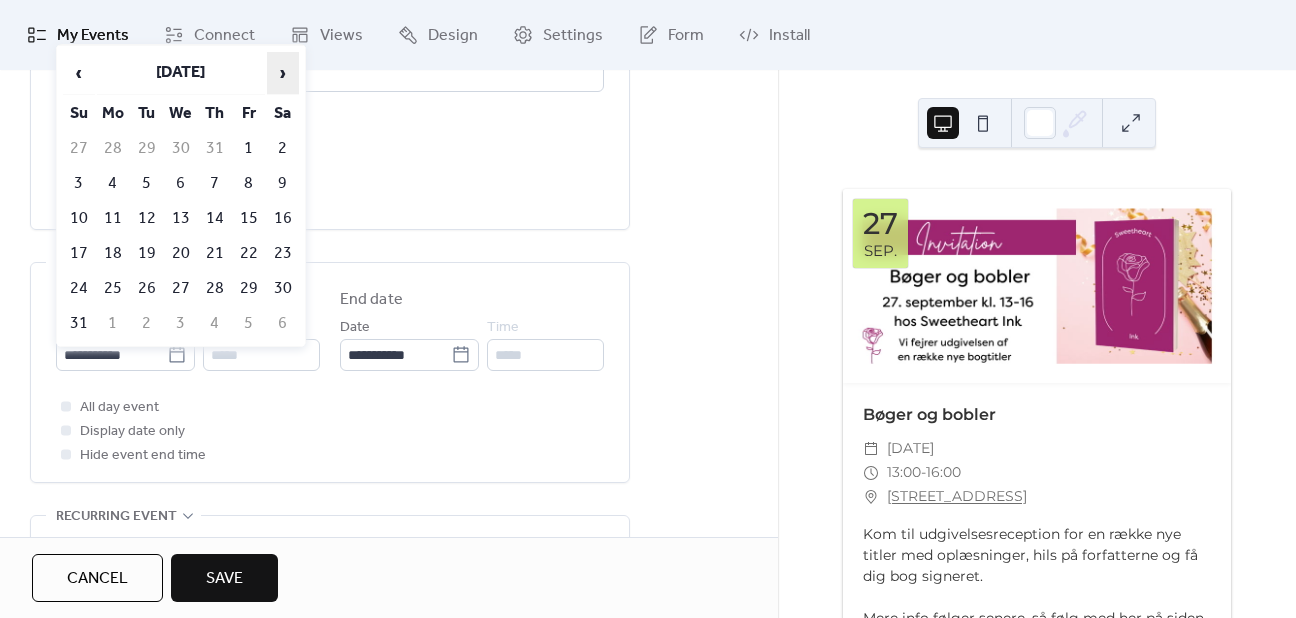 click on "›" at bounding box center (283, 73) 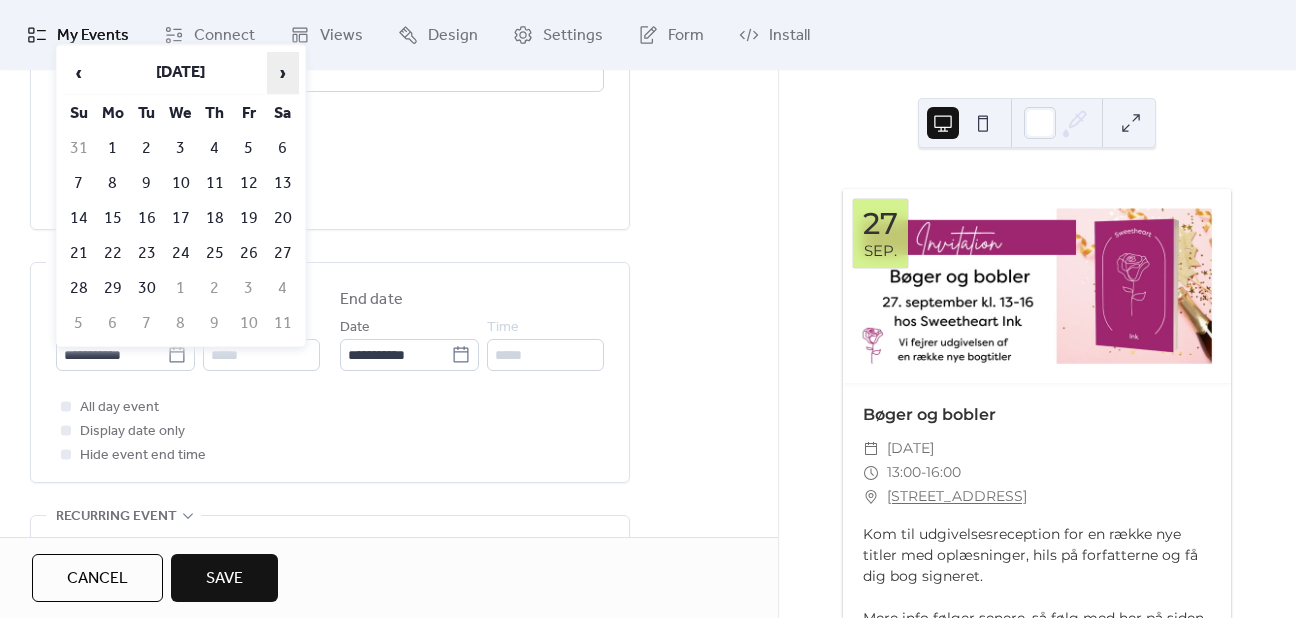 click on "›" at bounding box center (283, 73) 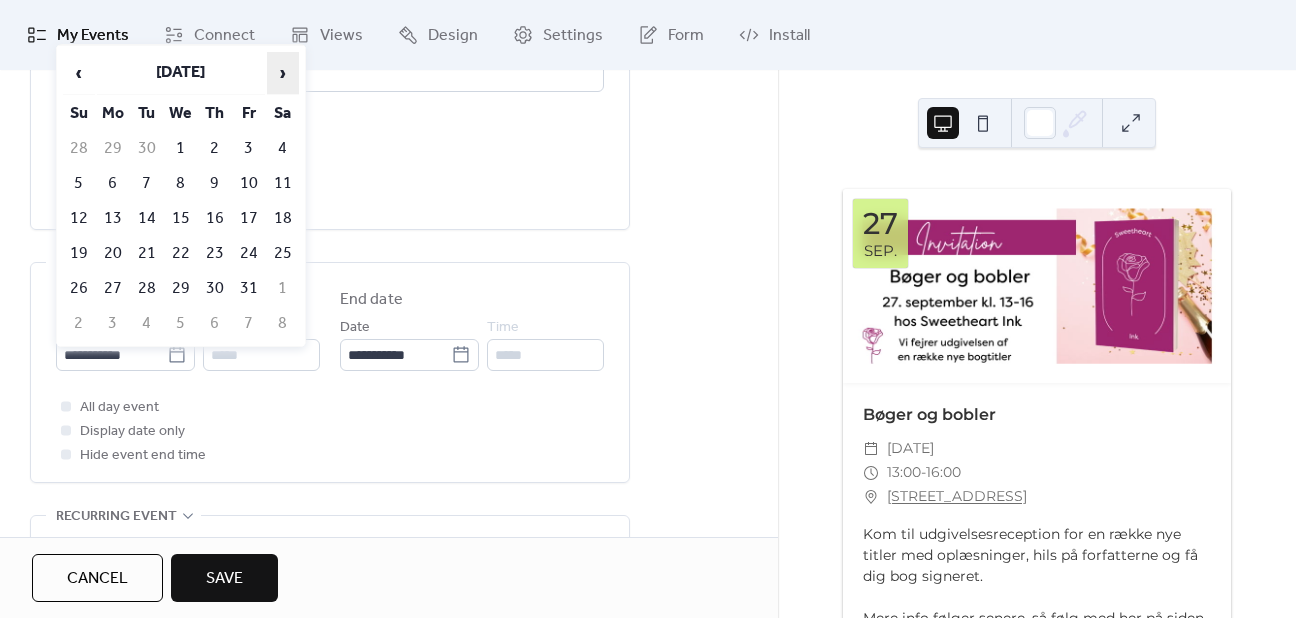 click on "›" at bounding box center (283, 73) 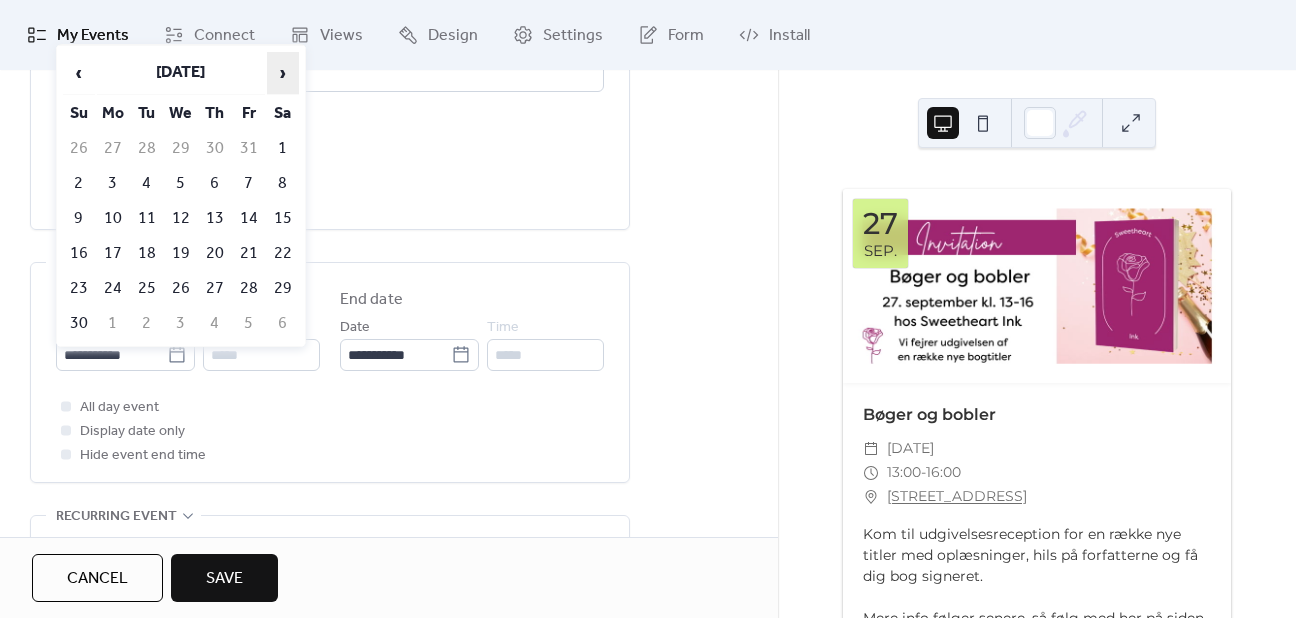 click on "›" at bounding box center [283, 73] 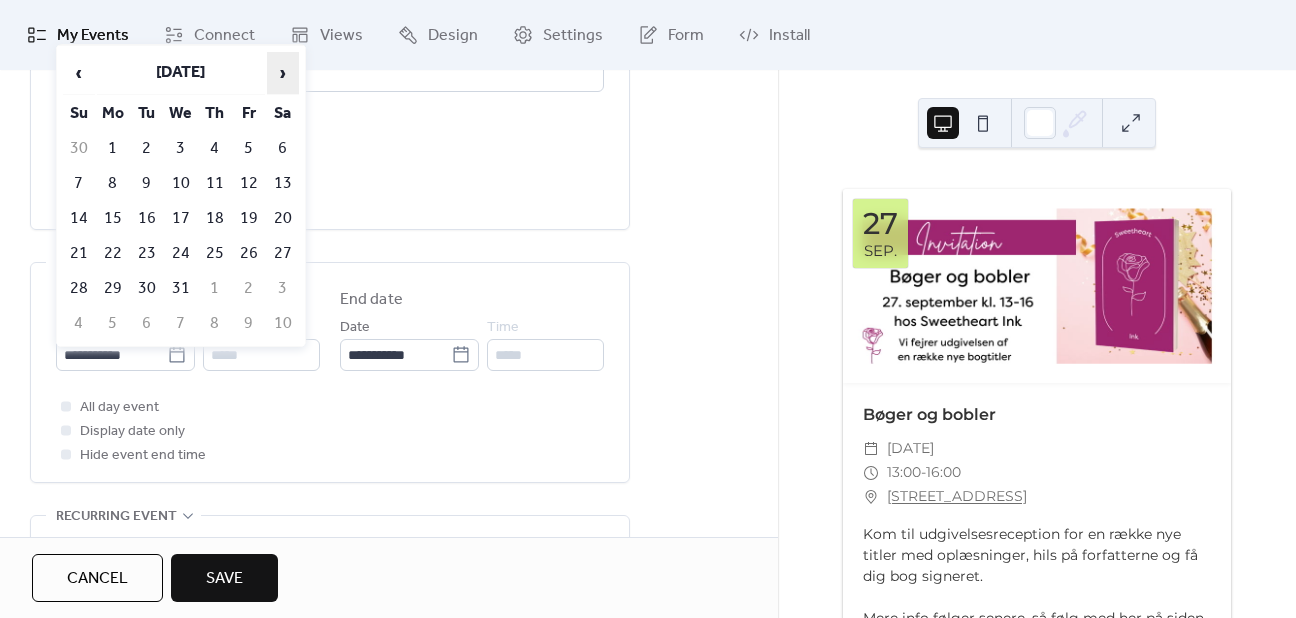 click on "›" at bounding box center [283, 73] 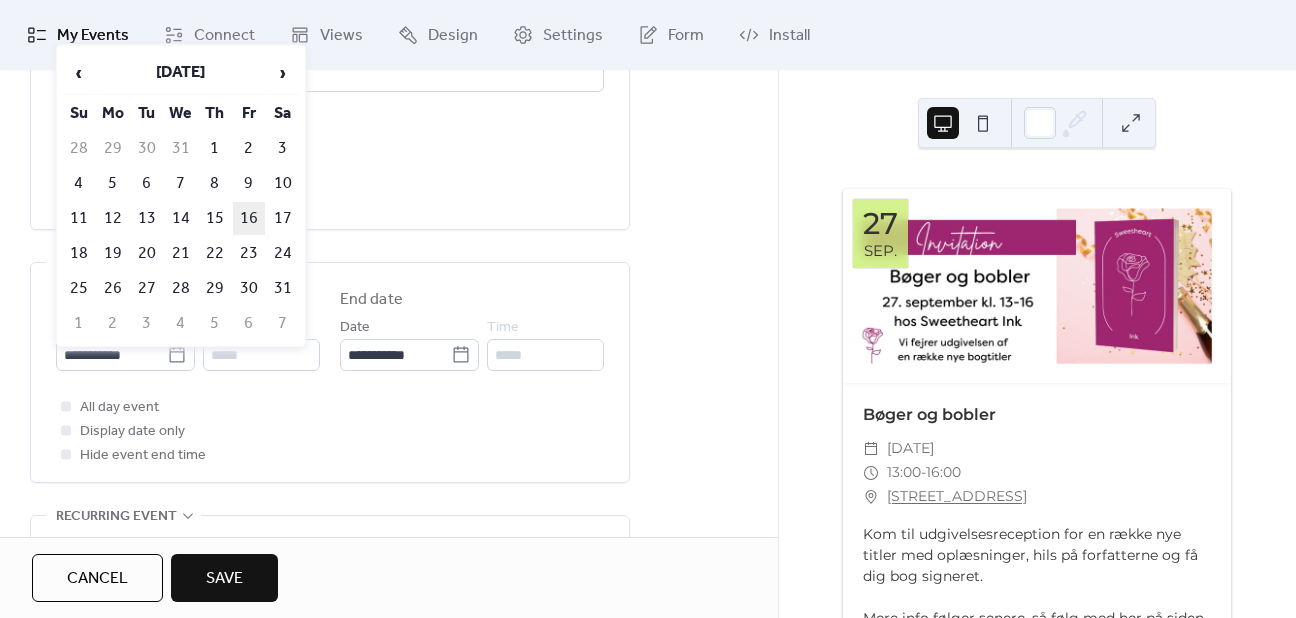 click on "16" at bounding box center (249, 218) 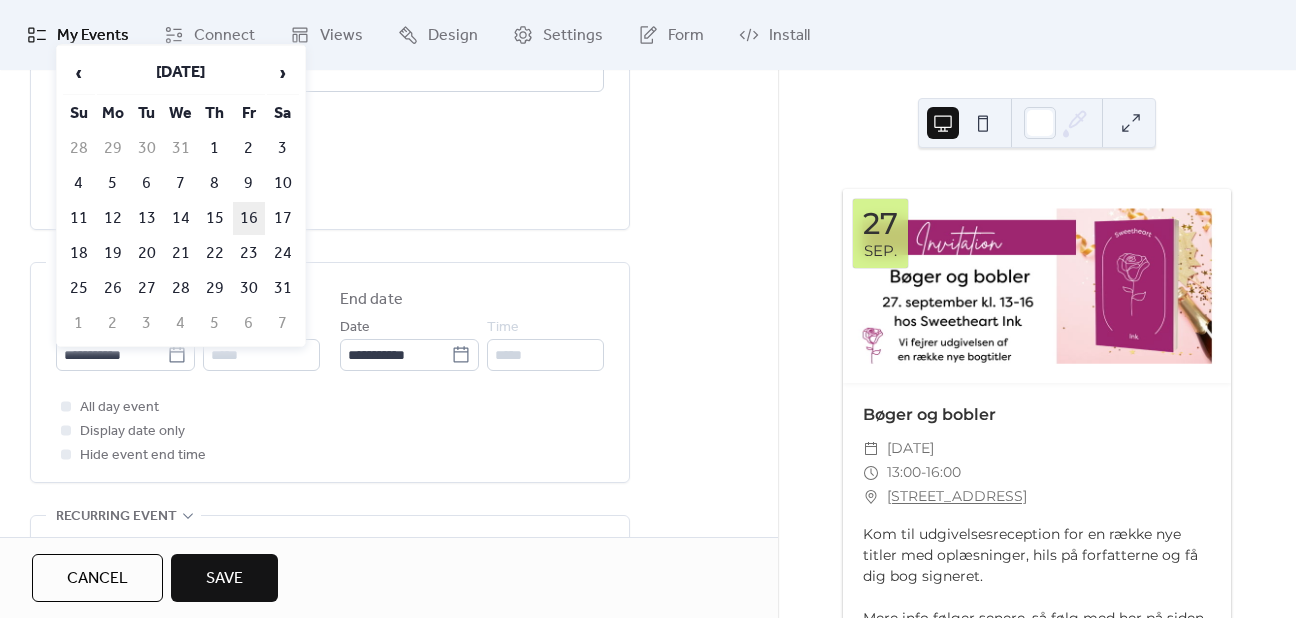 type on "**********" 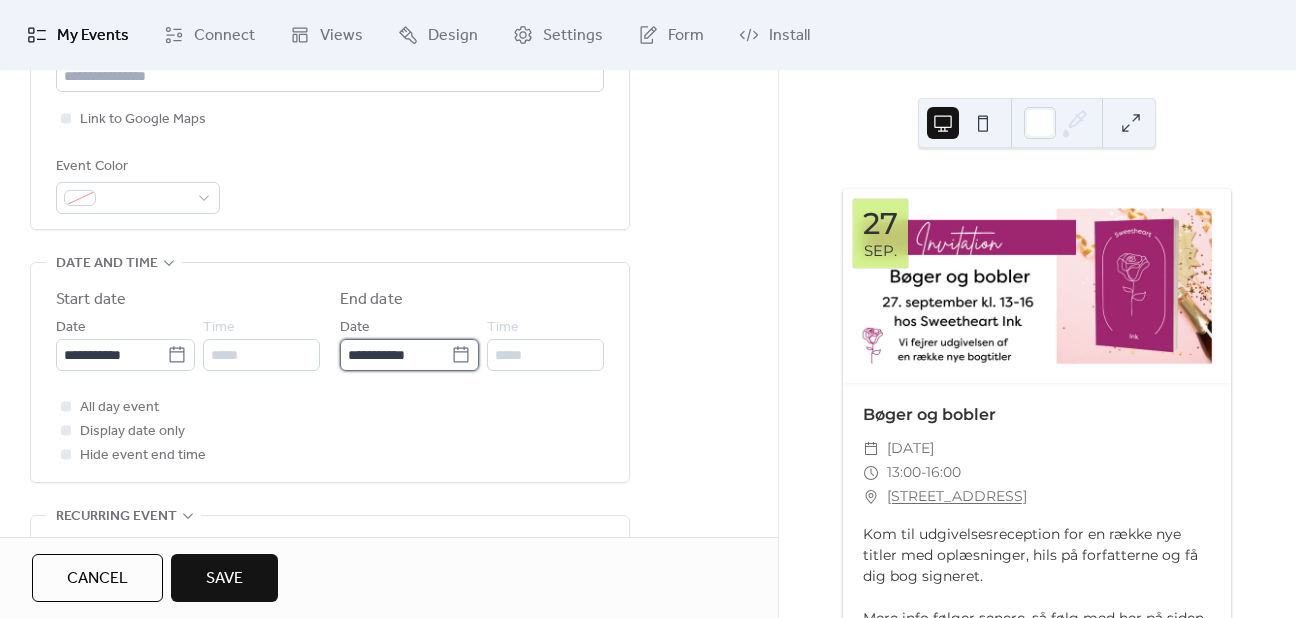 click on "**********" at bounding box center [395, 355] 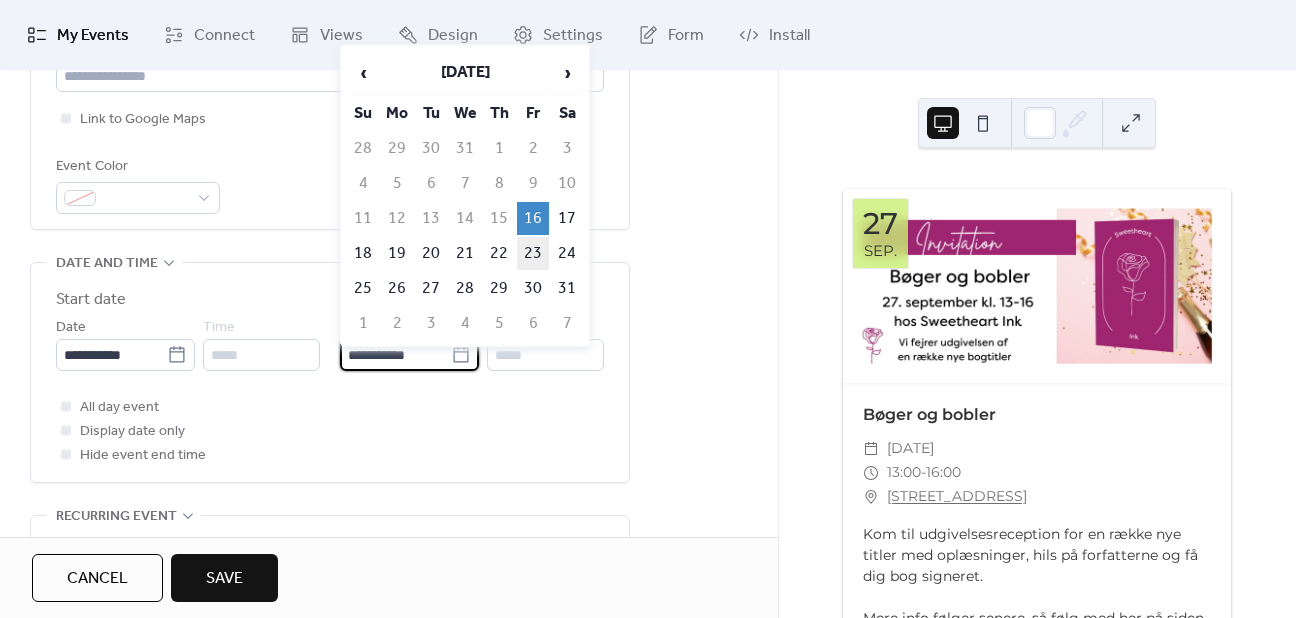 click on "23" at bounding box center (533, 253) 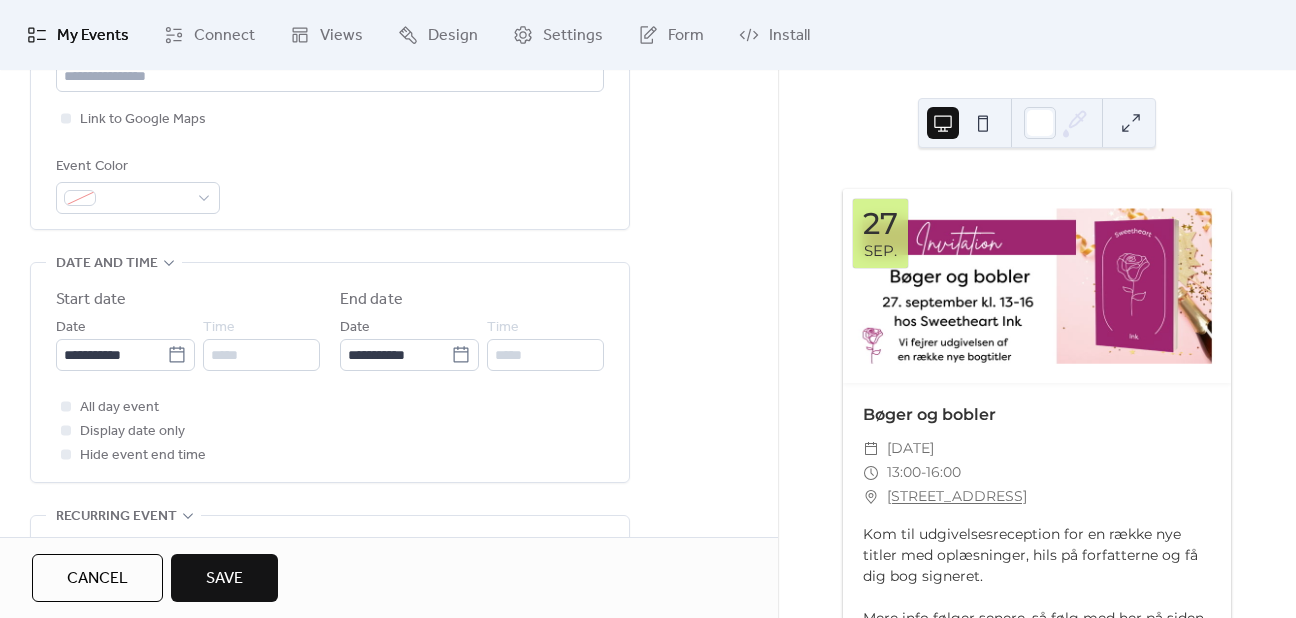 click at bounding box center [66, 454] 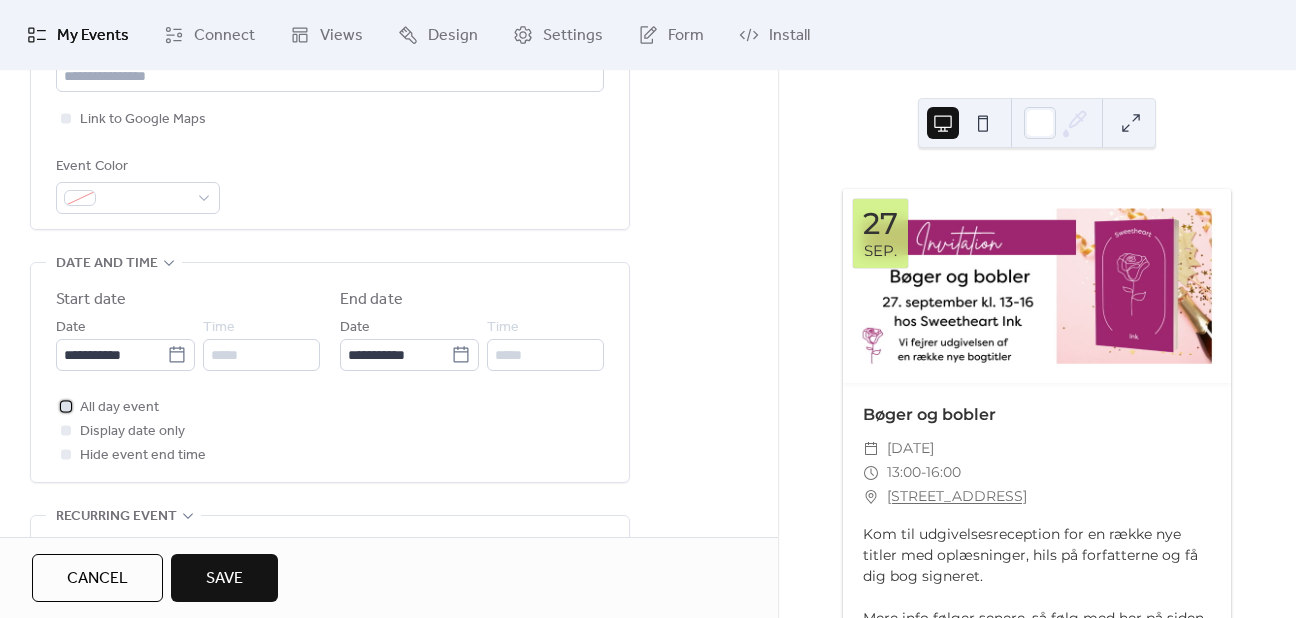 click at bounding box center [66, 406] 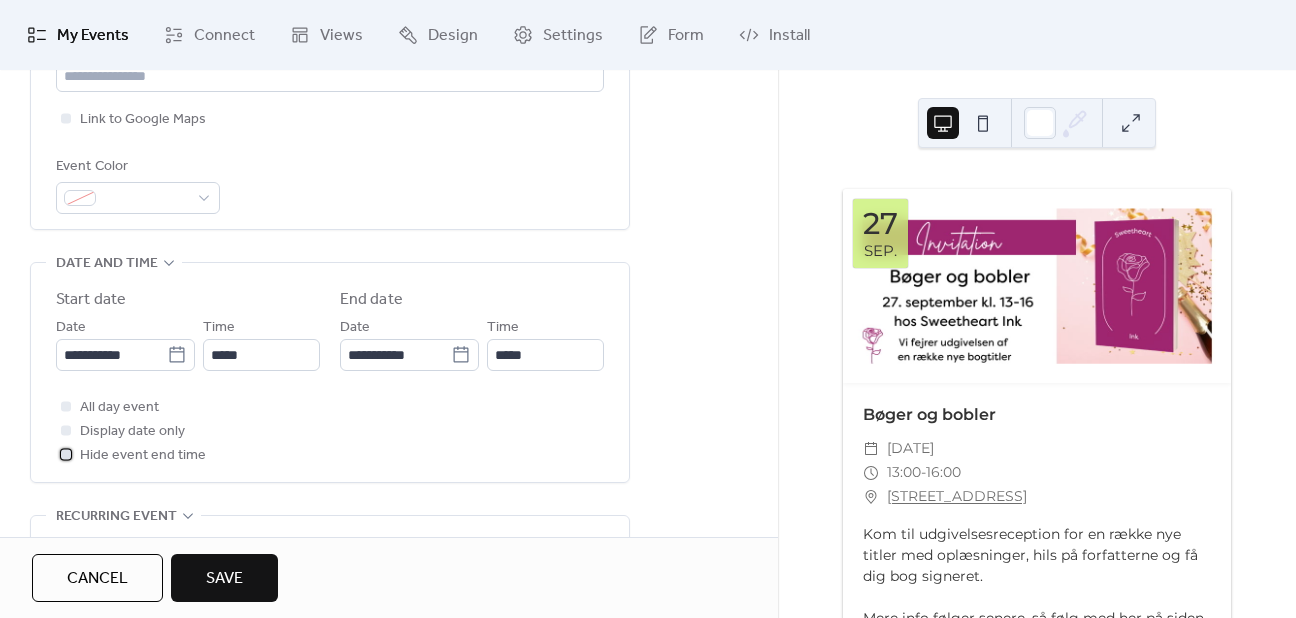 click at bounding box center (66, 454) 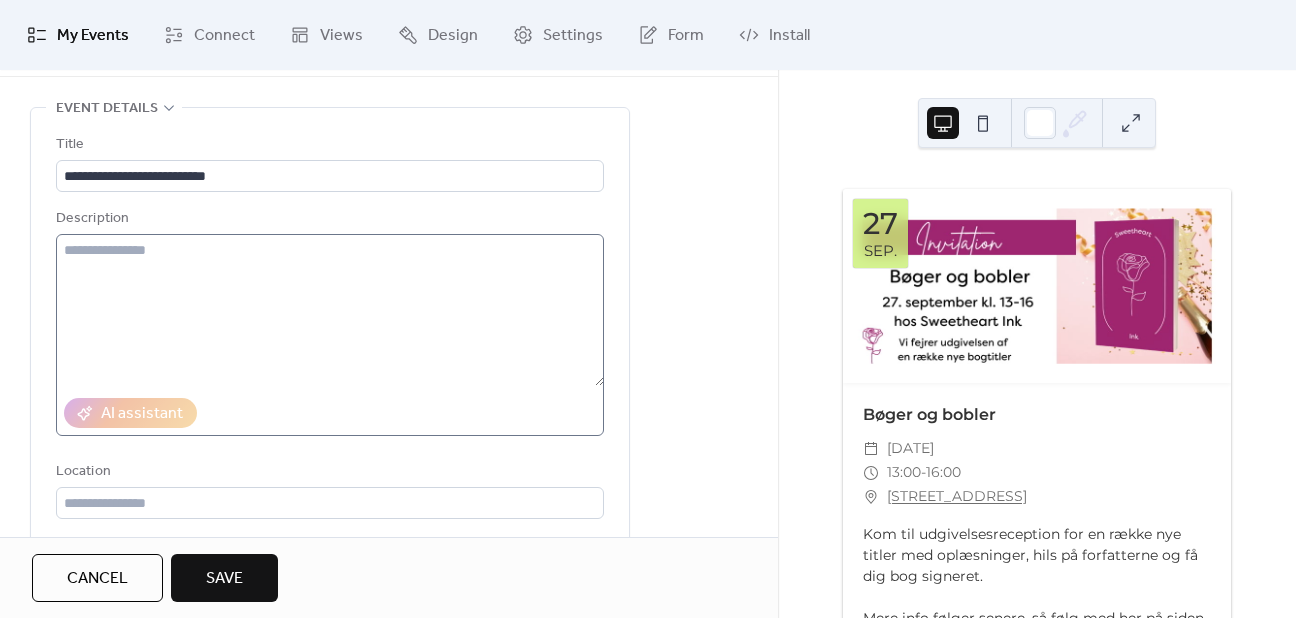 scroll, scrollTop: 0, scrollLeft: 0, axis: both 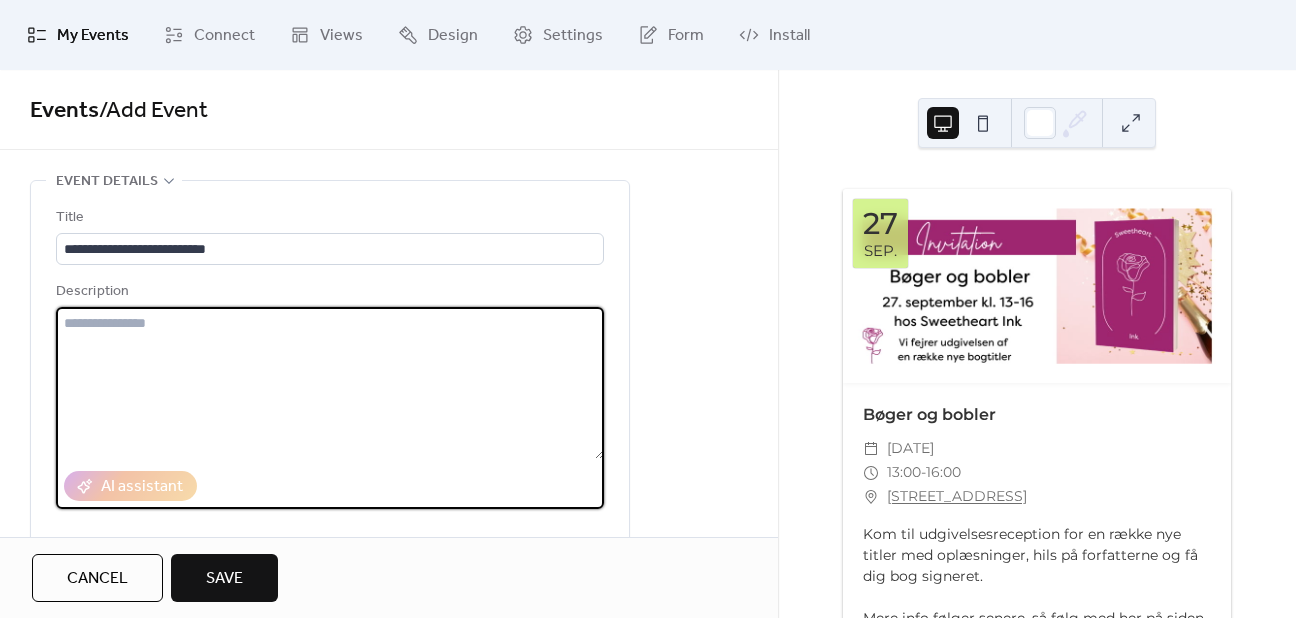 click at bounding box center (330, 383) 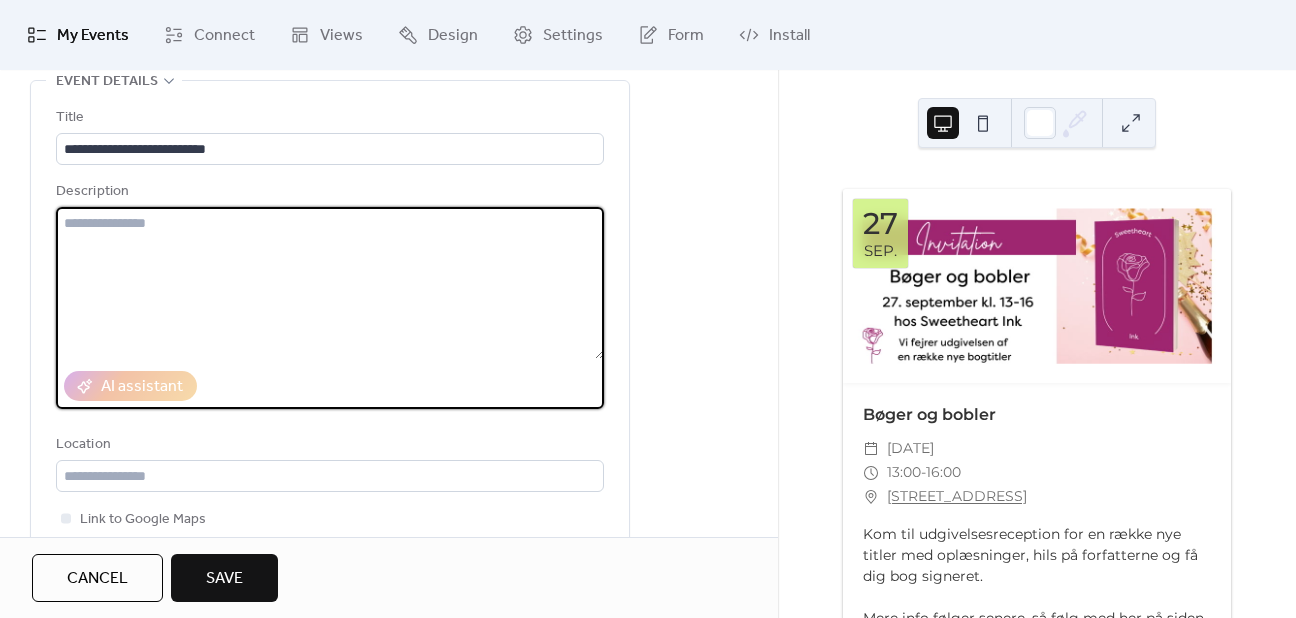 scroll, scrollTop: 100, scrollLeft: 0, axis: vertical 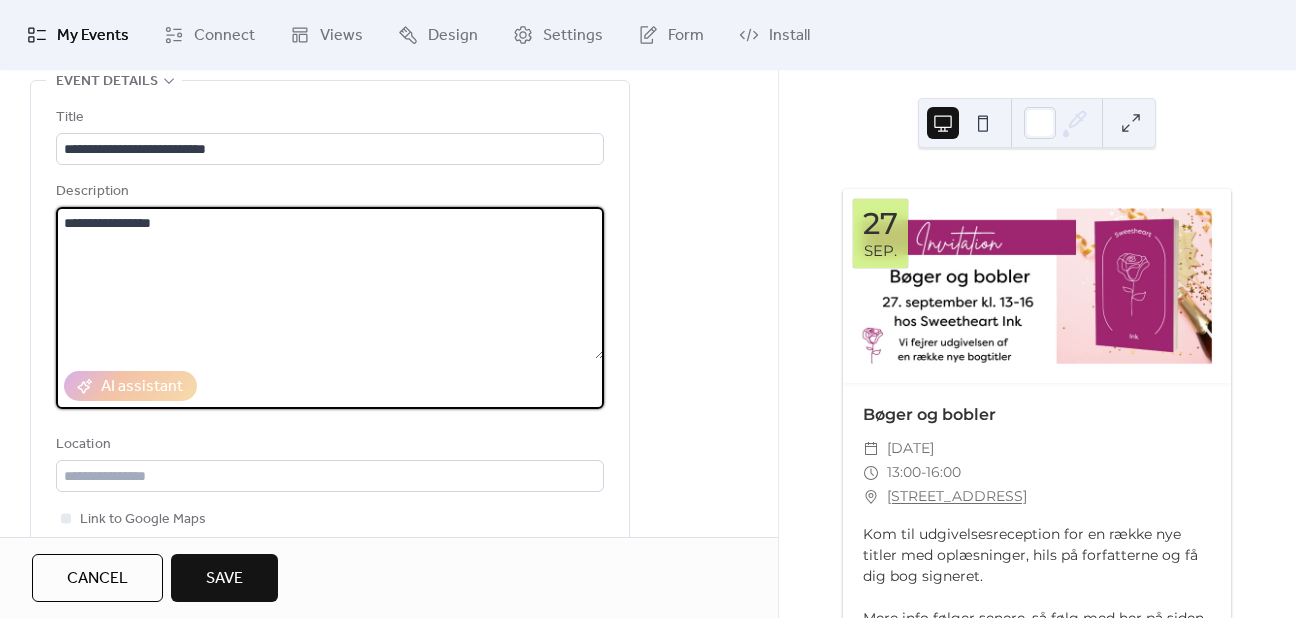 type on "**********" 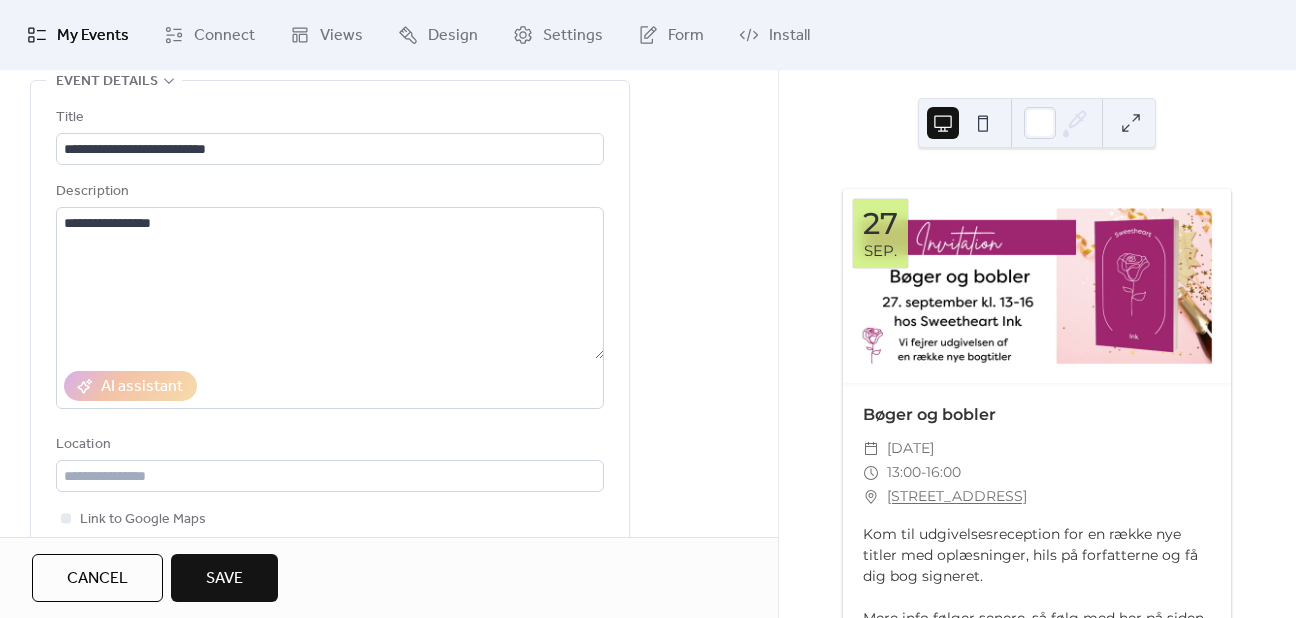 click on "**********" at bounding box center [389, 721] 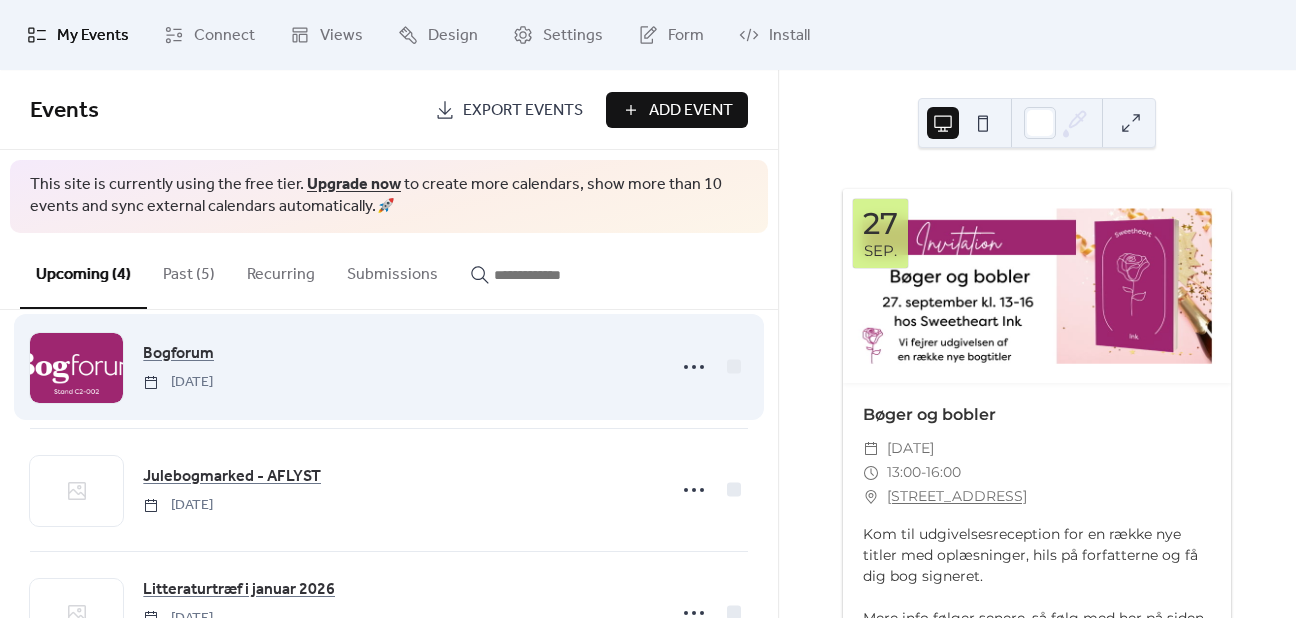 scroll, scrollTop: 200, scrollLeft: 0, axis: vertical 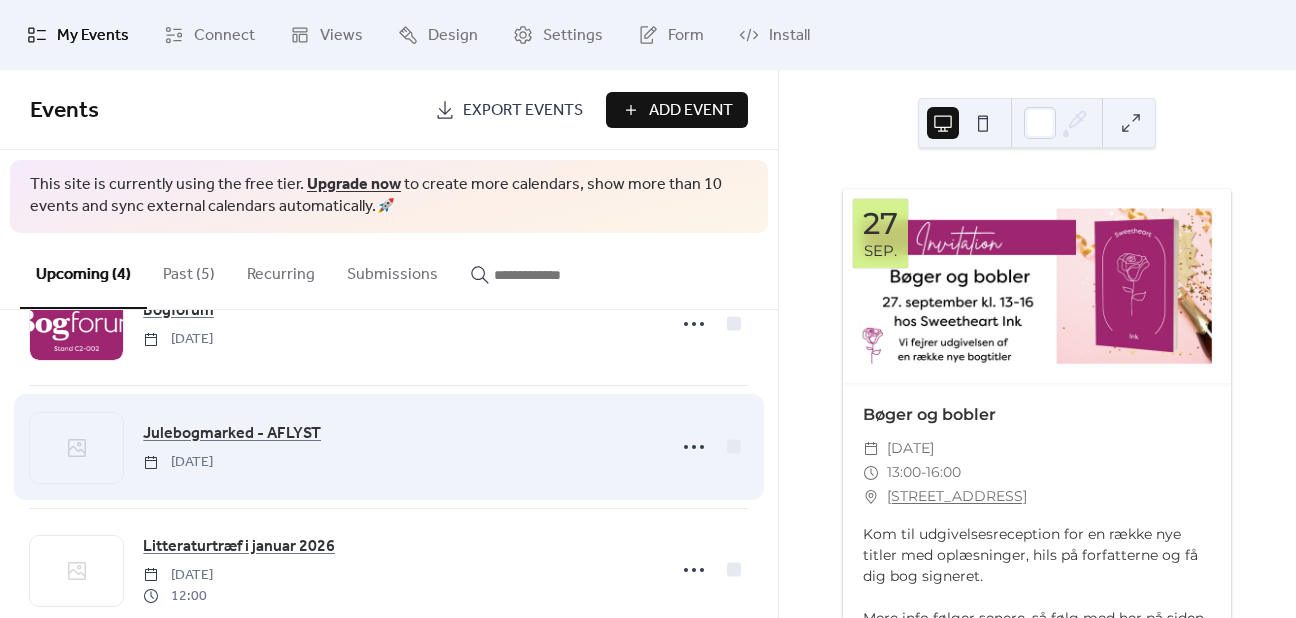 click on "Julebogmarked - AFLYST [DATE]" at bounding box center (398, 446) 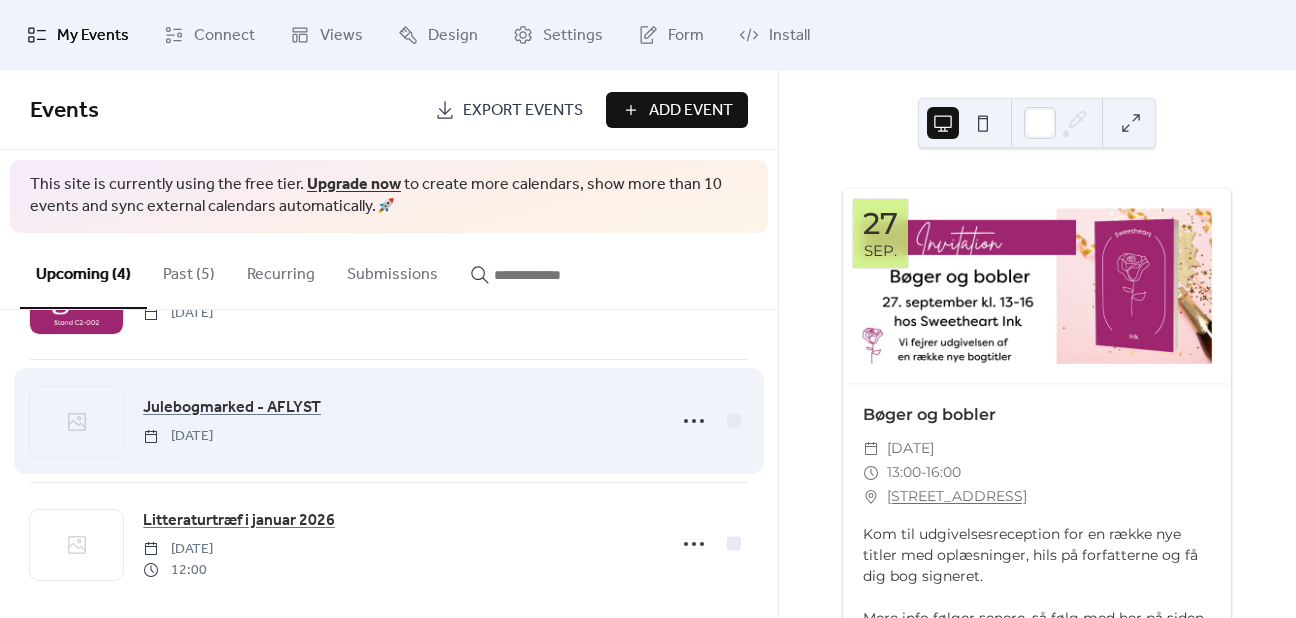 scroll, scrollTop: 242, scrollLeft: 0, axis: vertical 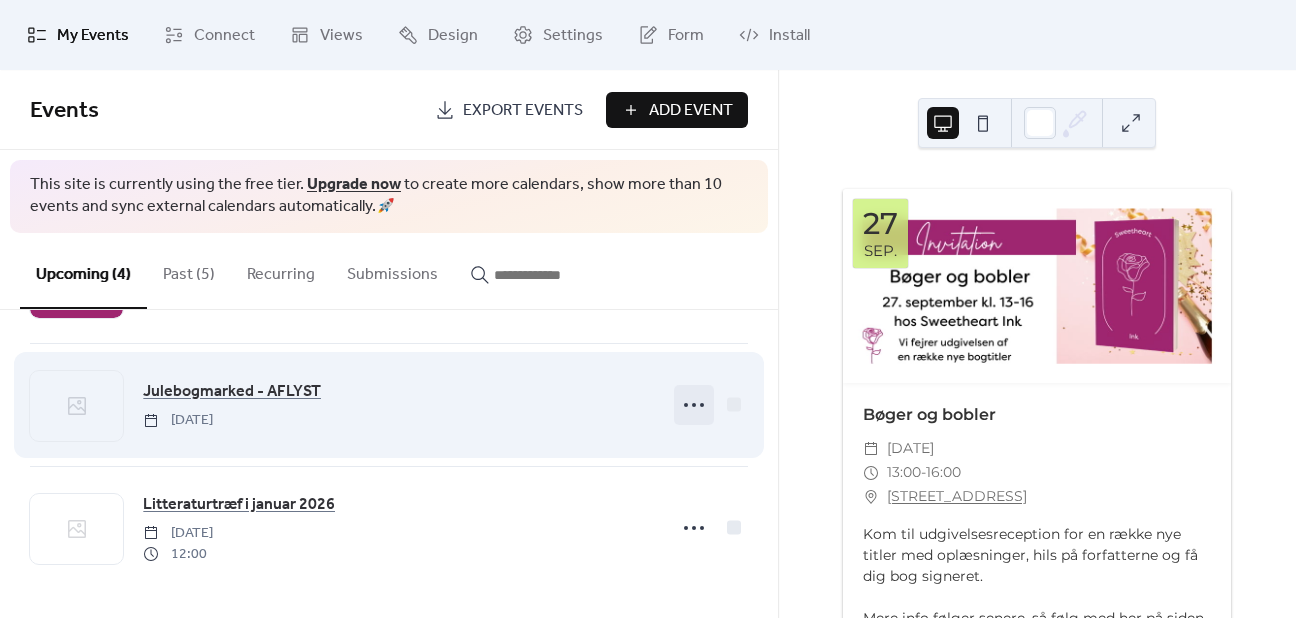 click 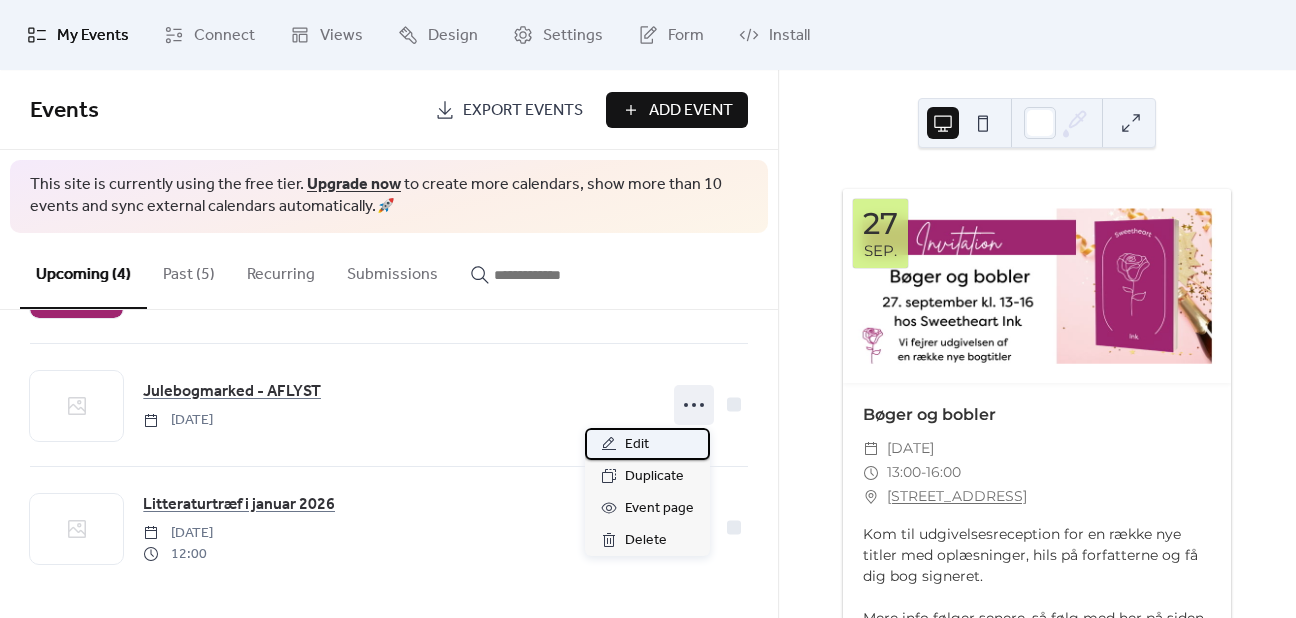 click on "Edit" at bounding box center [647, 444] 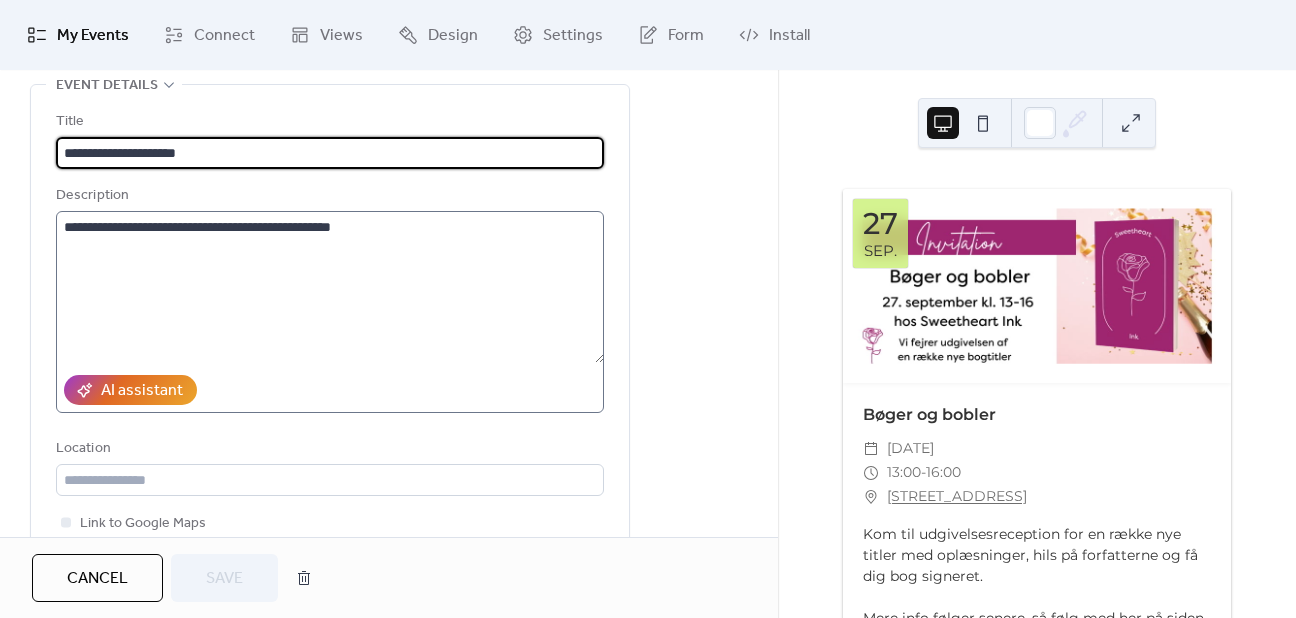 scroll, scrollTop: 100, scrollLeft: 0, axis: vertical 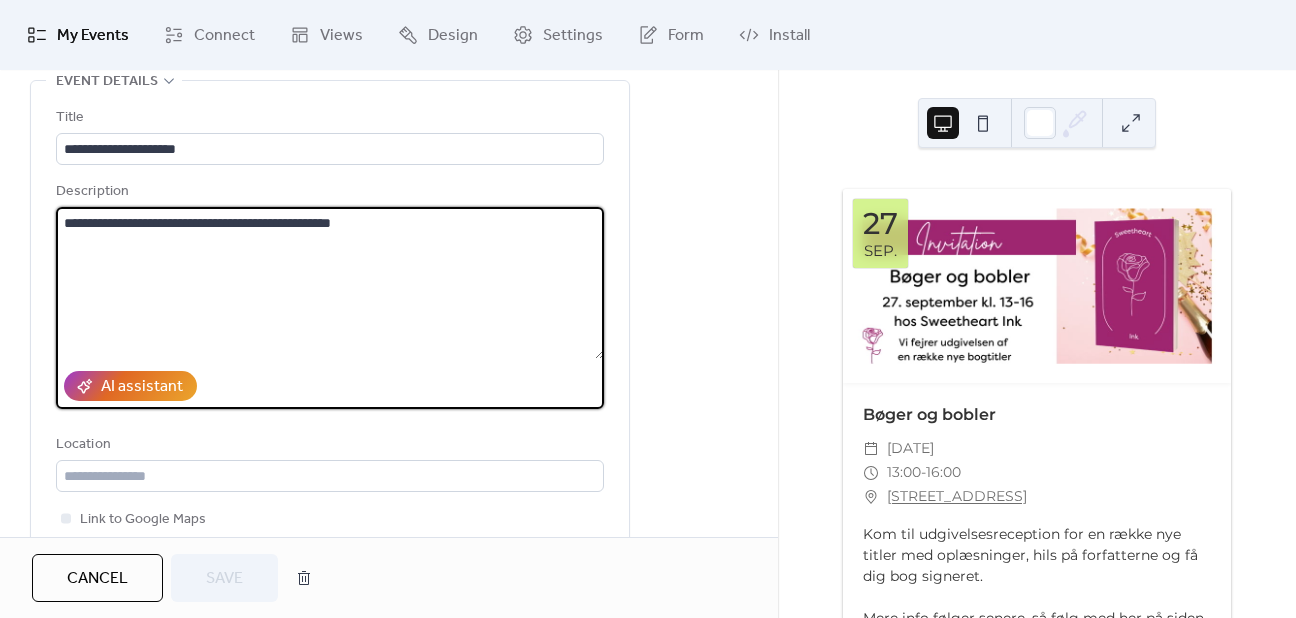 drag, startPoint x: 243, startPoint y: 223, endPoint x: 457, endPoint y: 225, distance: 214.00934 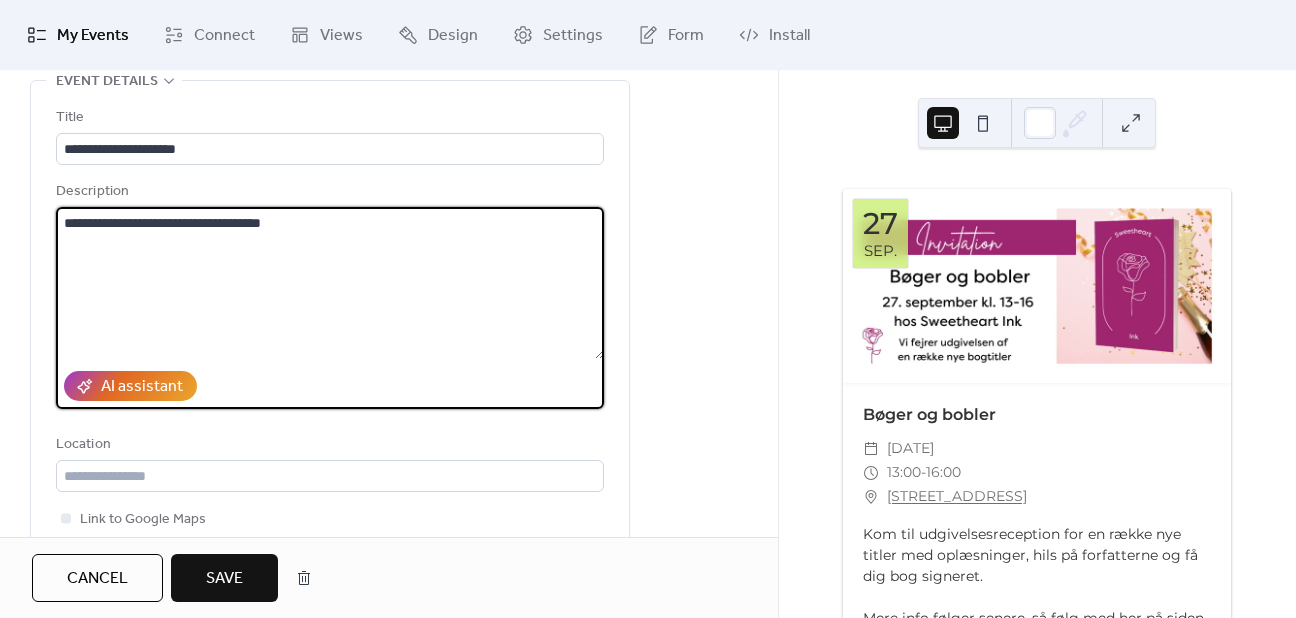click on "**********" at bounding box center (330, 283) 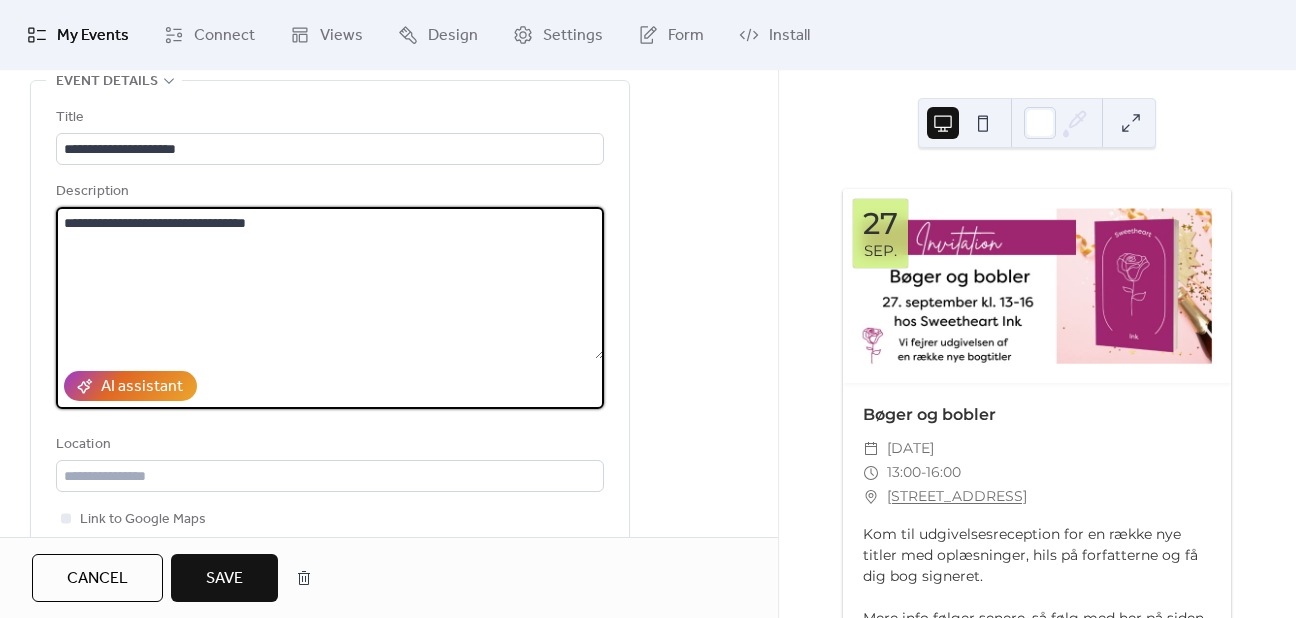 type on "**********" 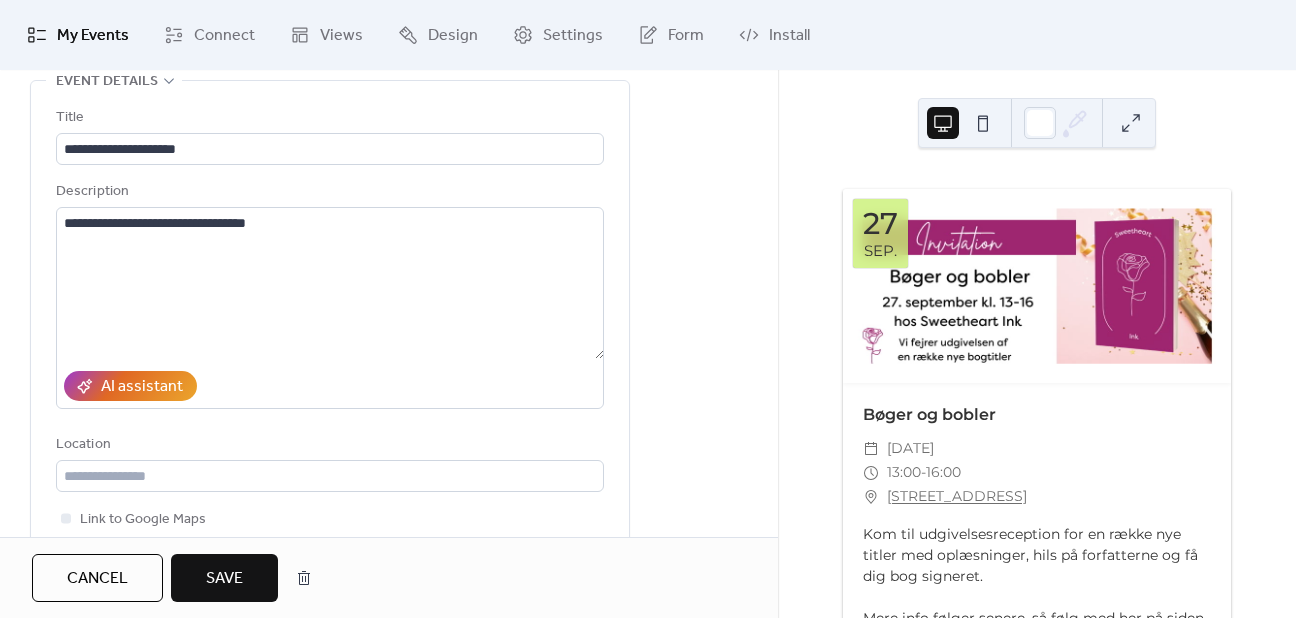 click on "Save" at bounding box center [224, 579] 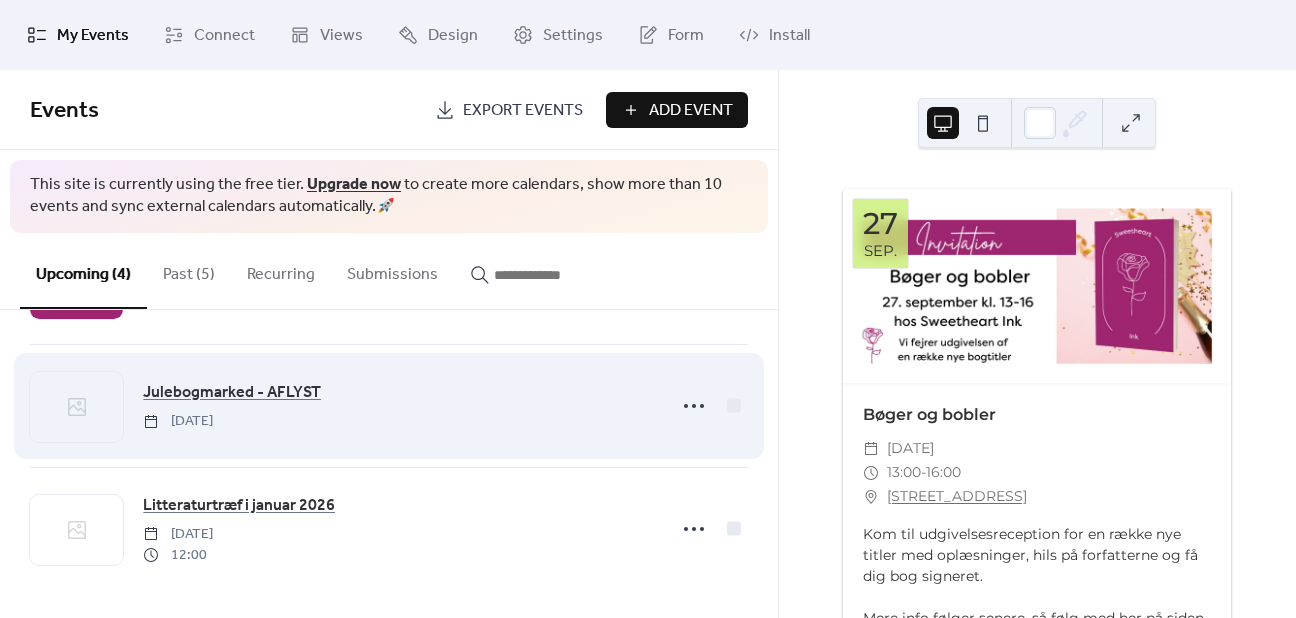 scroll, scrollTop: 242, scrollLeft: 0, axis: vertical 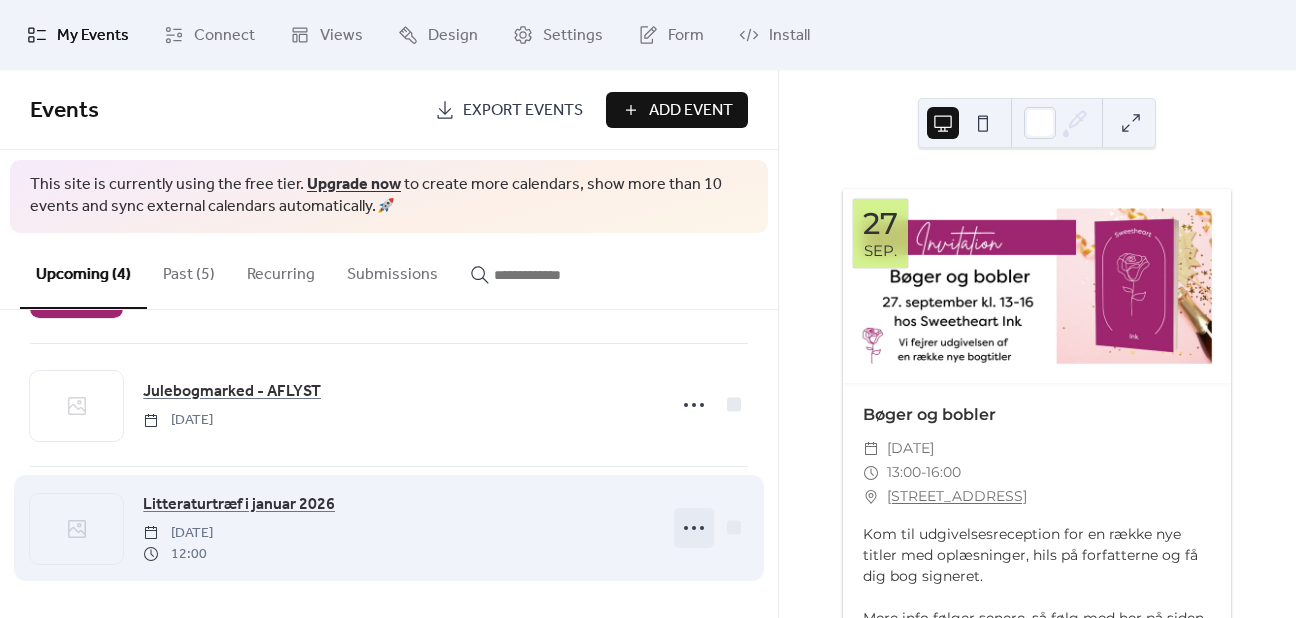 click at bounding box center (694, 528) 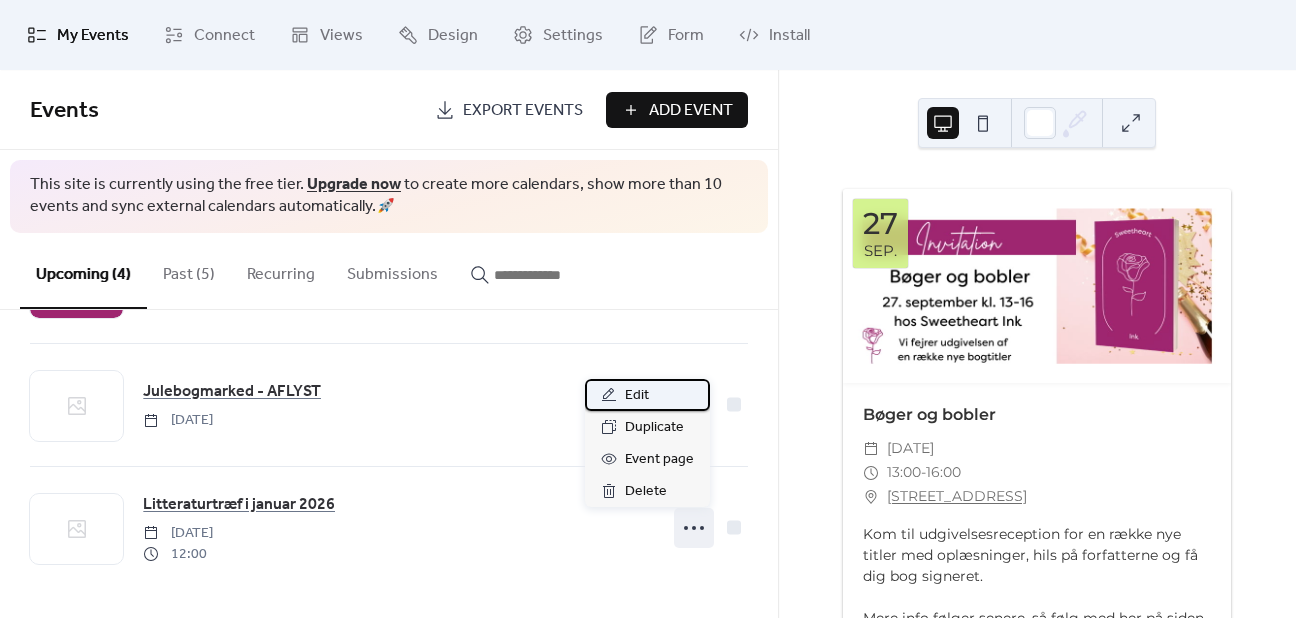 click on "Edit" at bounding box center (637, 396) 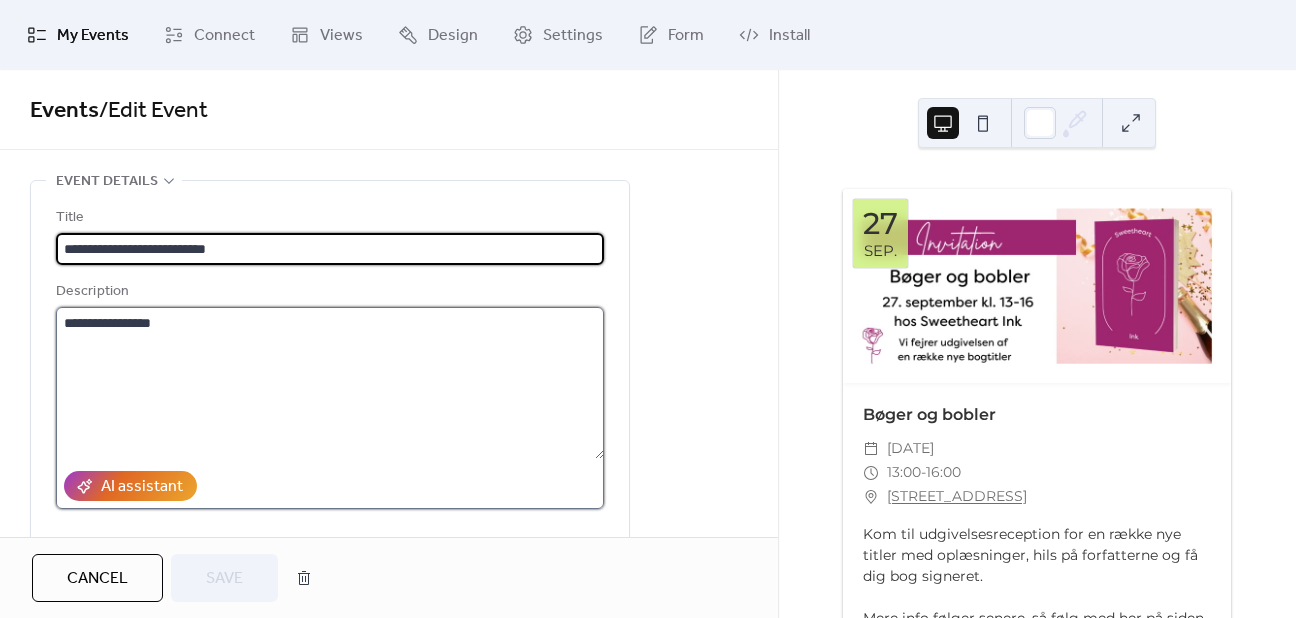 click on "**********" at bounding box center [330, 383] 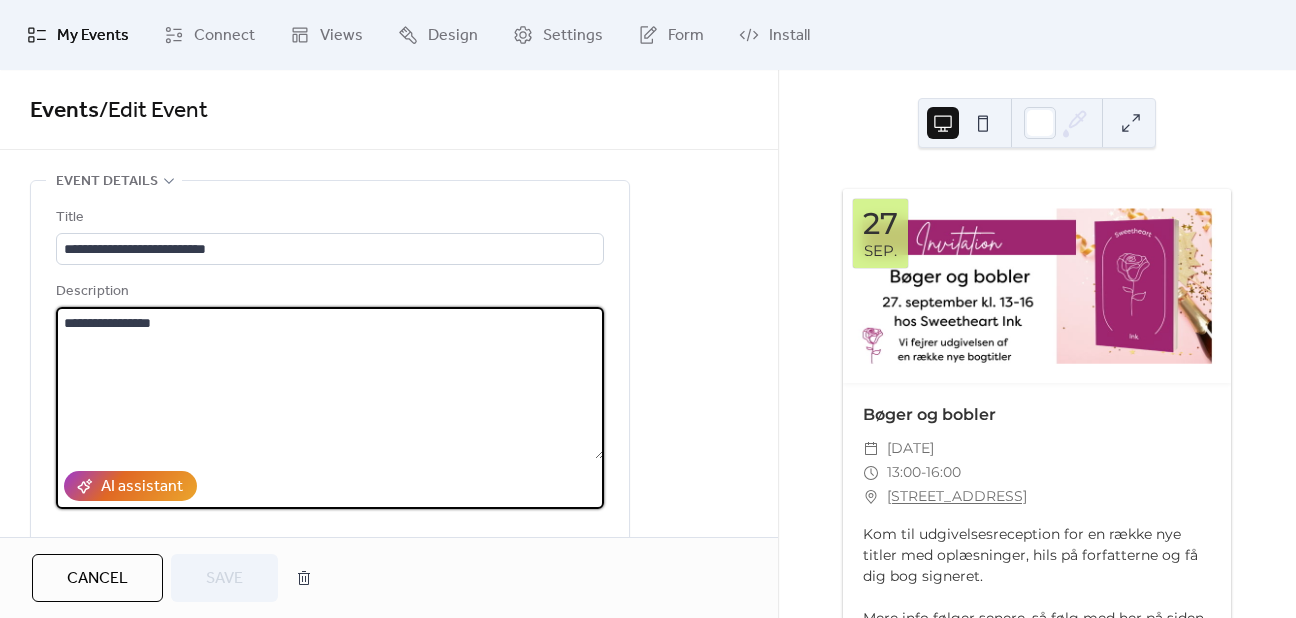 click on "**********" at bounding box center (330, 383) 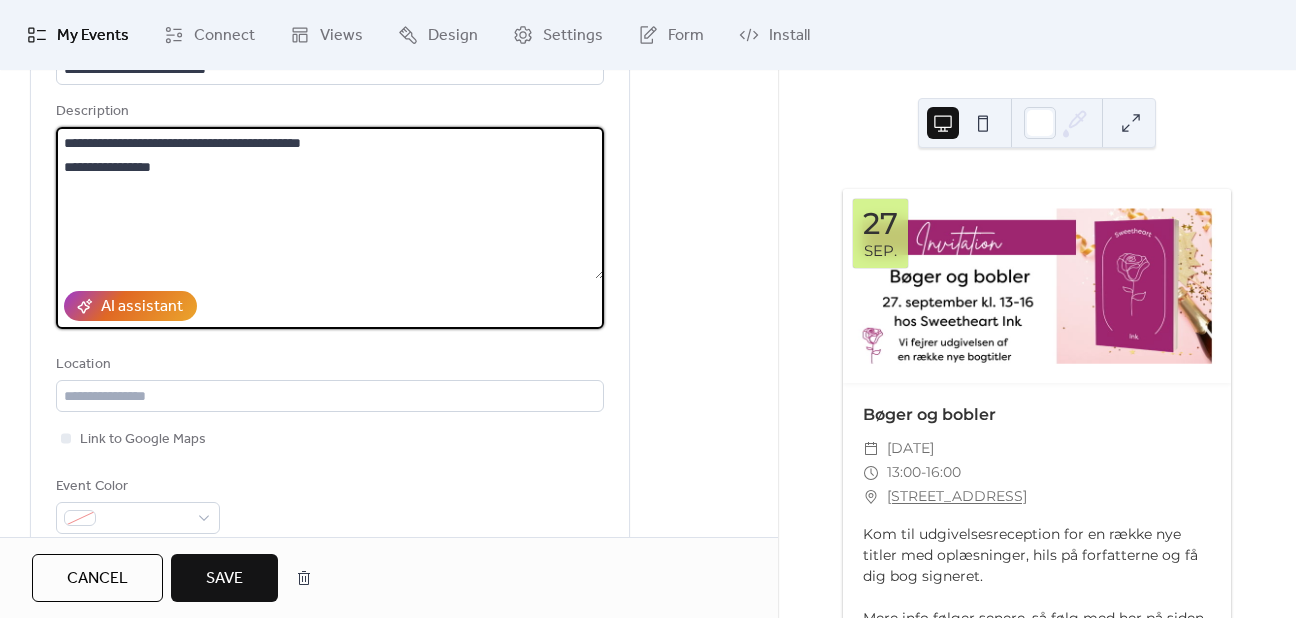 scroll, scrollTop: 200, scrollLeft: 0, axis: vertical 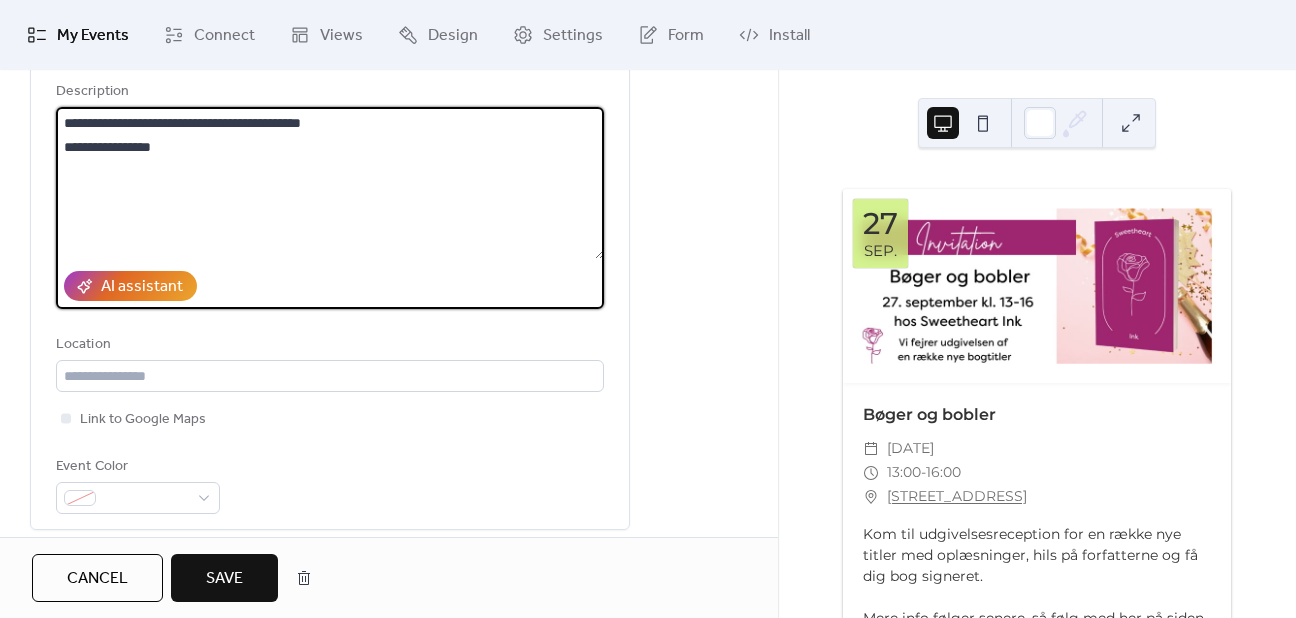 type on "**********" 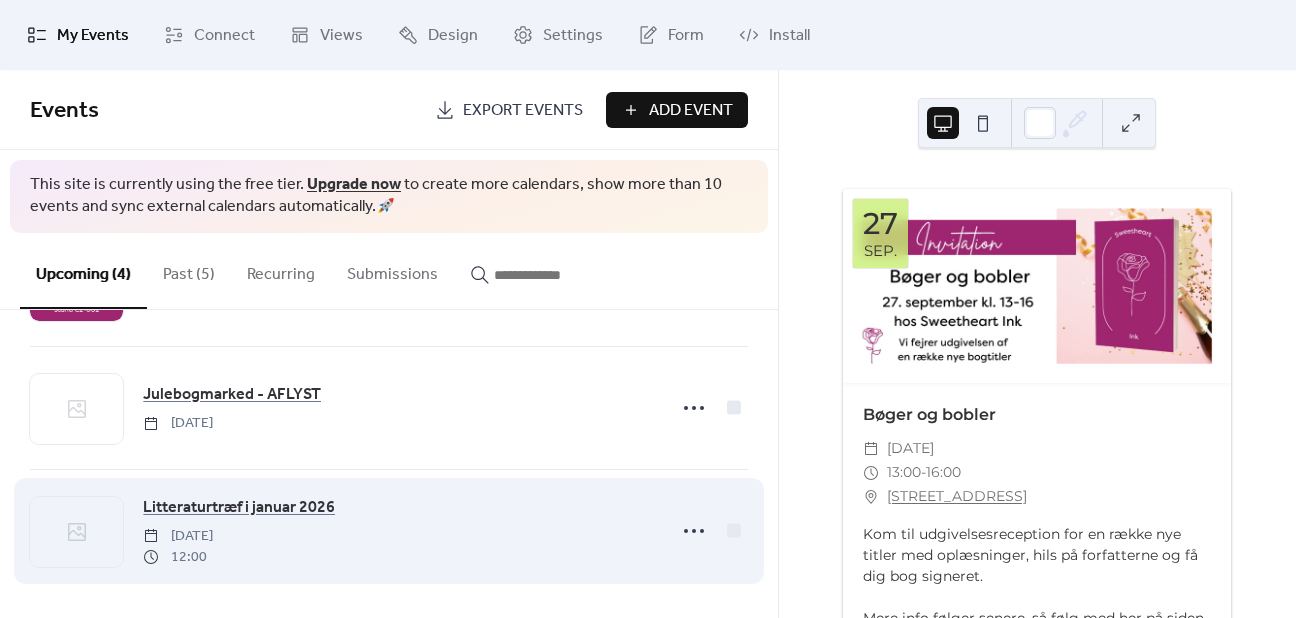 scroll, scrollTop: 242, scrollLeft: 0, axis: vertical 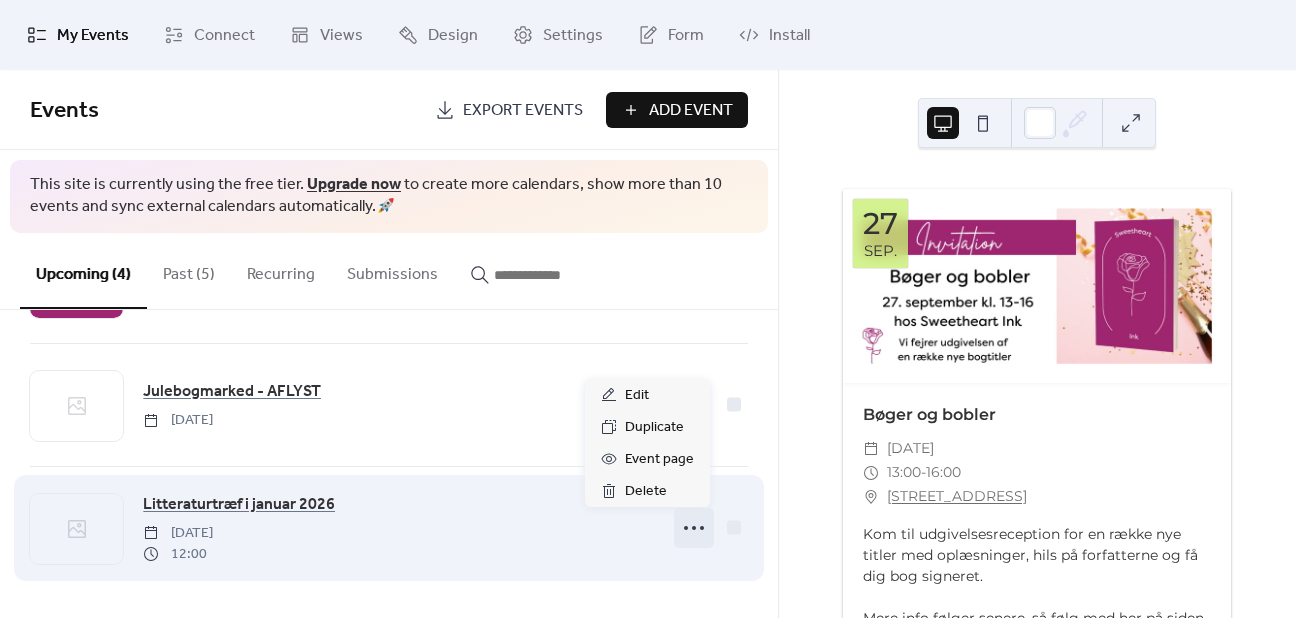 click 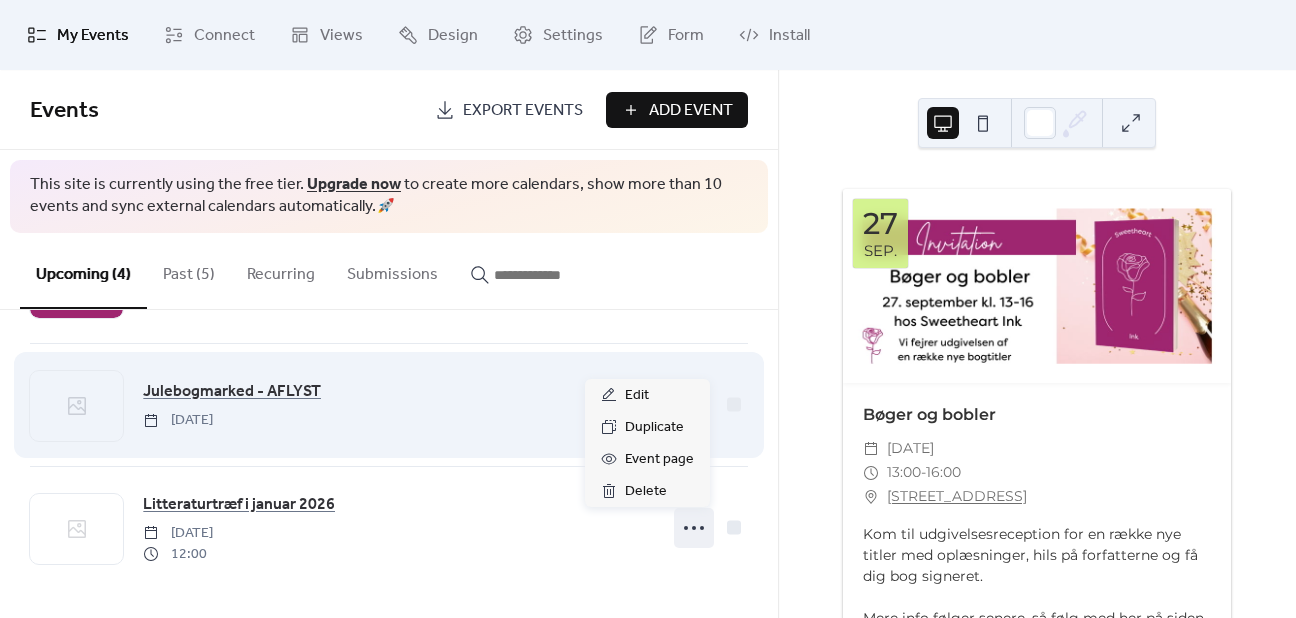 click on "Julebogmarked - AFLYST [DATE]" at bounding box center [389, 405] 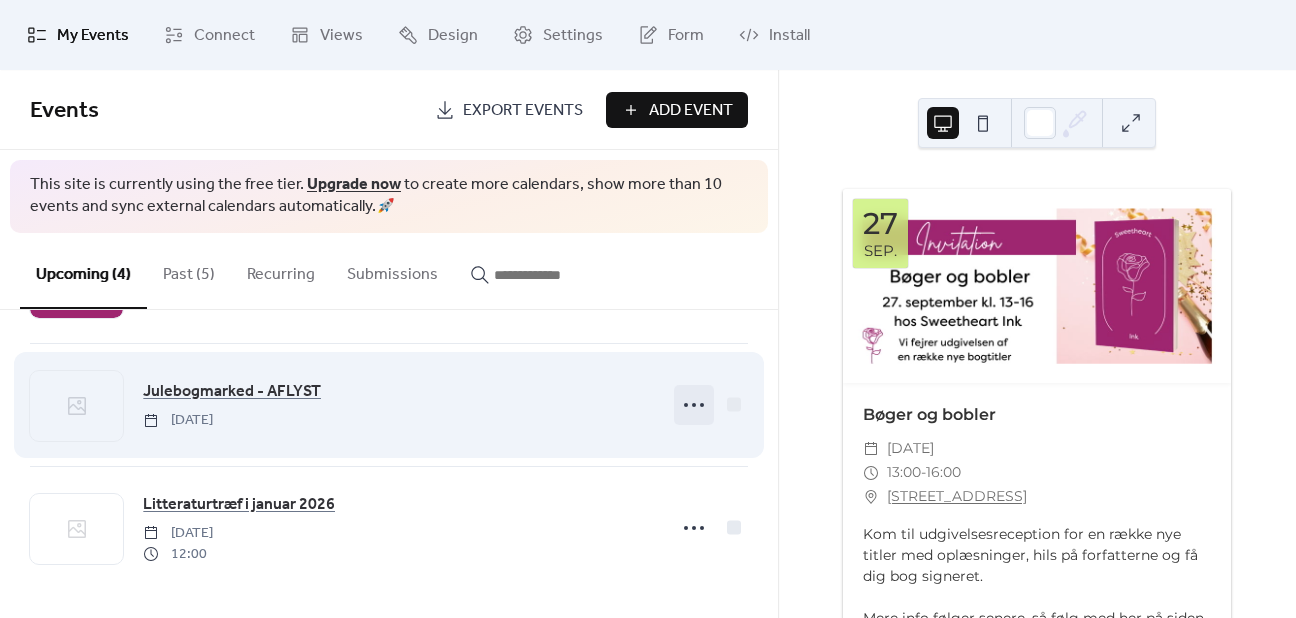 click 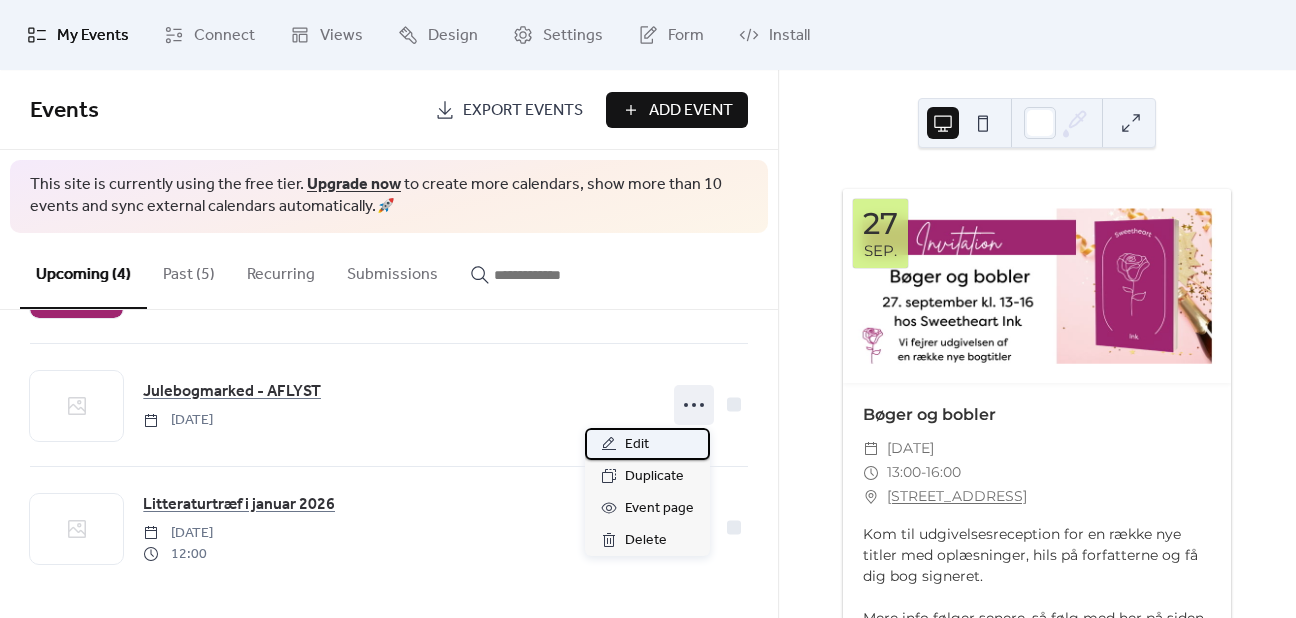 click on "Edit" at bounding box center (637, 445) 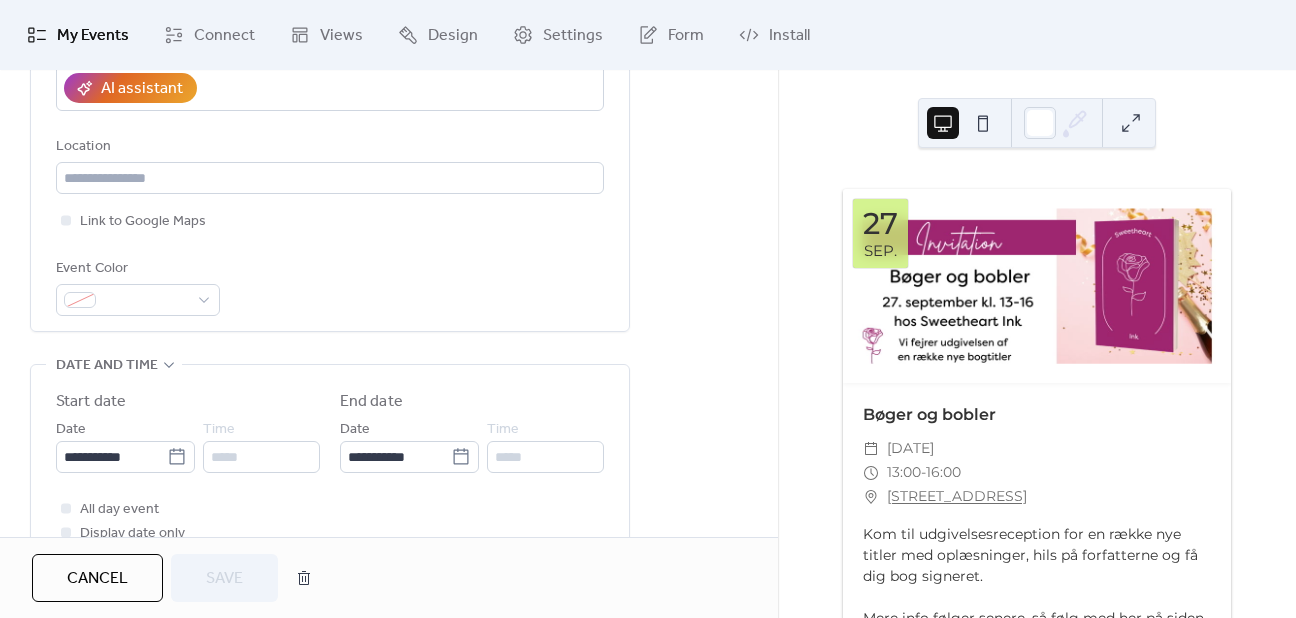 scroll, scrollTop: 400, scrollLeft: 0, axis: vertical 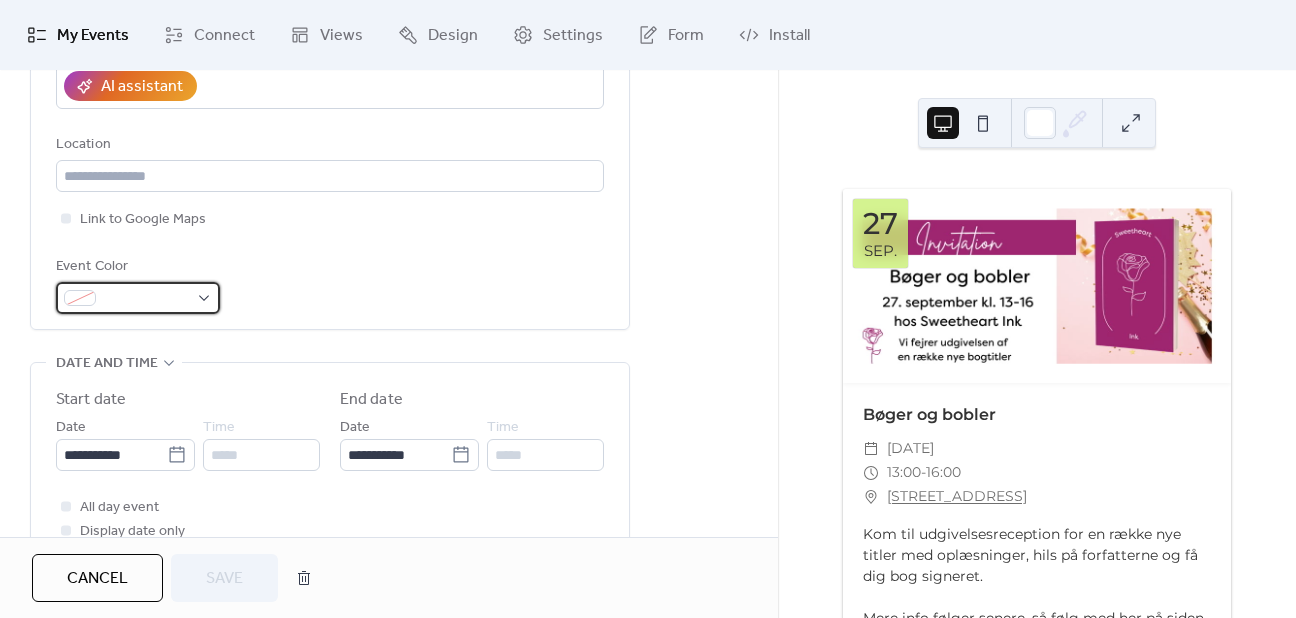 click at bounding box center (138, 298) 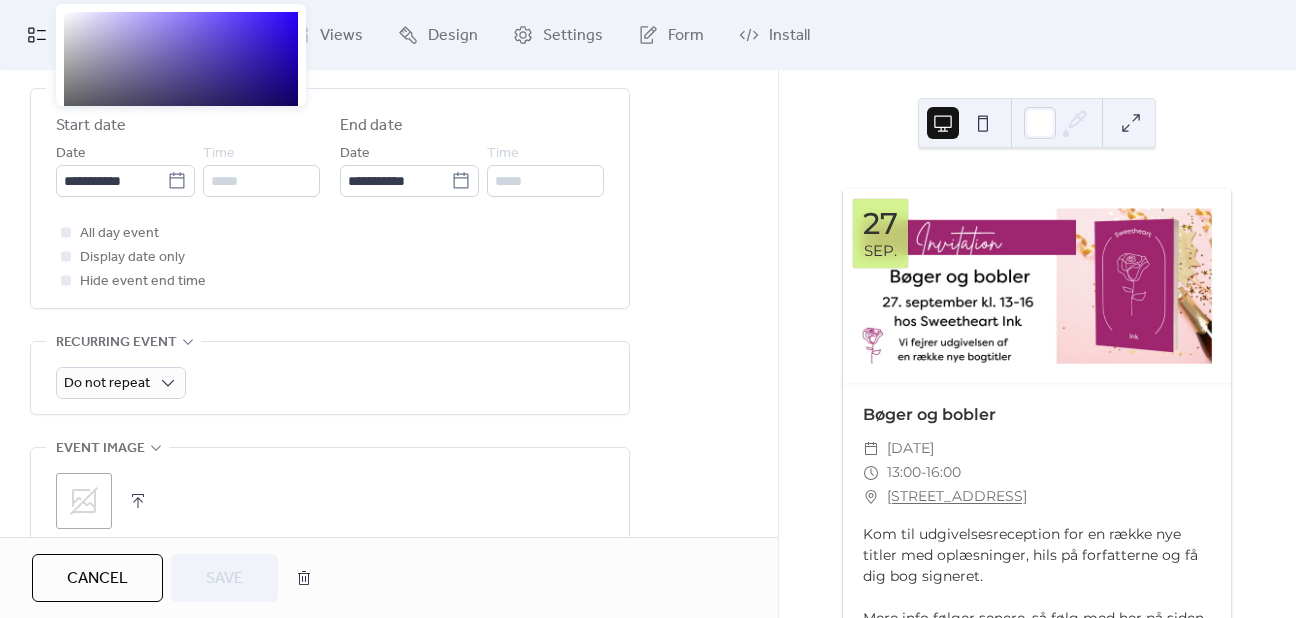 scroll, scrollTop: 600, scrollLeft: 0, axis: vertical 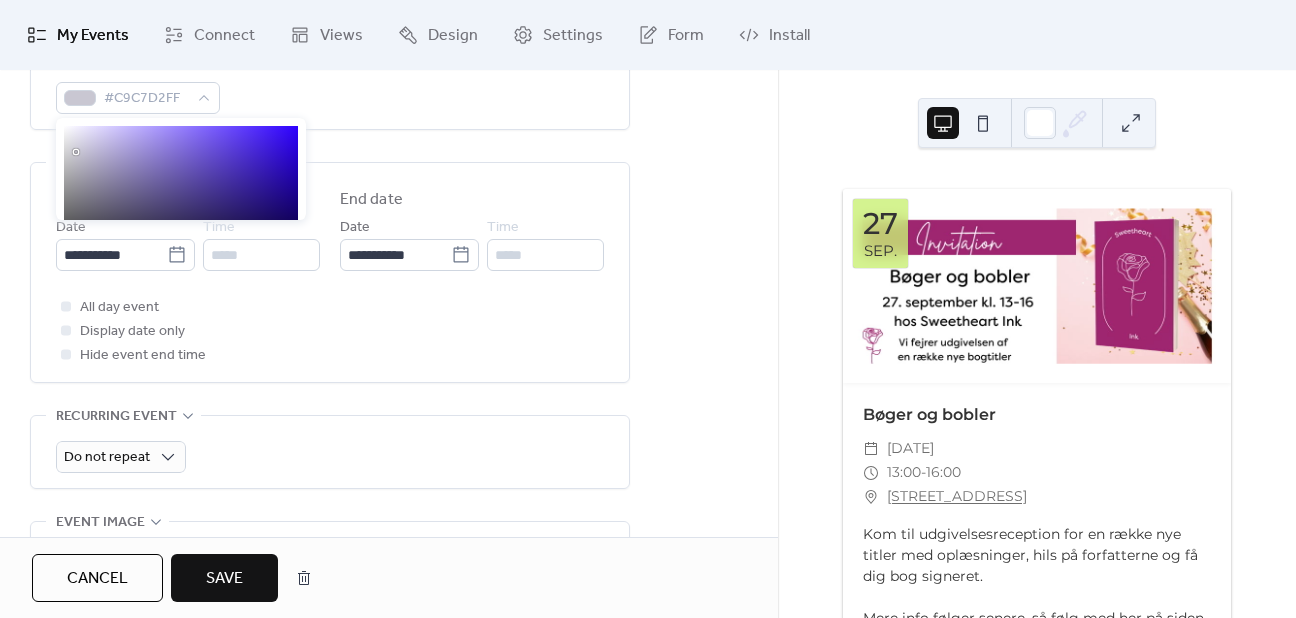 click at bounding box center (181, 201) 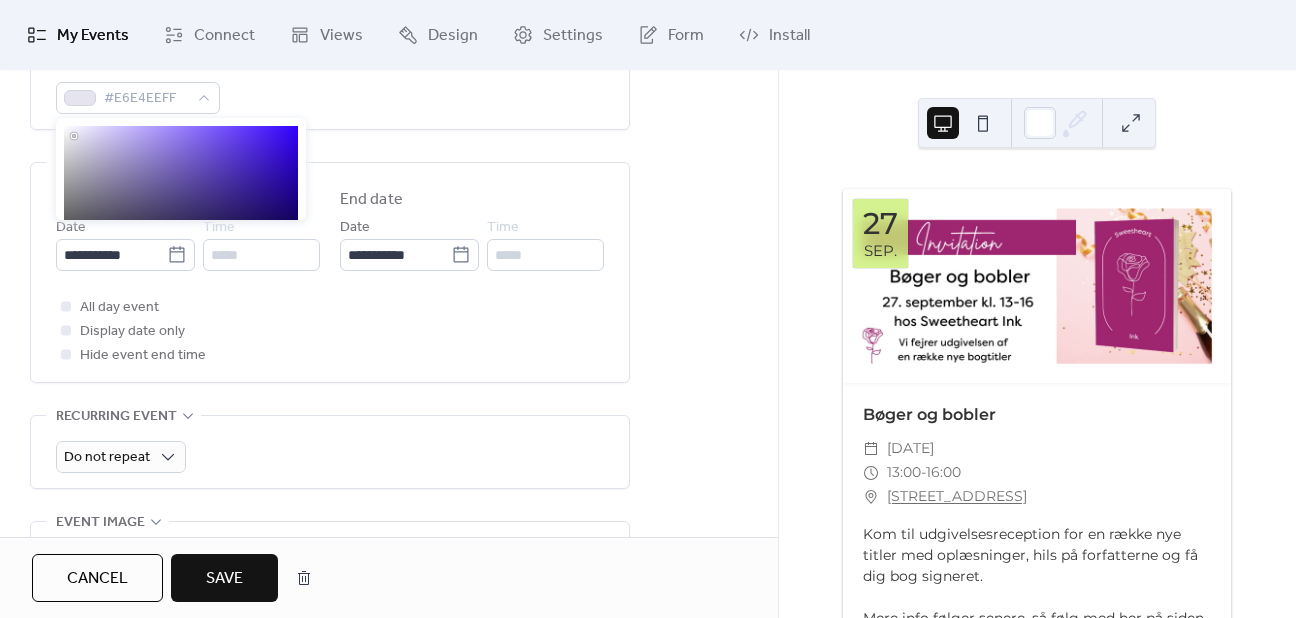 click at bounding box center (181, 201) 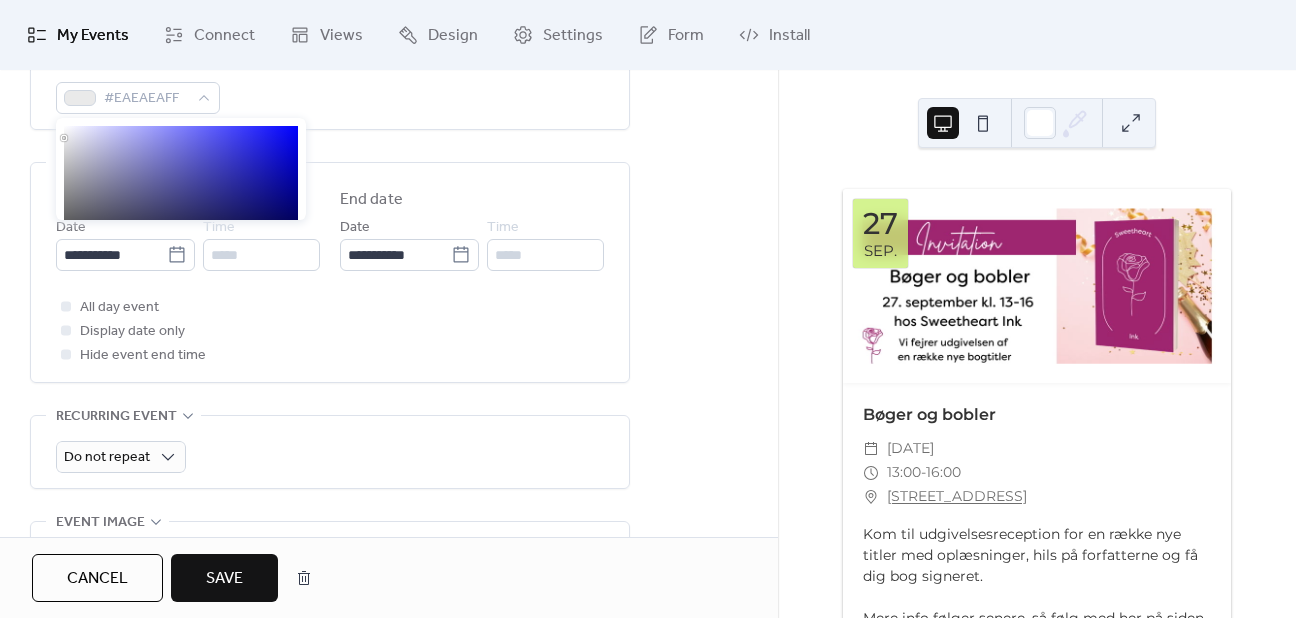 type on "*******" 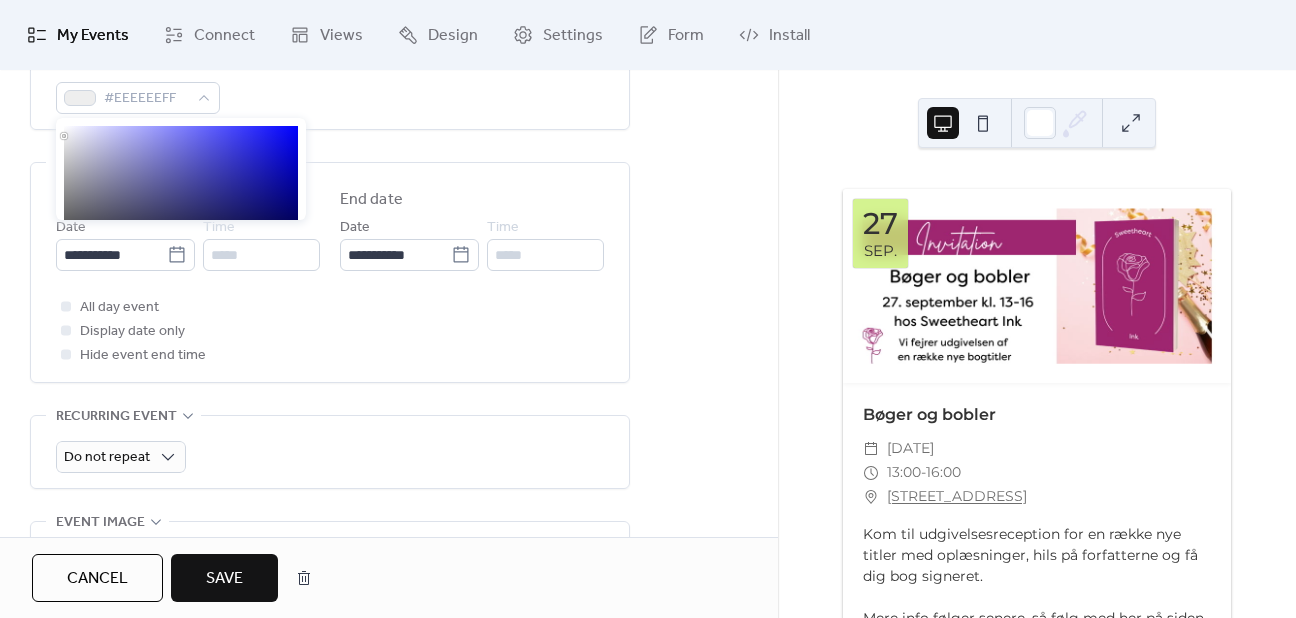 drag, startPoint x: 73, startPoint y: 137, endPoint x: 57, endPoint y: 136, distance: 16.03122 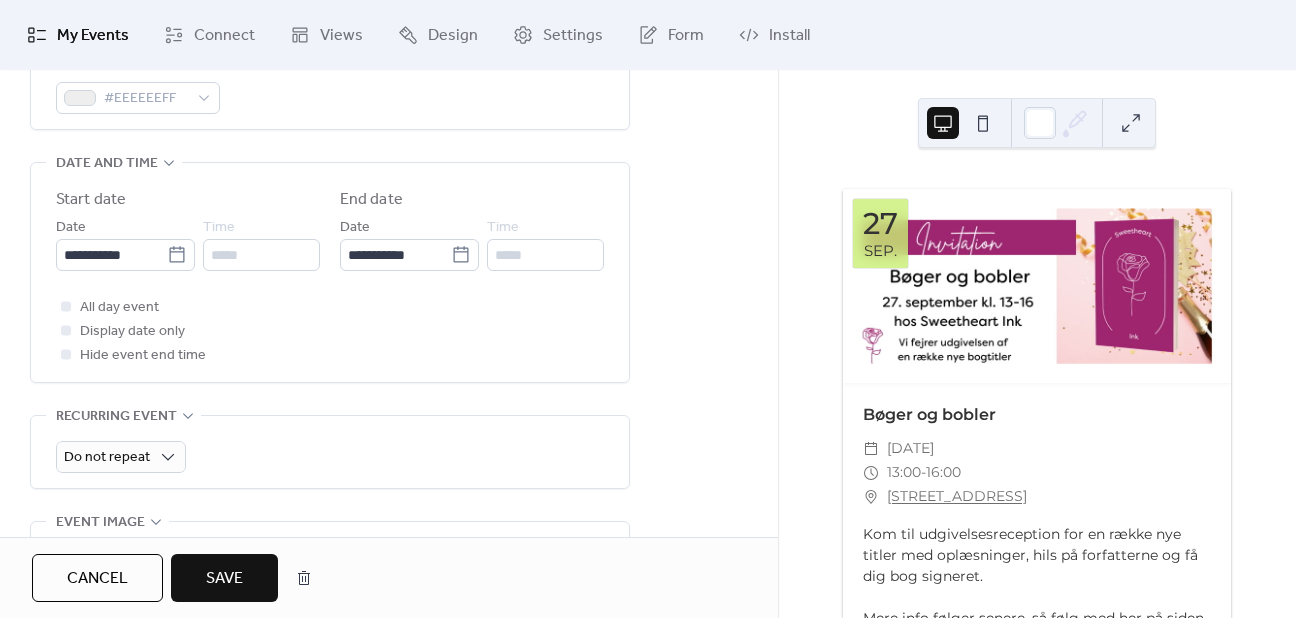 click on "**********" at bounding box center (389, 221) 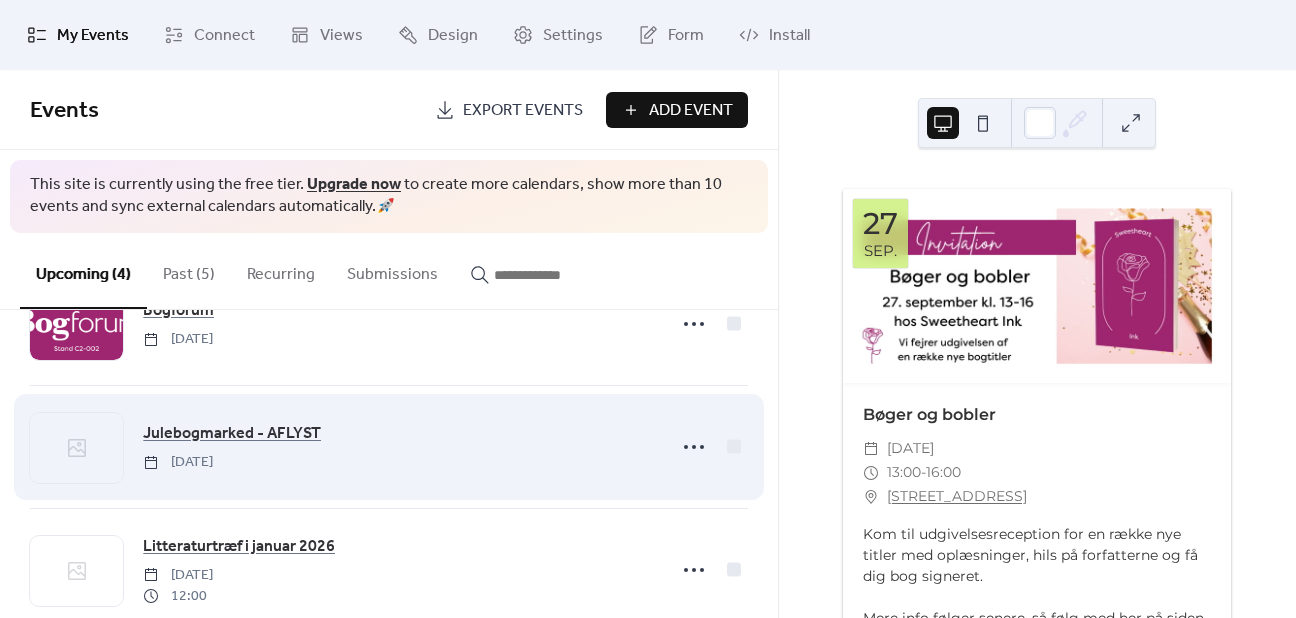 scroll, scrollTop: 242, scrollLeft: 0, axis: vertical 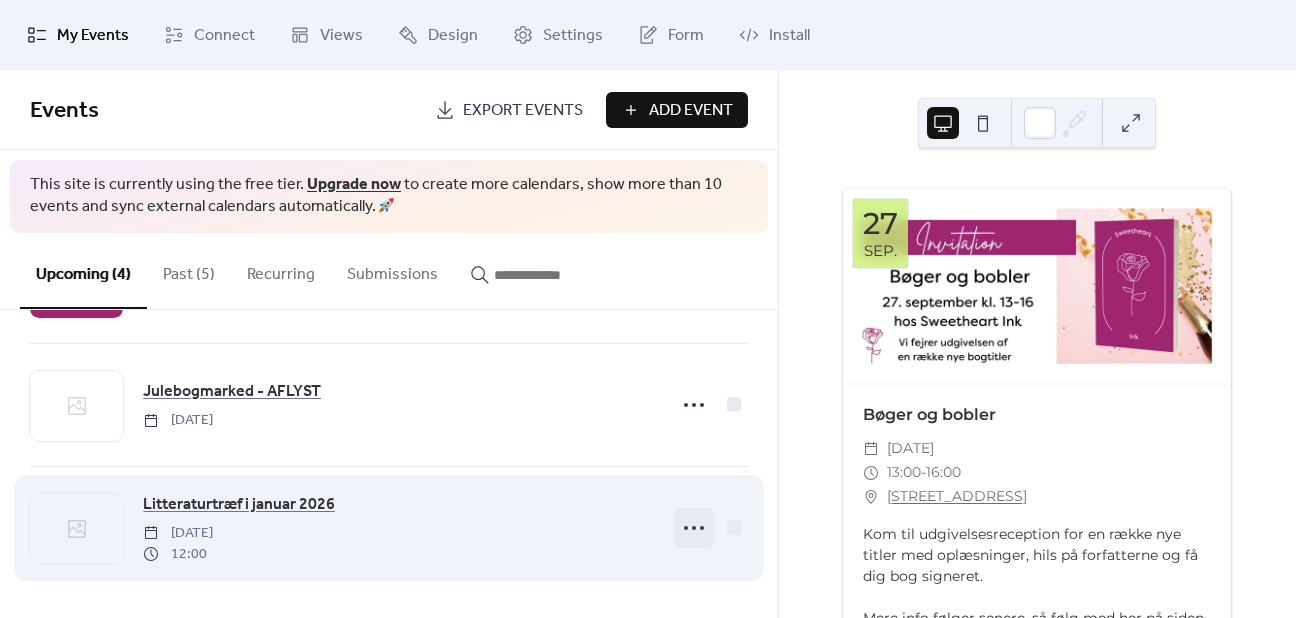 click 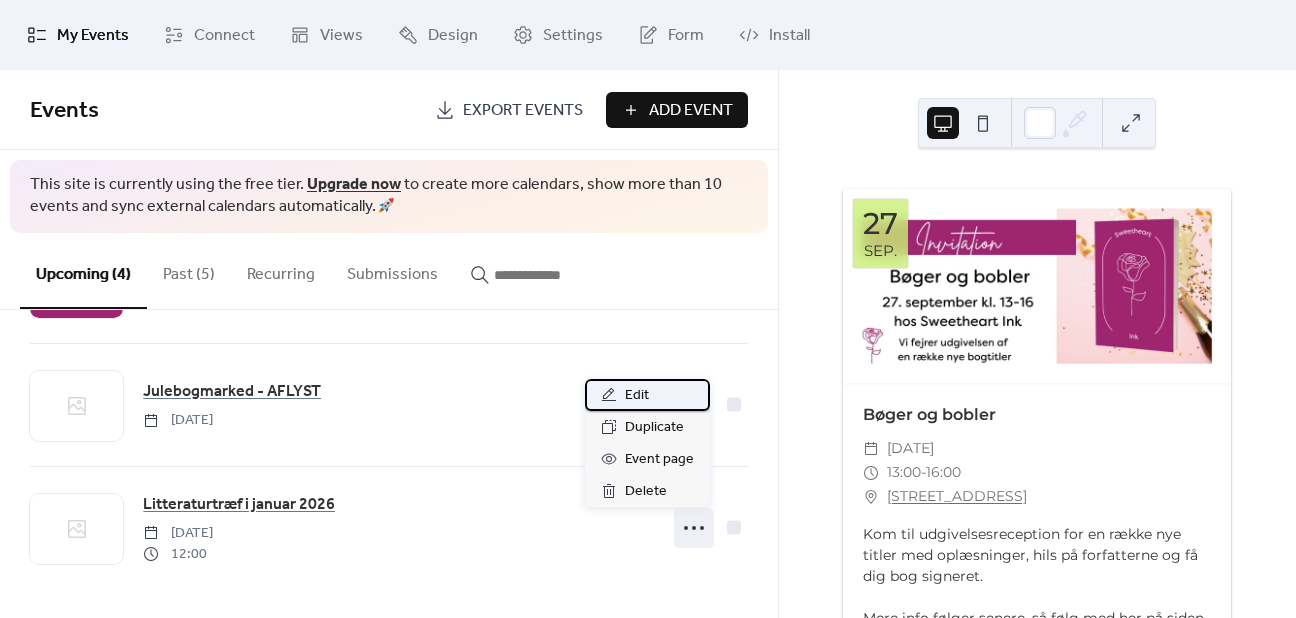 click on "Edit" at bounding box center [647, 395] 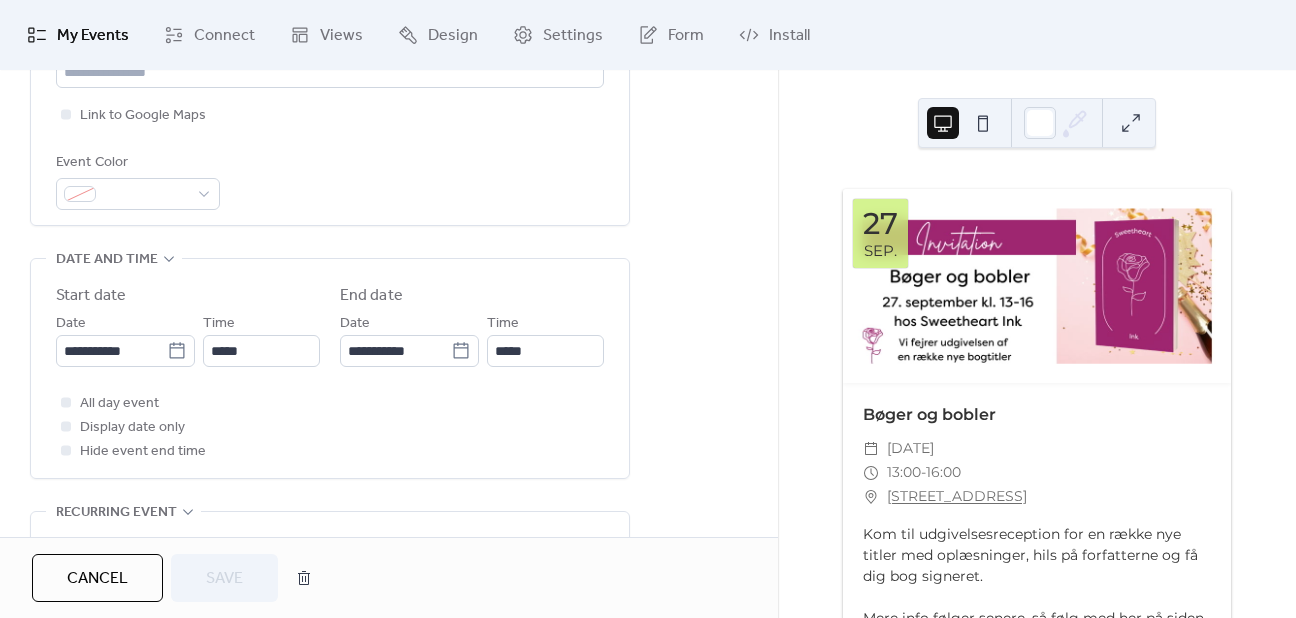 scroll, scrollTop: 500, scrollLeft: 0, axis: vertical 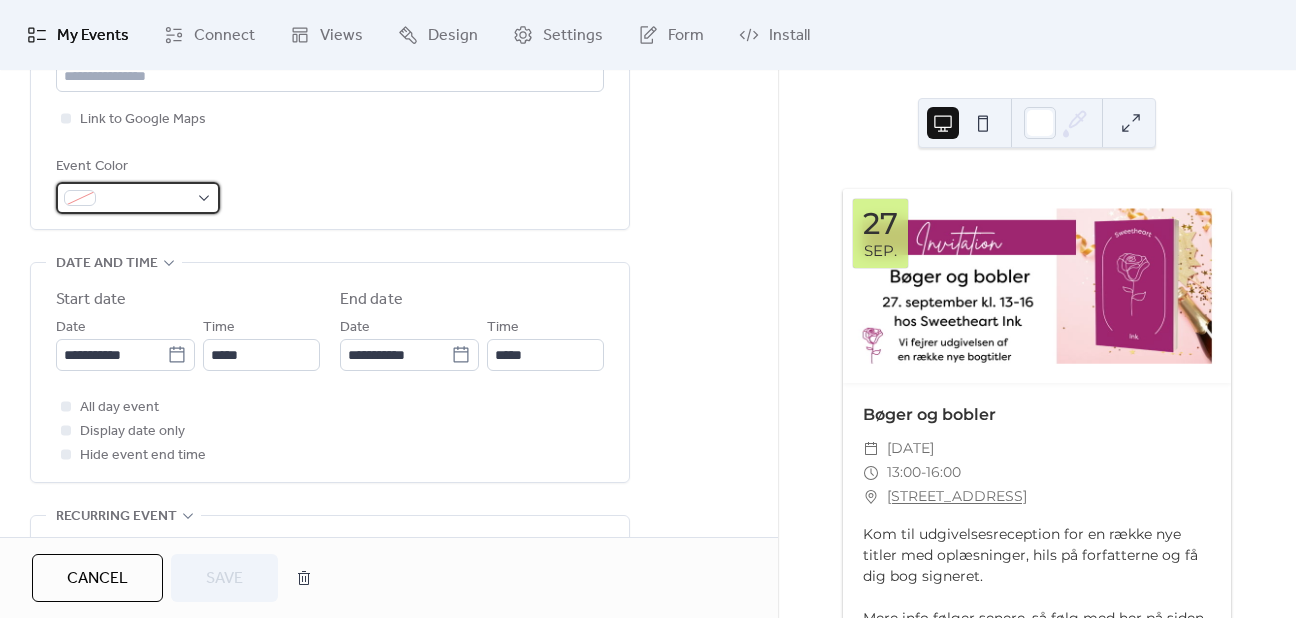 click at bounding box center (138, 198) 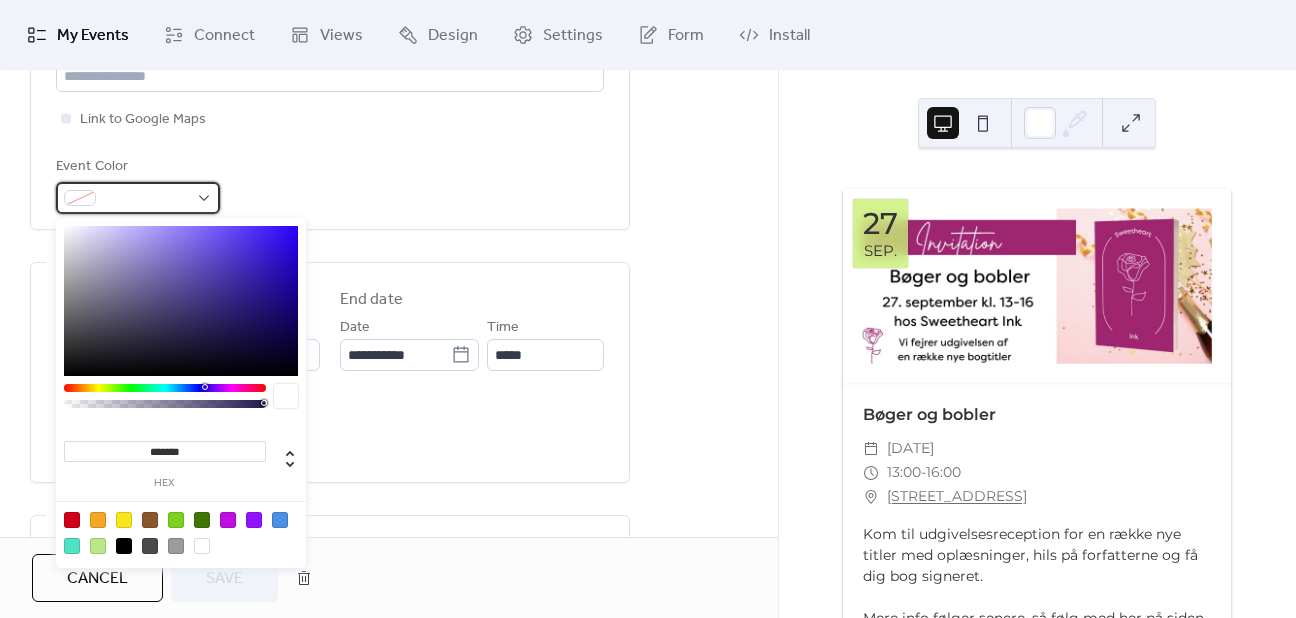 click at bounding box center [138, 198] 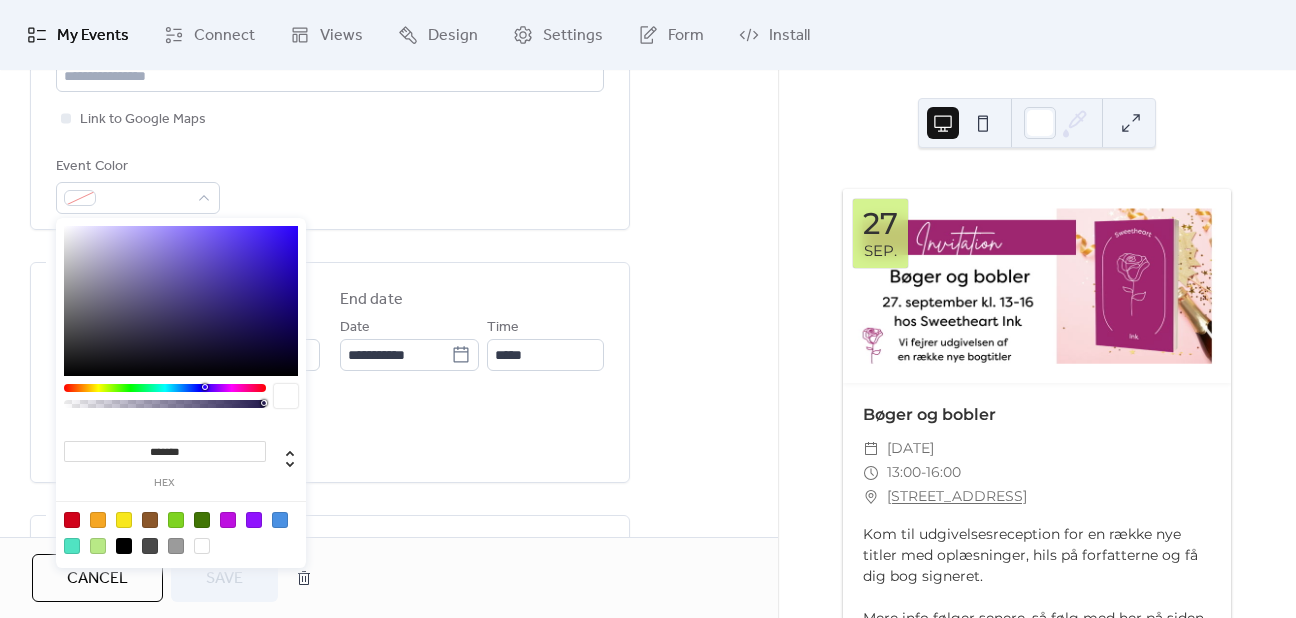 drag, startPoint x: 213, startPoint y: 451, endPoint x: 32, endPoint y: 433, distance: 181.89282 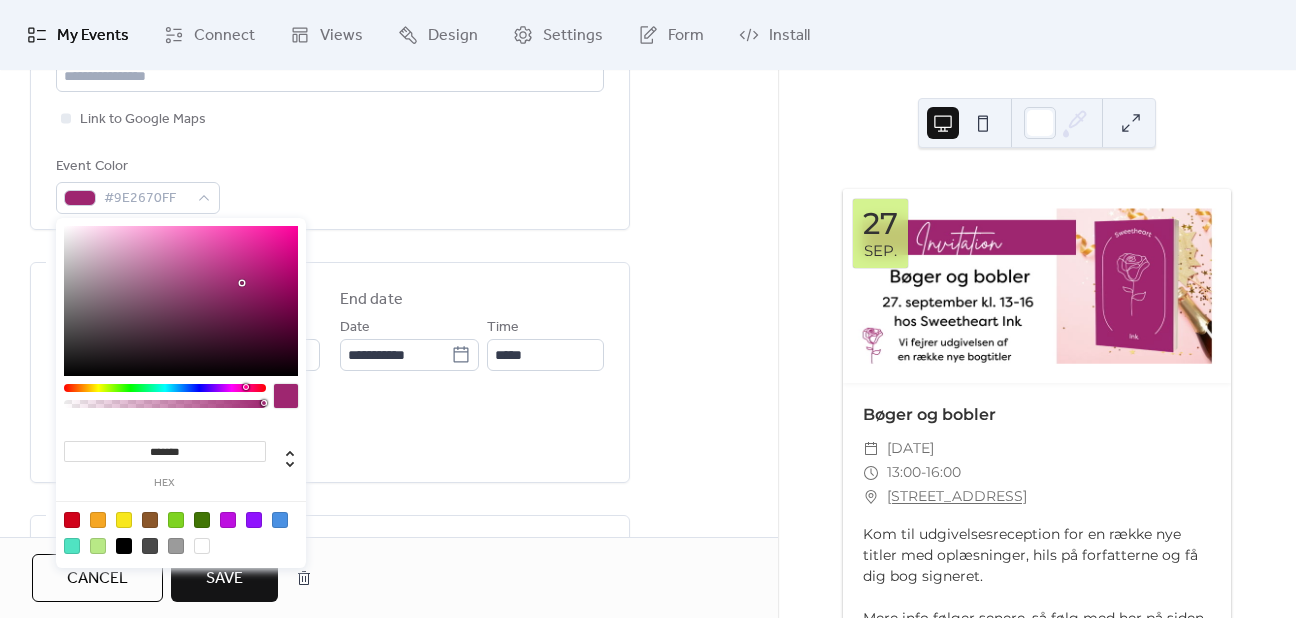 click on "Save" at bounding box center (224, 579) 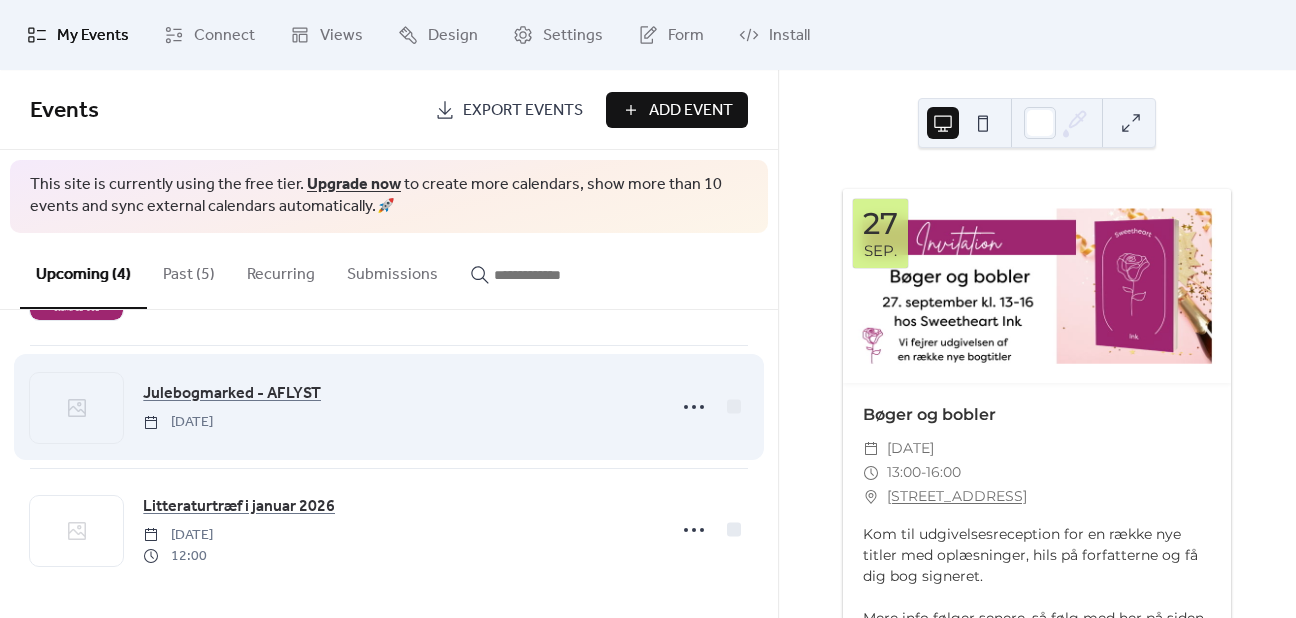 scroll, scrollTop: 242, scrollLeft: 0, axis: vertical 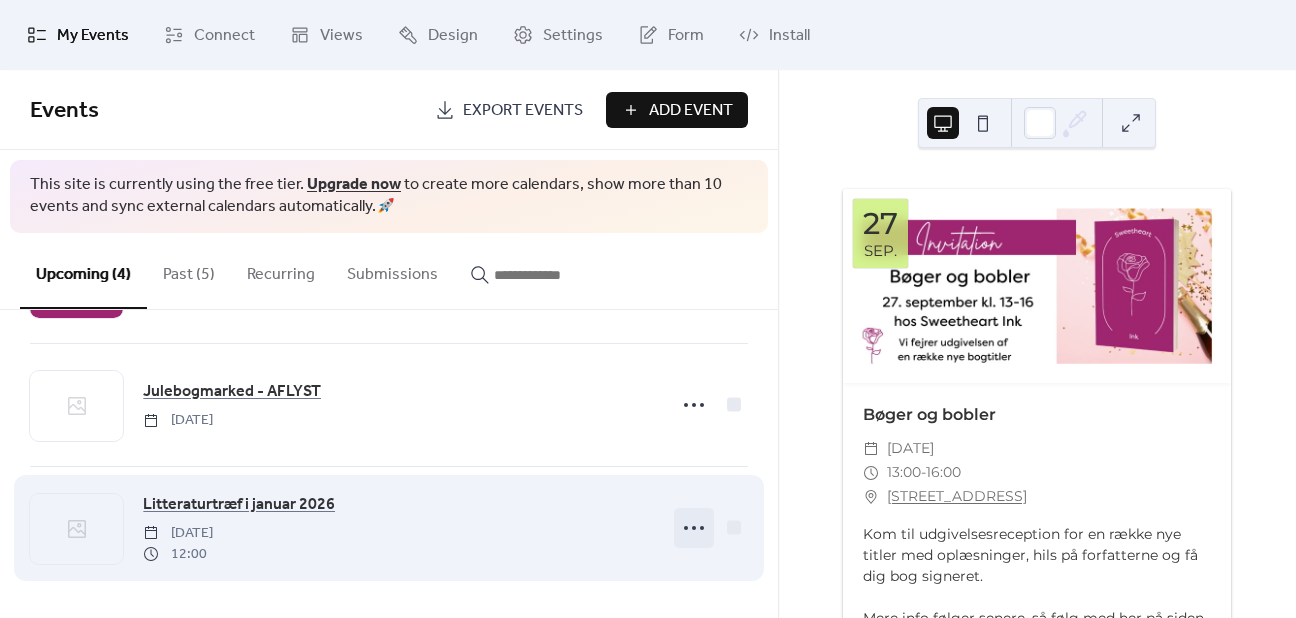 click 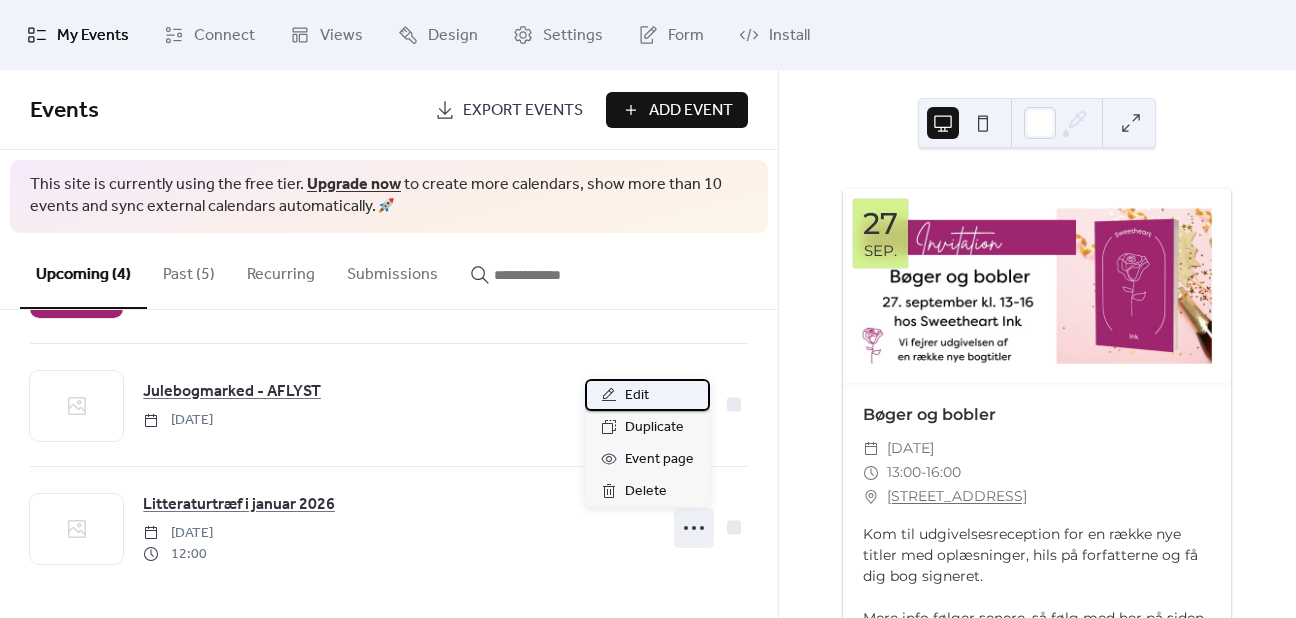 click on "Edit" at bounding box center (637, 396) 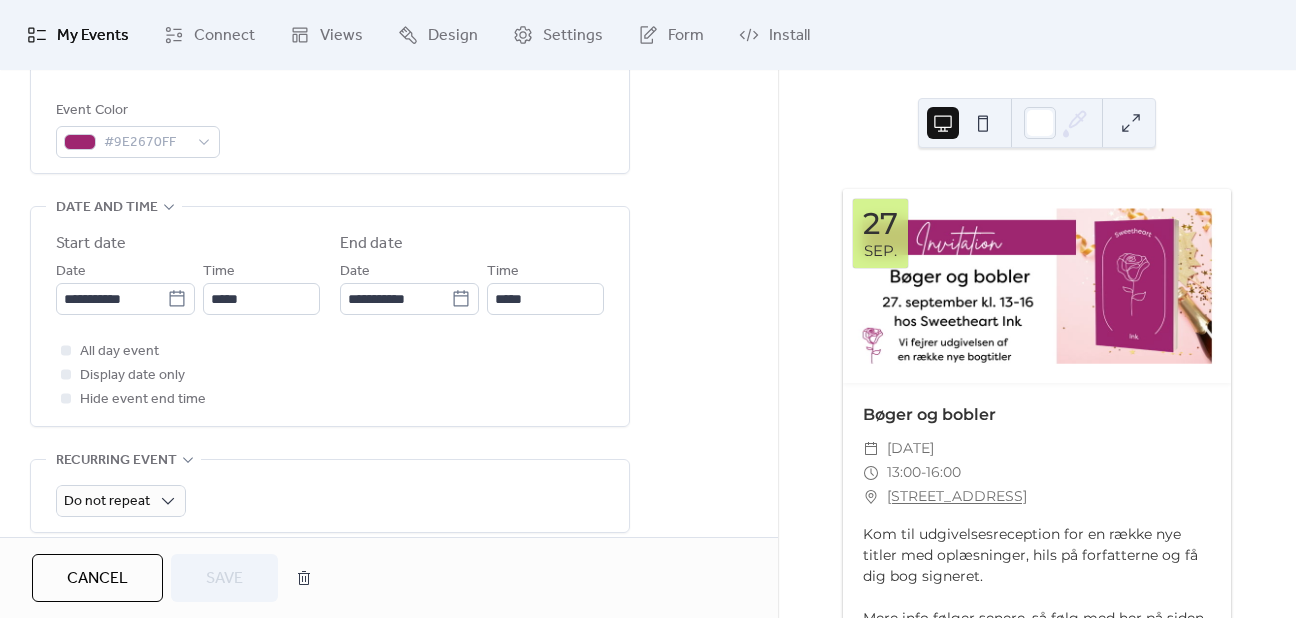 scroll, scrollTop: 700, scrollLeft: 0, axis: vertical 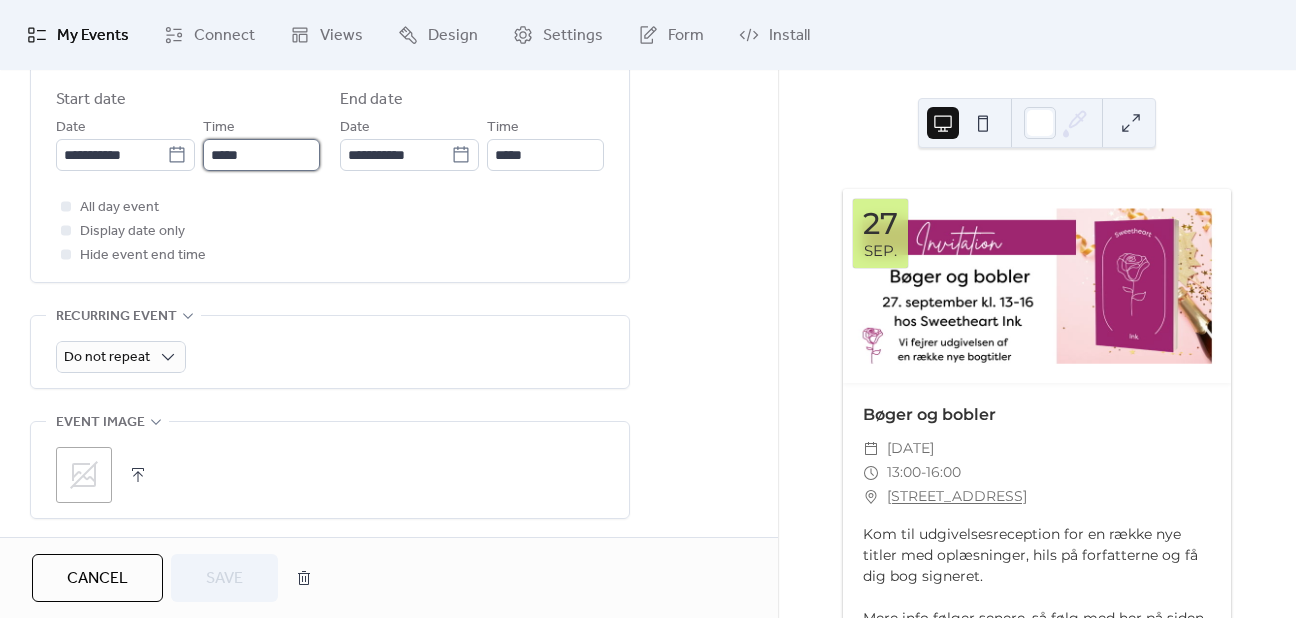 click on "*****" at bounding box center [261, 155] 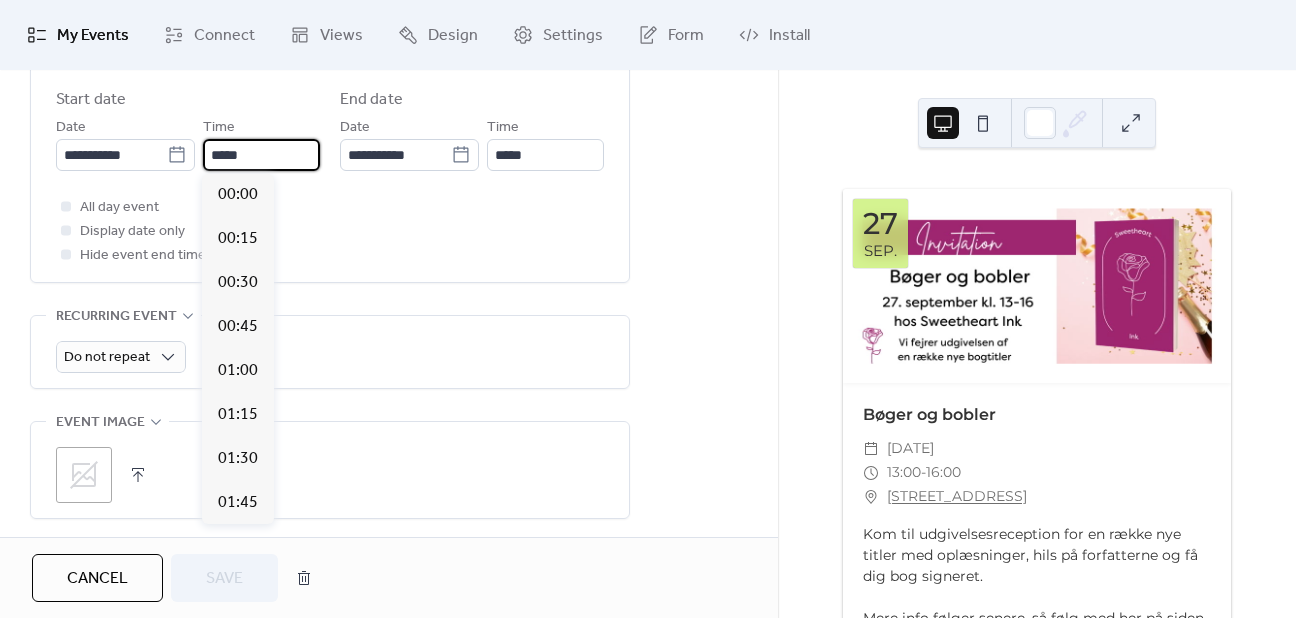 scroll, scrollTop: 2112, scrollLeft: 0, axis: vertical 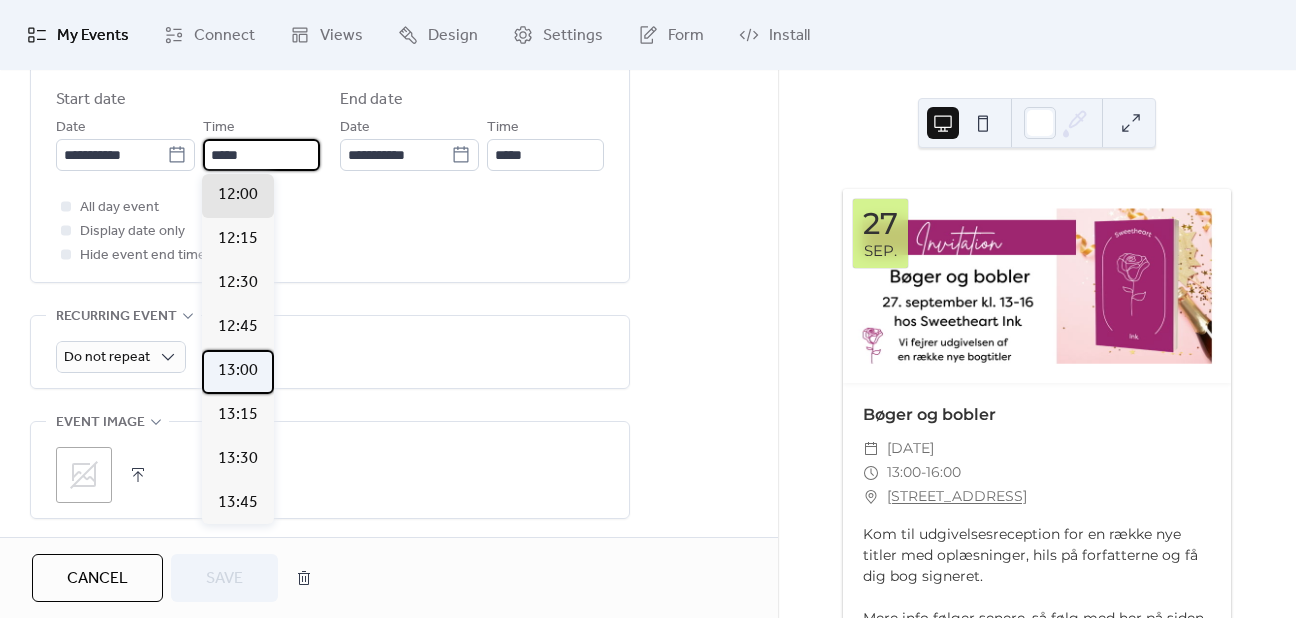 click on "13:00" at bounding box center (238, 371) 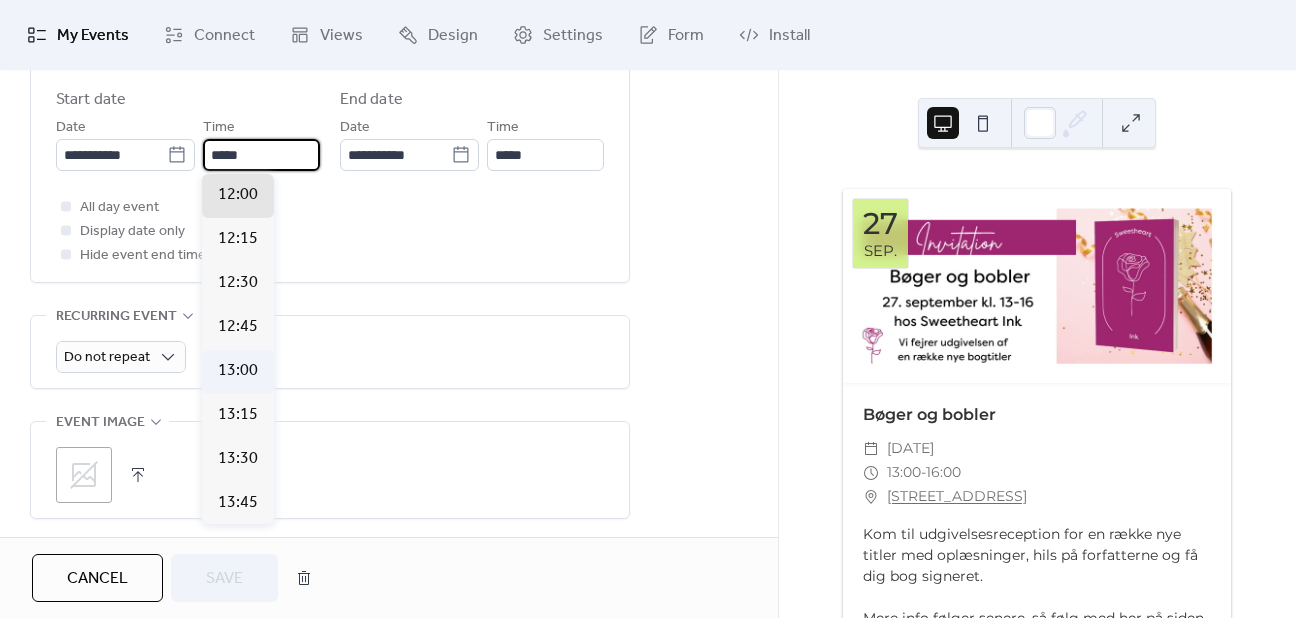 type on "*****" 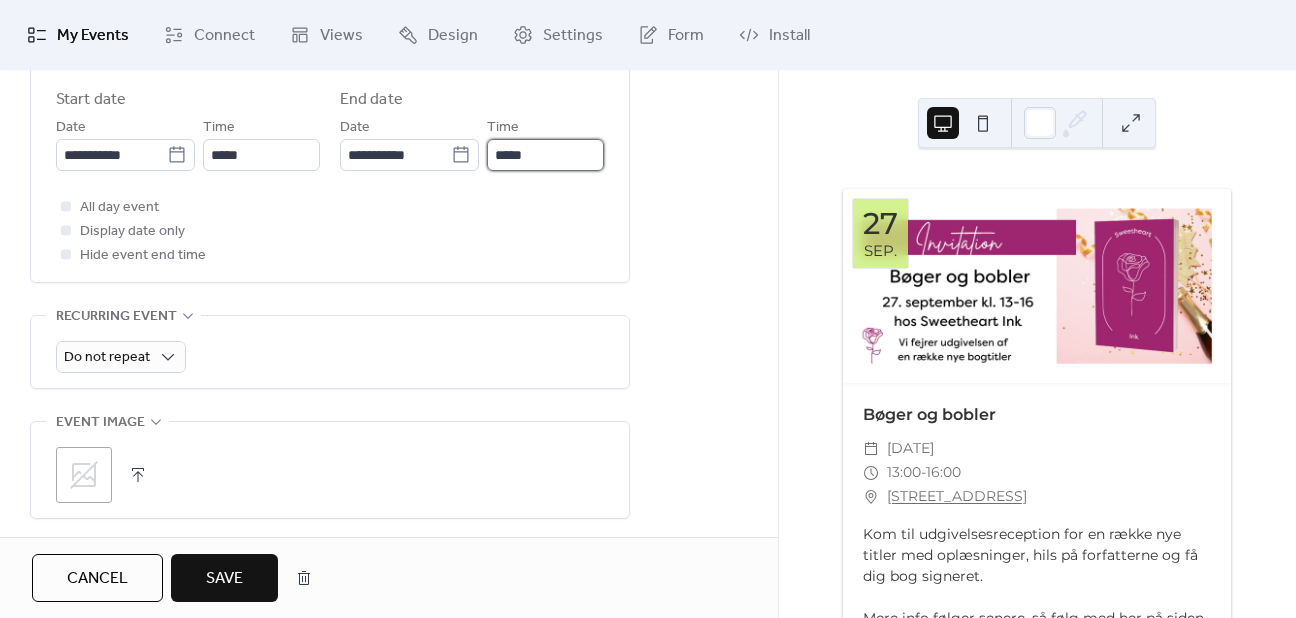 click on "*****" at bounding box center [545, 155] 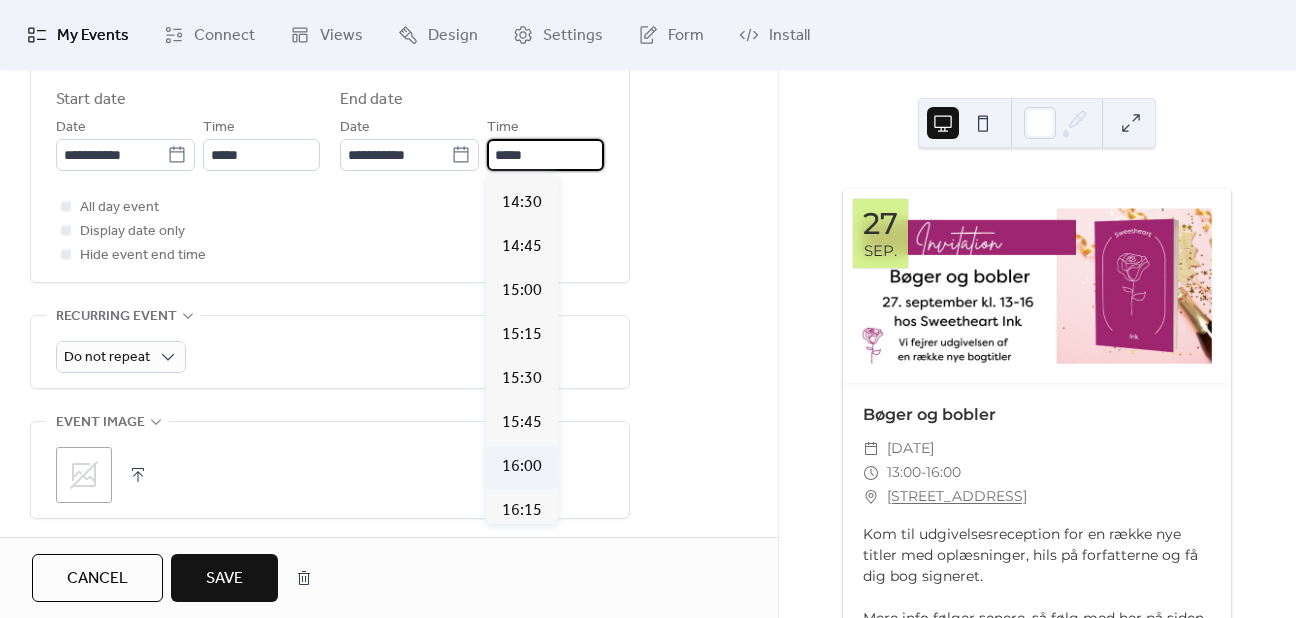scroll, scrollTop: 2564, scrollLeft: 0, axis: vertical 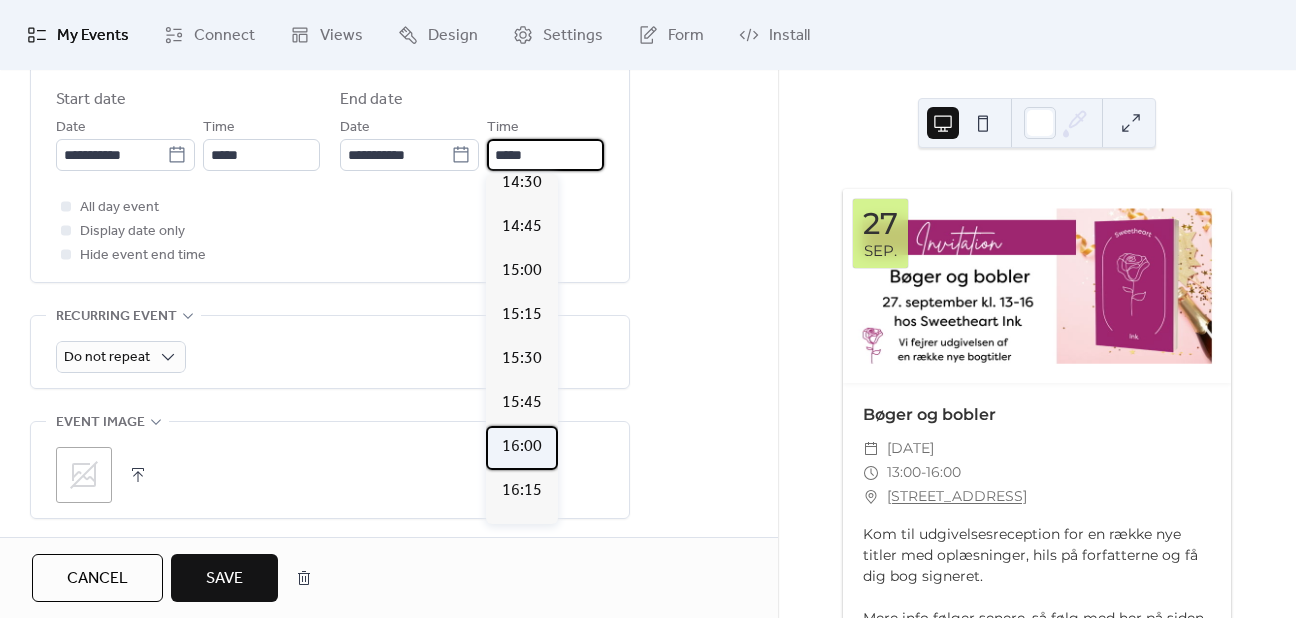 click on "16:00" at bounding box center (522, 447) 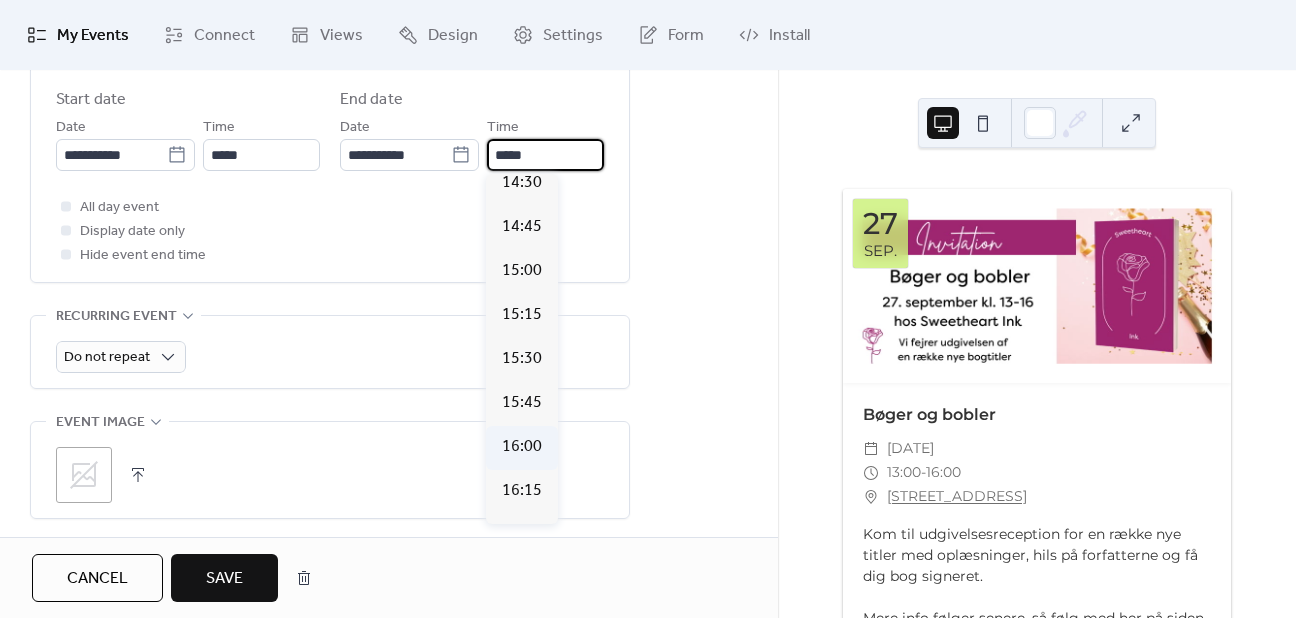 type on "*****" 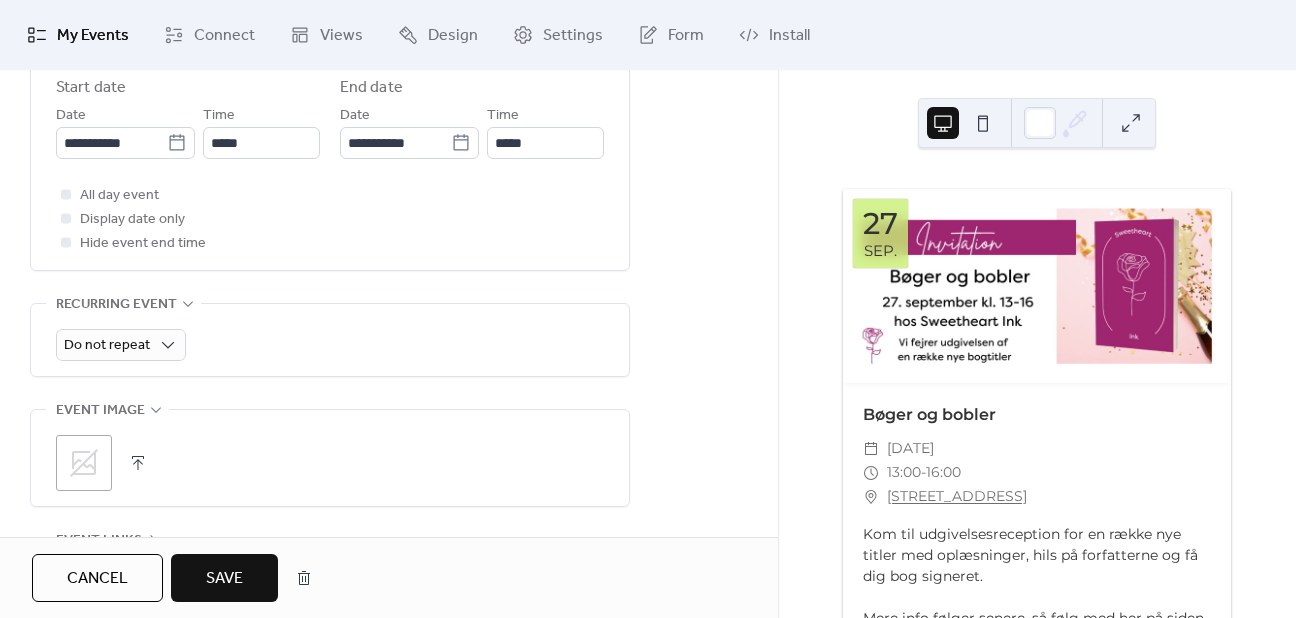 scroll, scrollTop: 700, scrollLeft: 0, axis: vertical 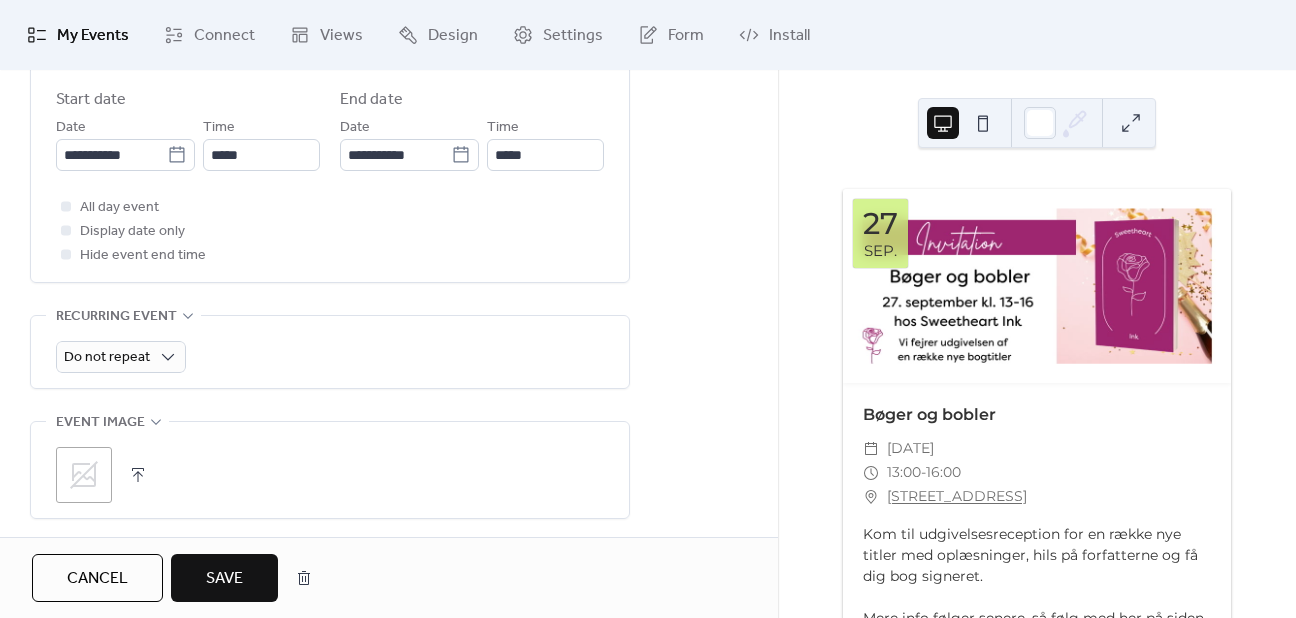 click at bounding box center (66, 206) 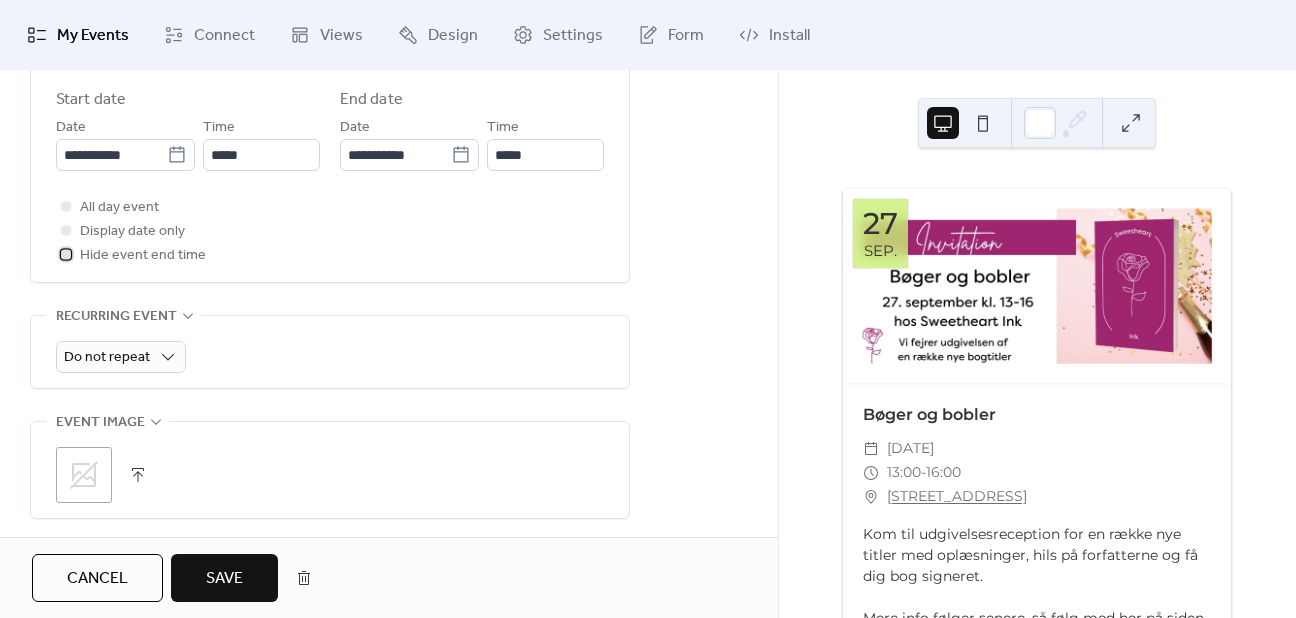 click at bounding box center [66, 254] 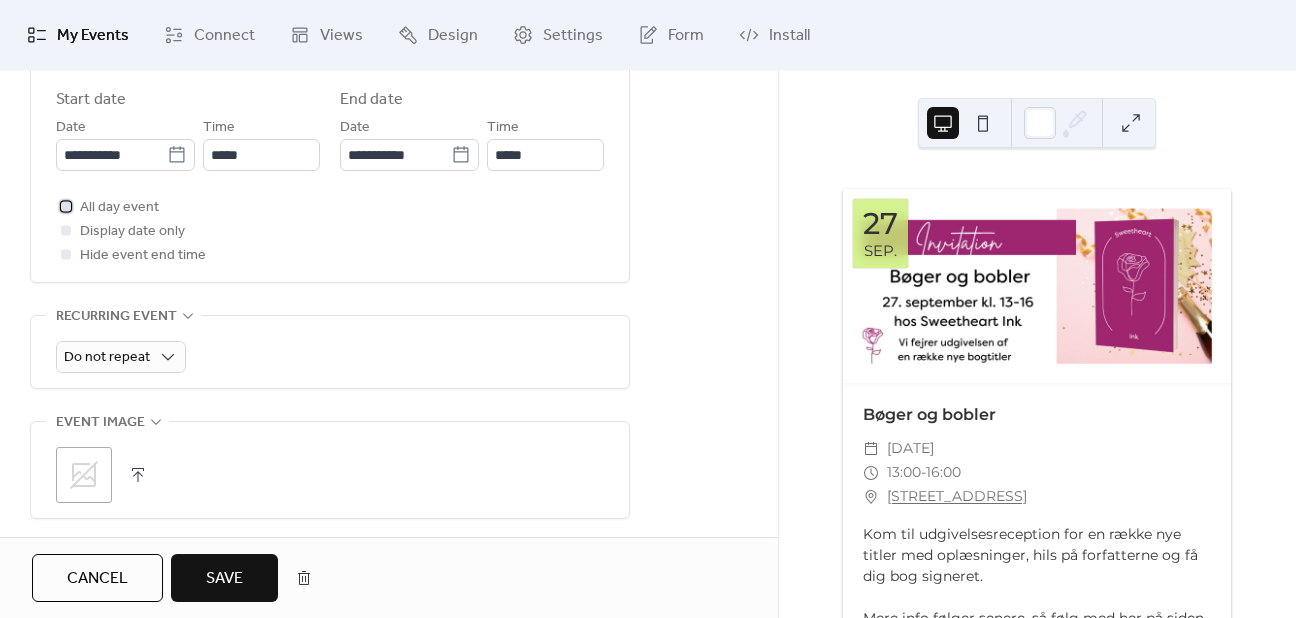 click at bounding box center [66, 206] 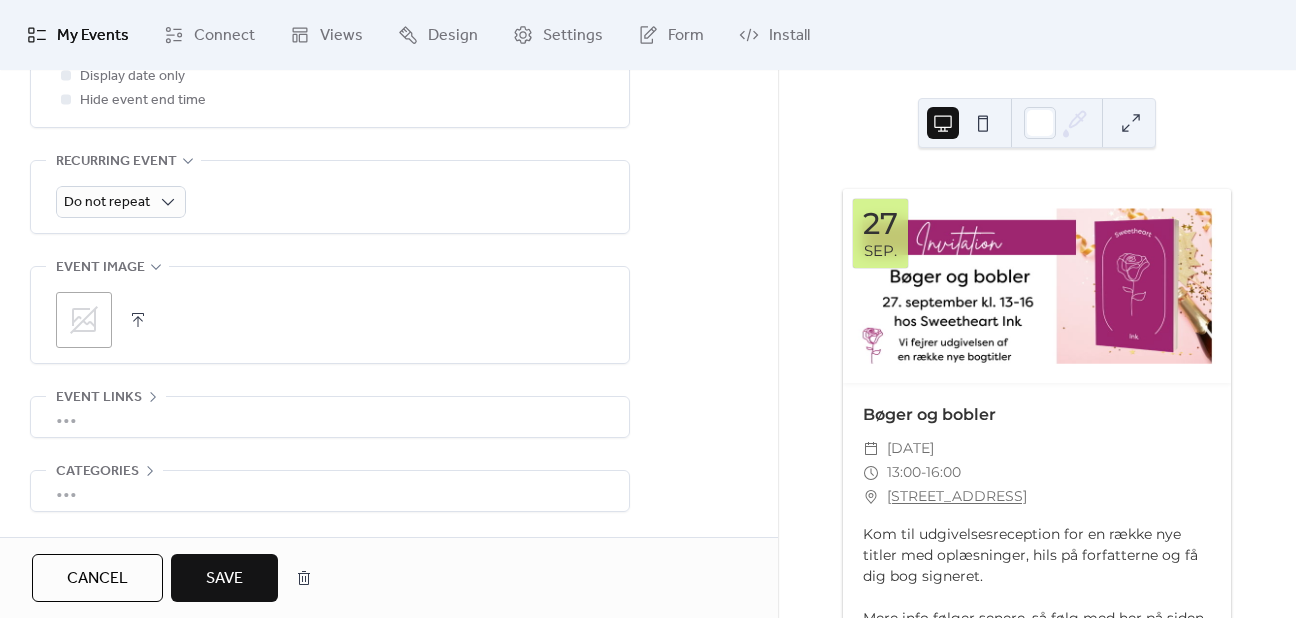 scroll, scrollTop: 900, scrollLeft: 0, axis: vertical 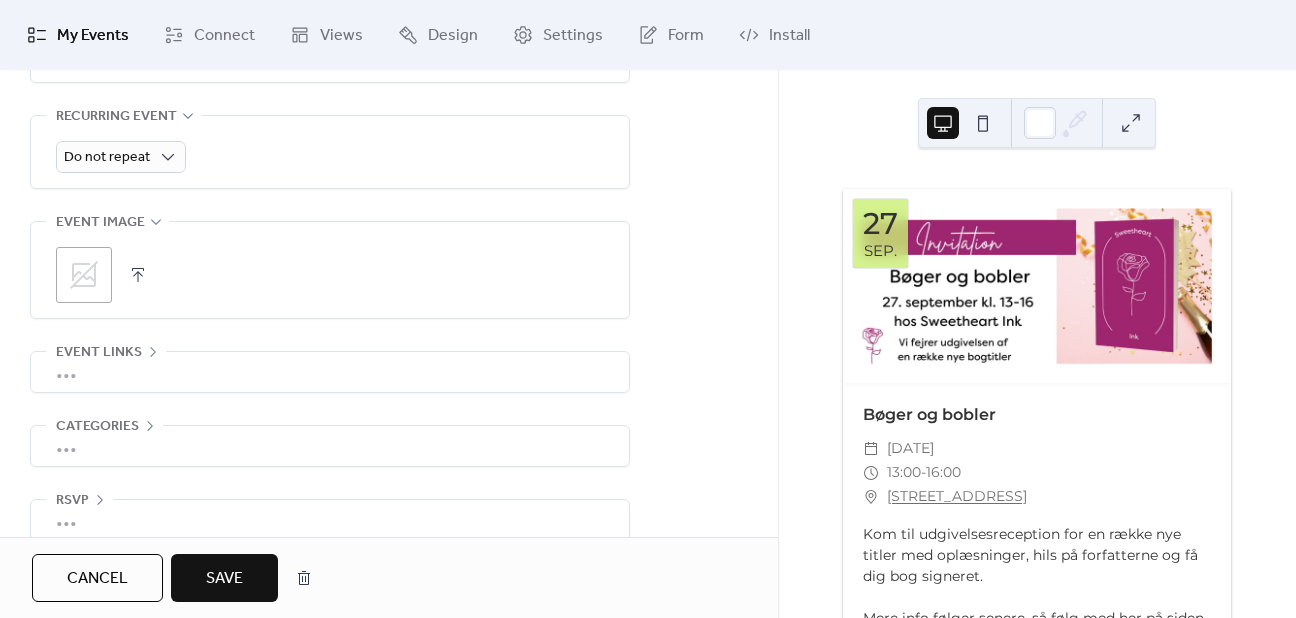 drag, startPoint x: 237, startPoint y: 581, endPoint x: 252, endPoint y: 574, distance: 16.552946 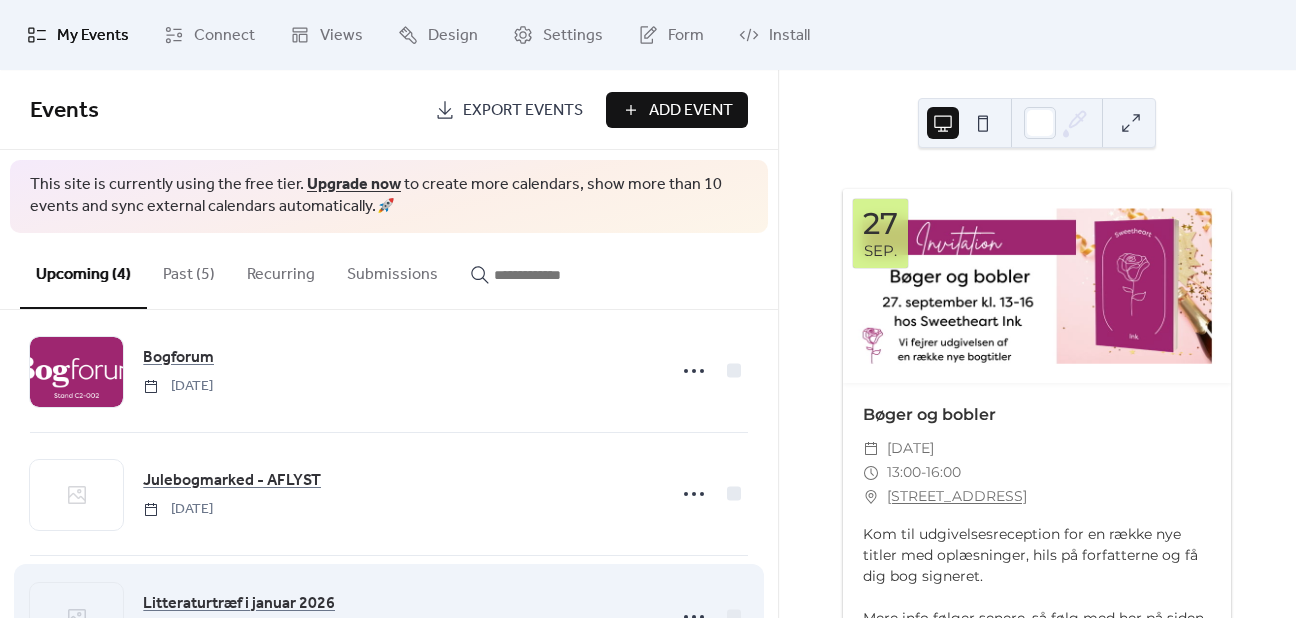 scroll, scrollTop: 242, scrollLeft: 0, axis: vertical 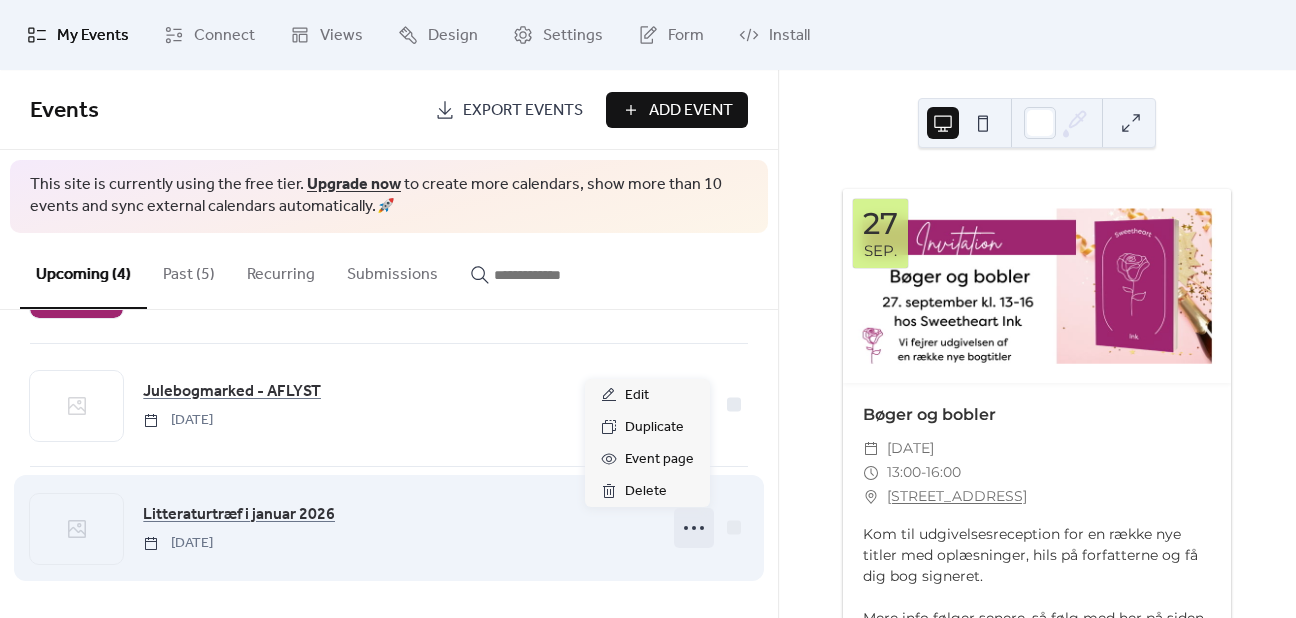 click 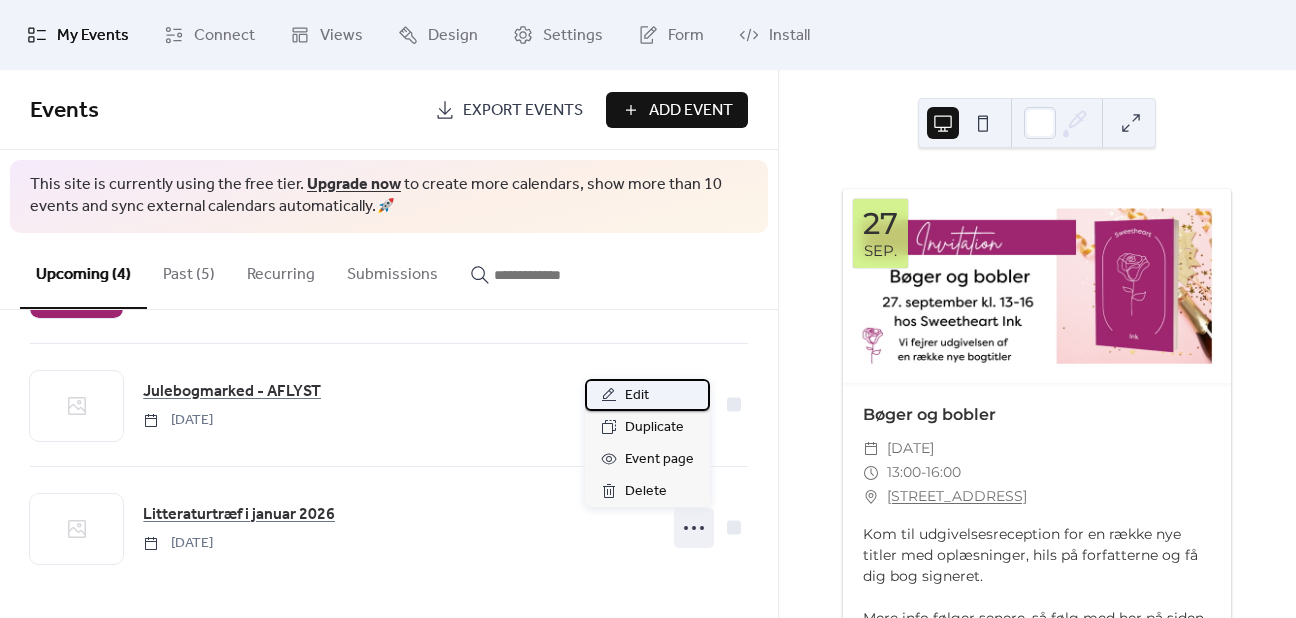 click on "Edit" at bounding box center (637, 396) 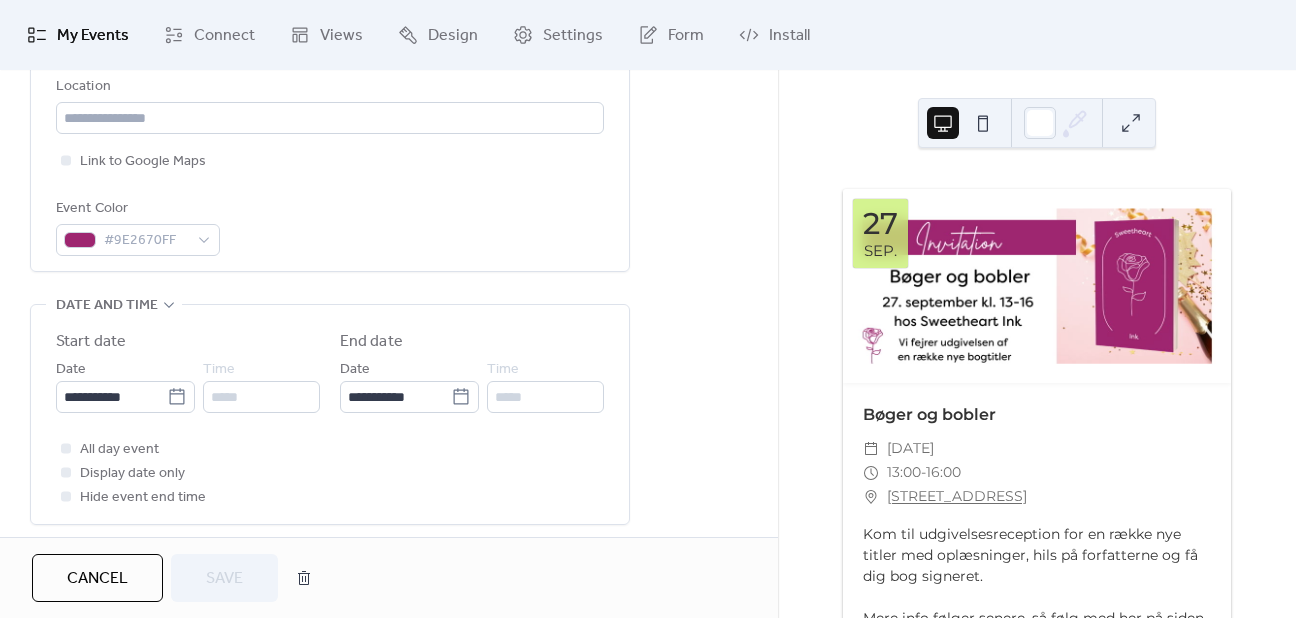 scroll, scrollTop: 500, scrollLeft: 0, axis: vertical 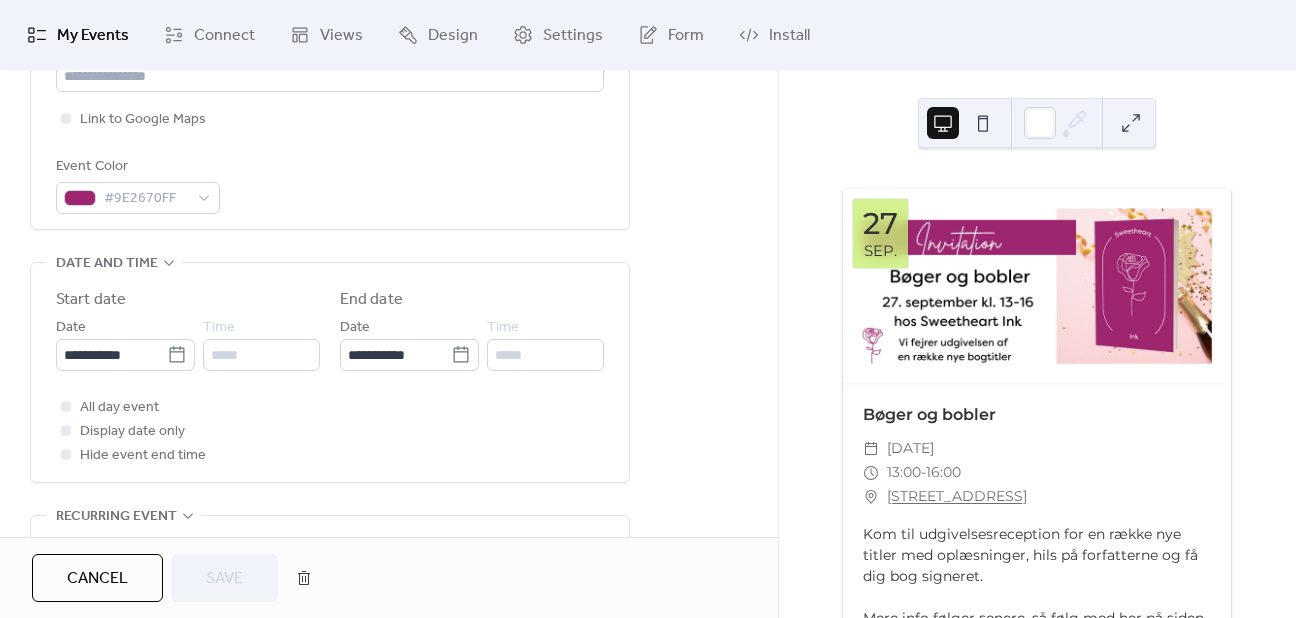 click on "*****" at bounding box center (261, 355) 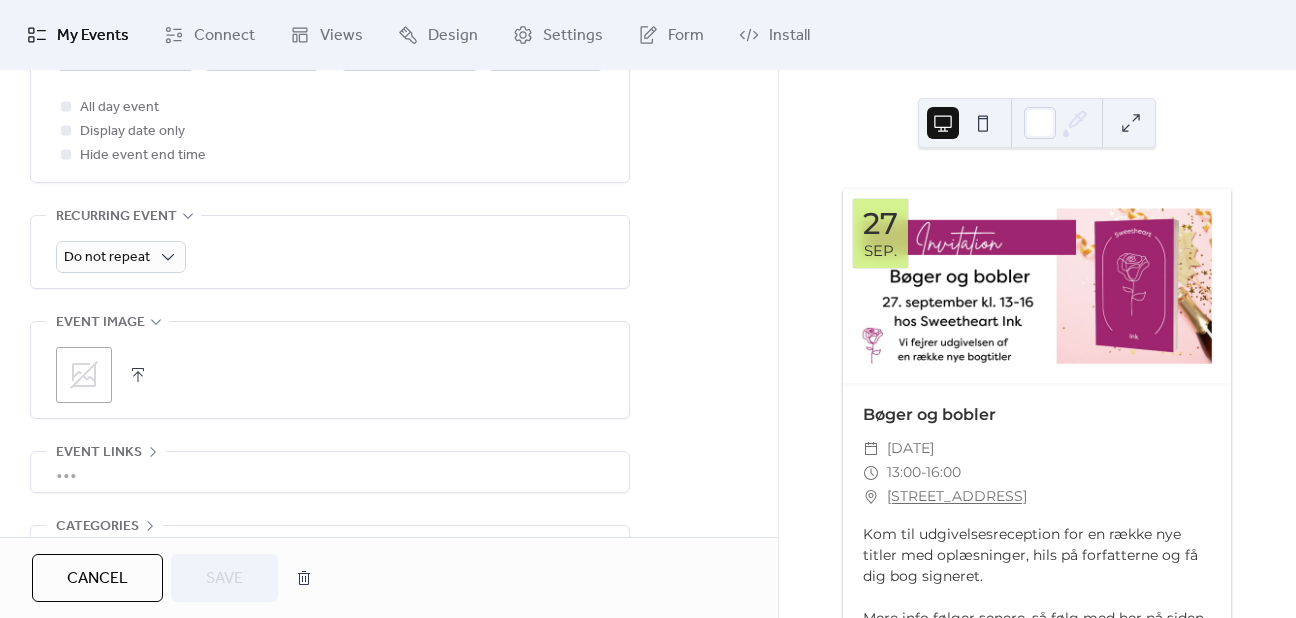 drag, startPoint x: 258, startPoint y: 136, endPoint x: 271, endPoint y: 166, distance: 32.695564 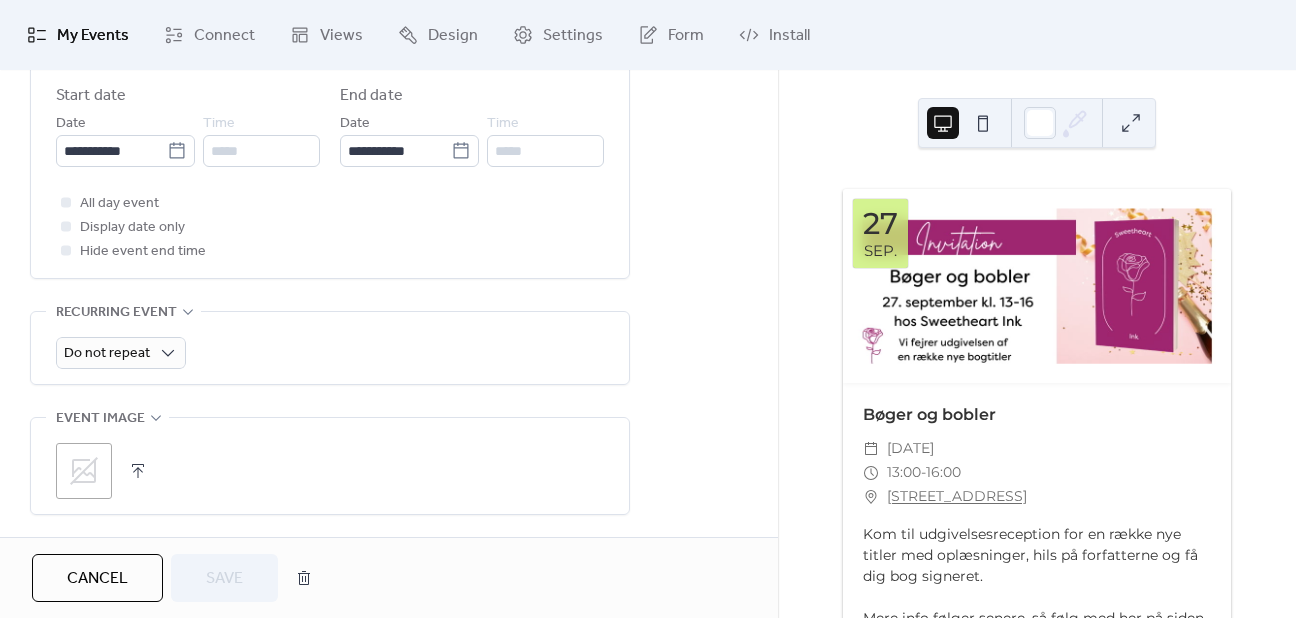 scroll, scrollTop: 700, scrollLeft: 0, axis: vertical 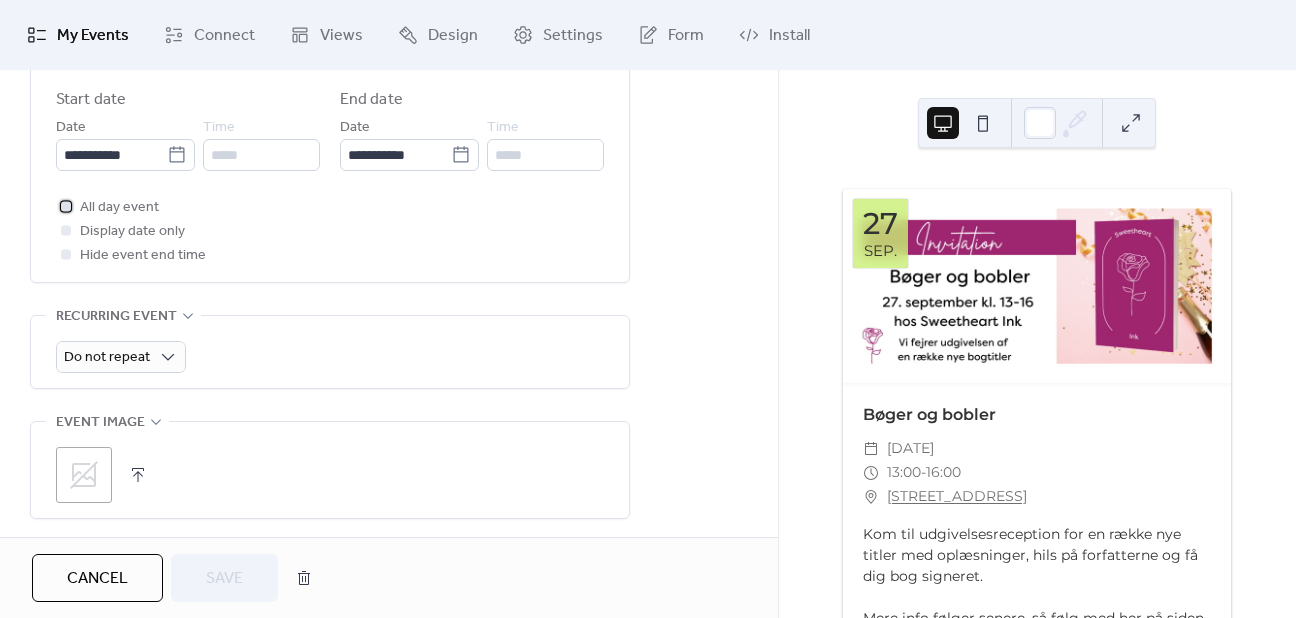 click on "All day event" at bounding box center [119, 208] 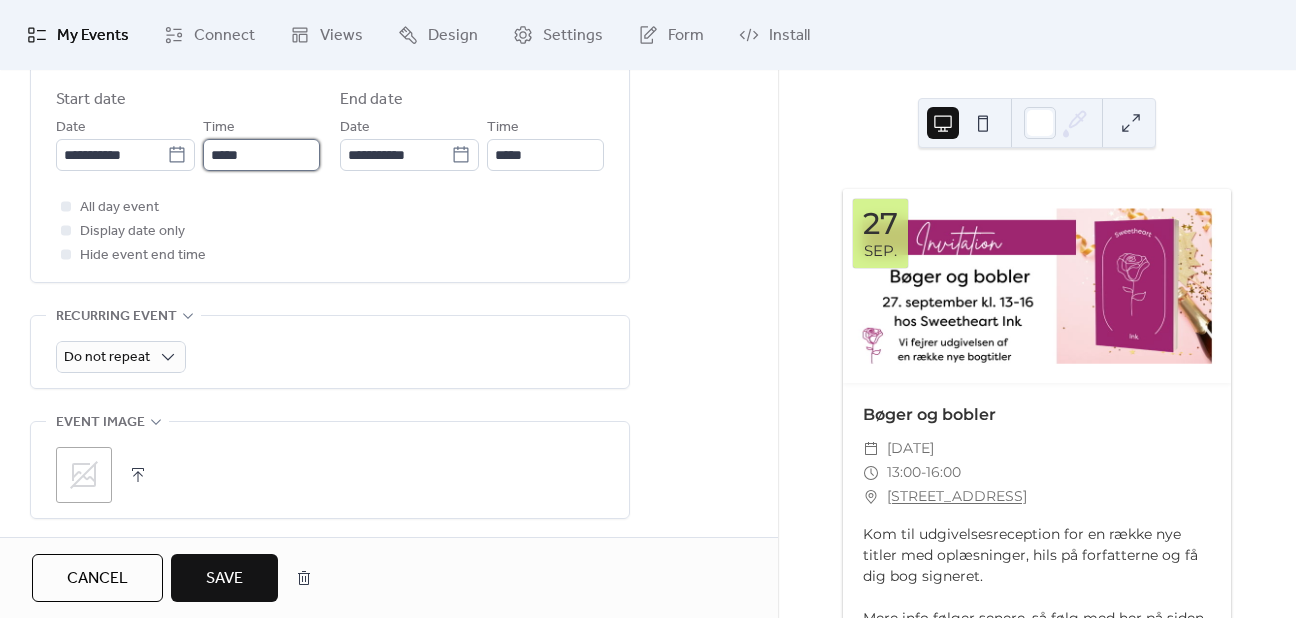 click on "*****" at bounding box center (261, 155) 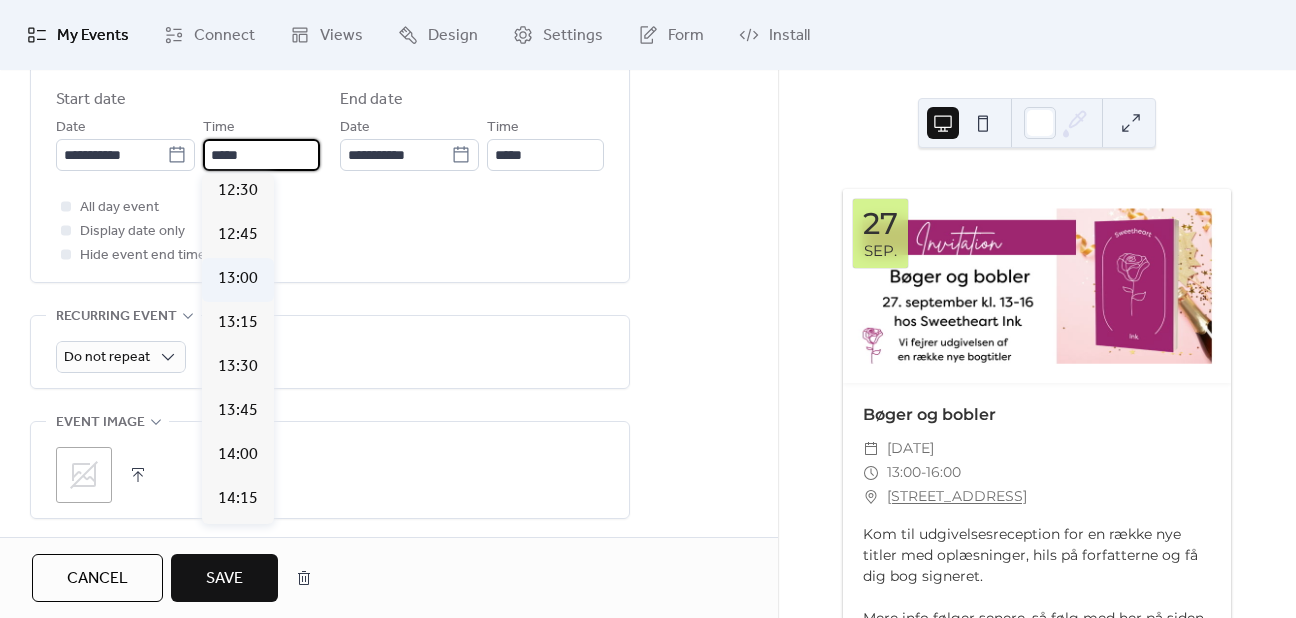 scroll, scrollTop: 2200, scrollLeft: 0, axis: vertical 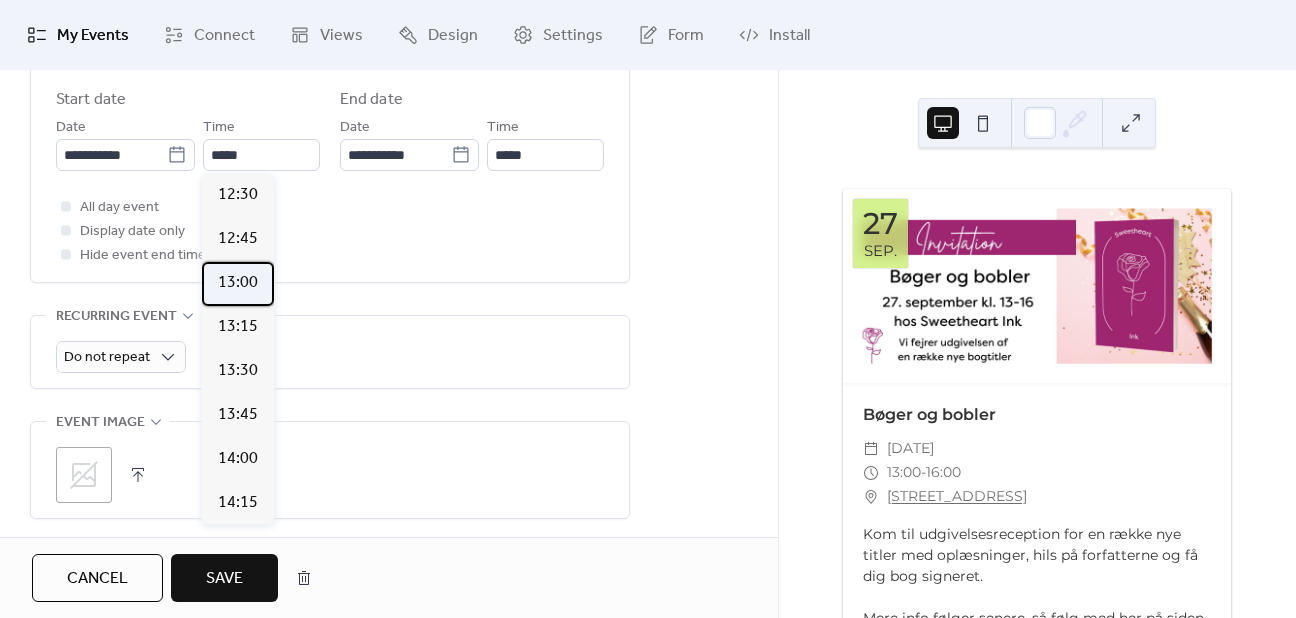 click on "13:00" at bounding box center (238, 283) 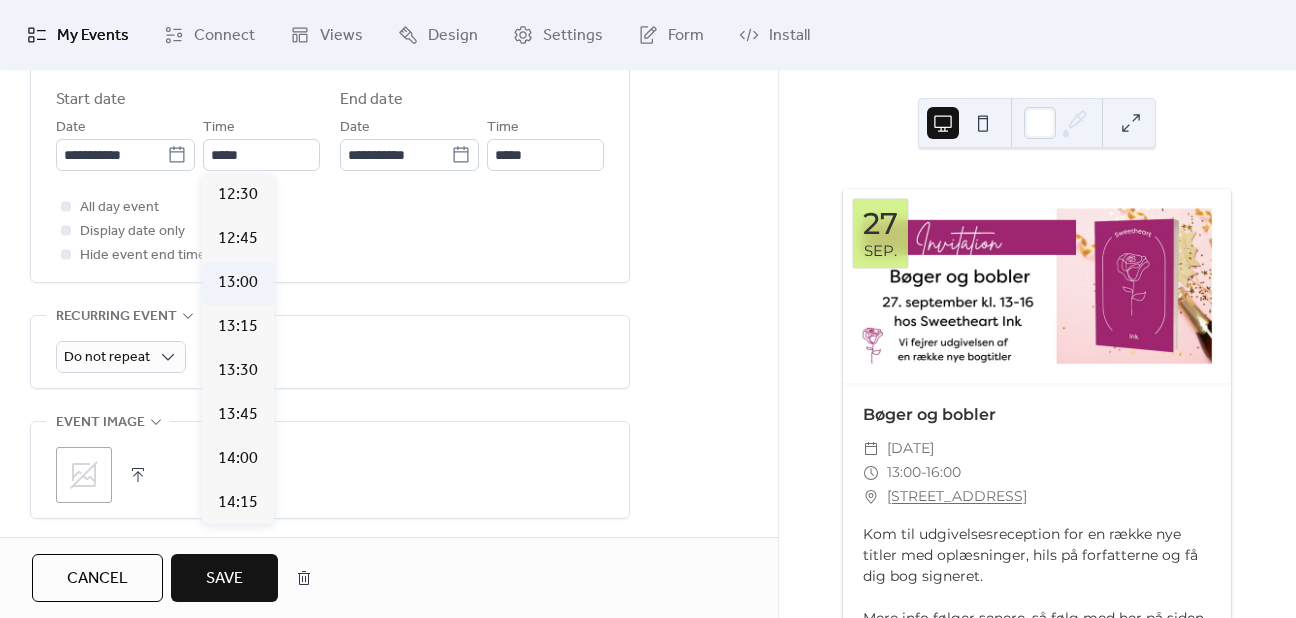 type on "*****" 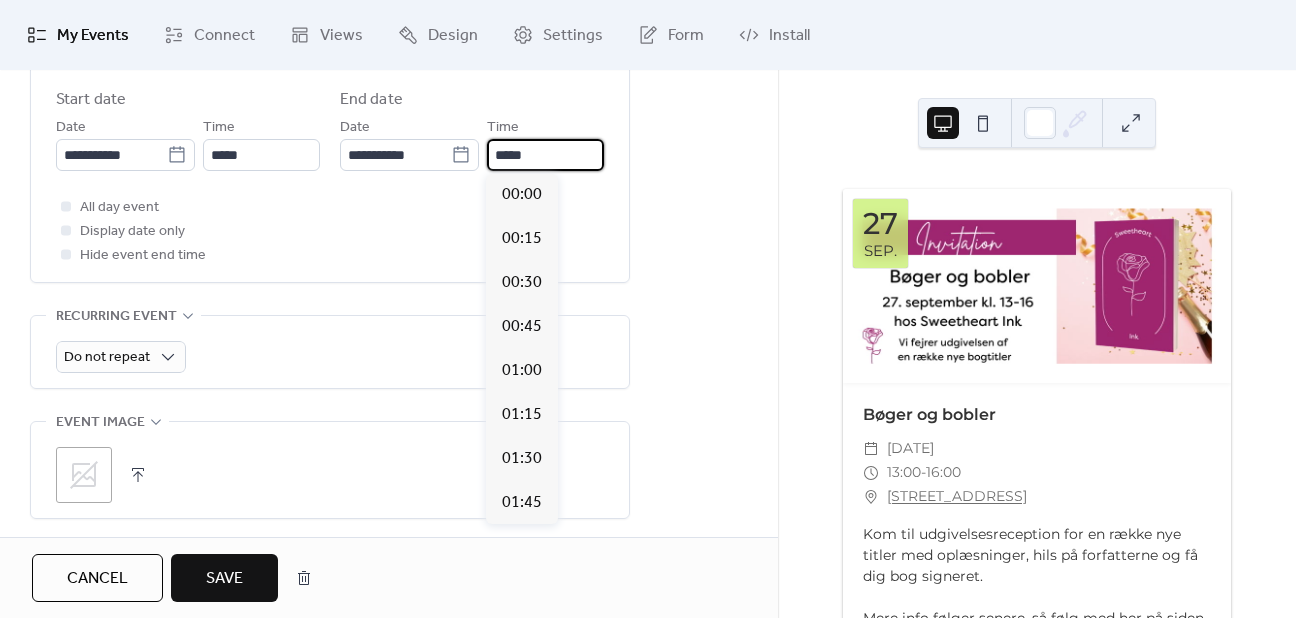 click on "*****" at bounding box center (545, 155) 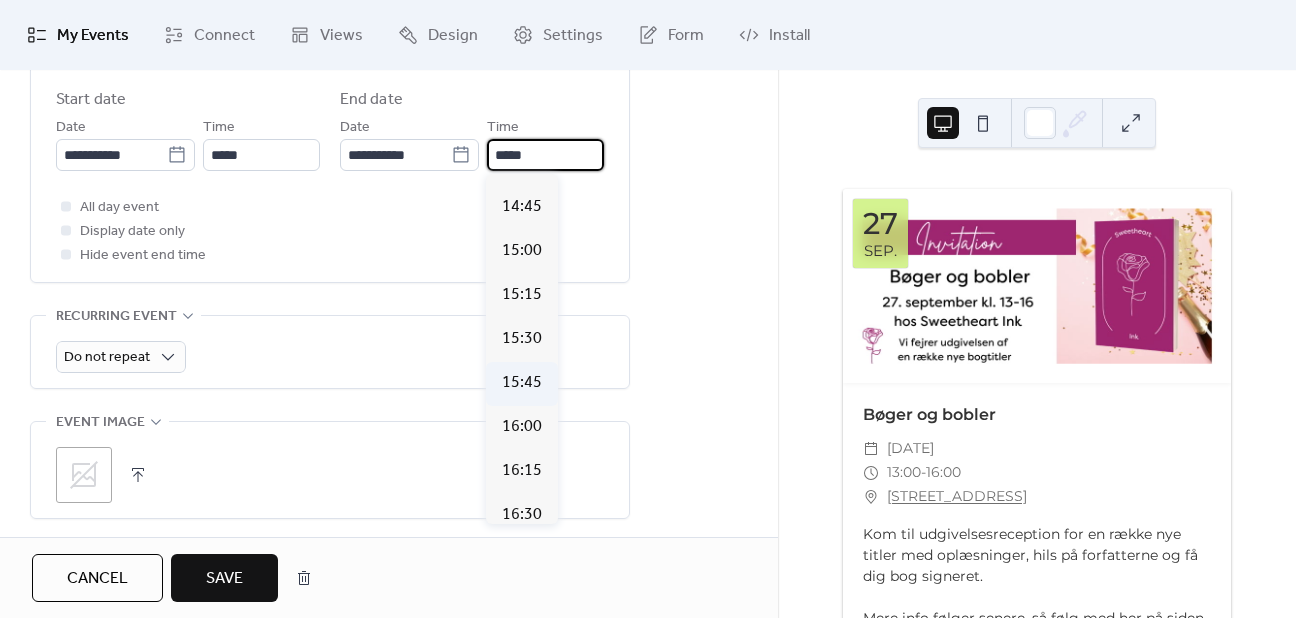 scroll, scrollTop: 2588, scrollLeft: 0, axis: vertical 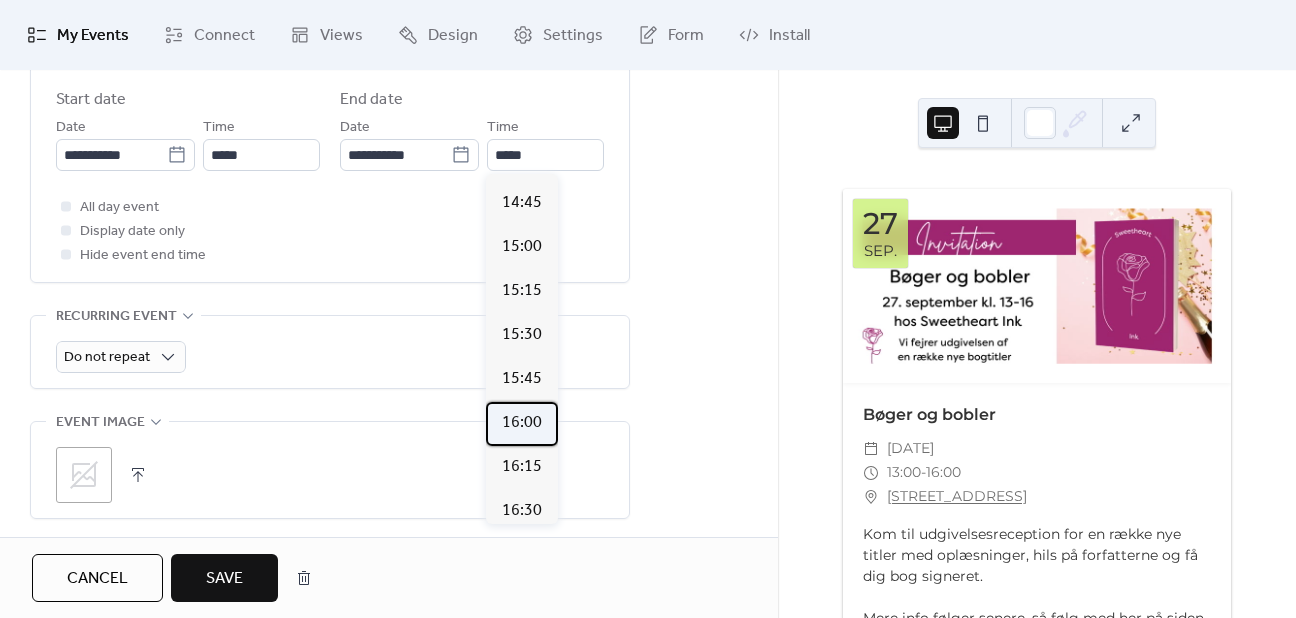 click on "16:00" at bounding box center (522, 423) 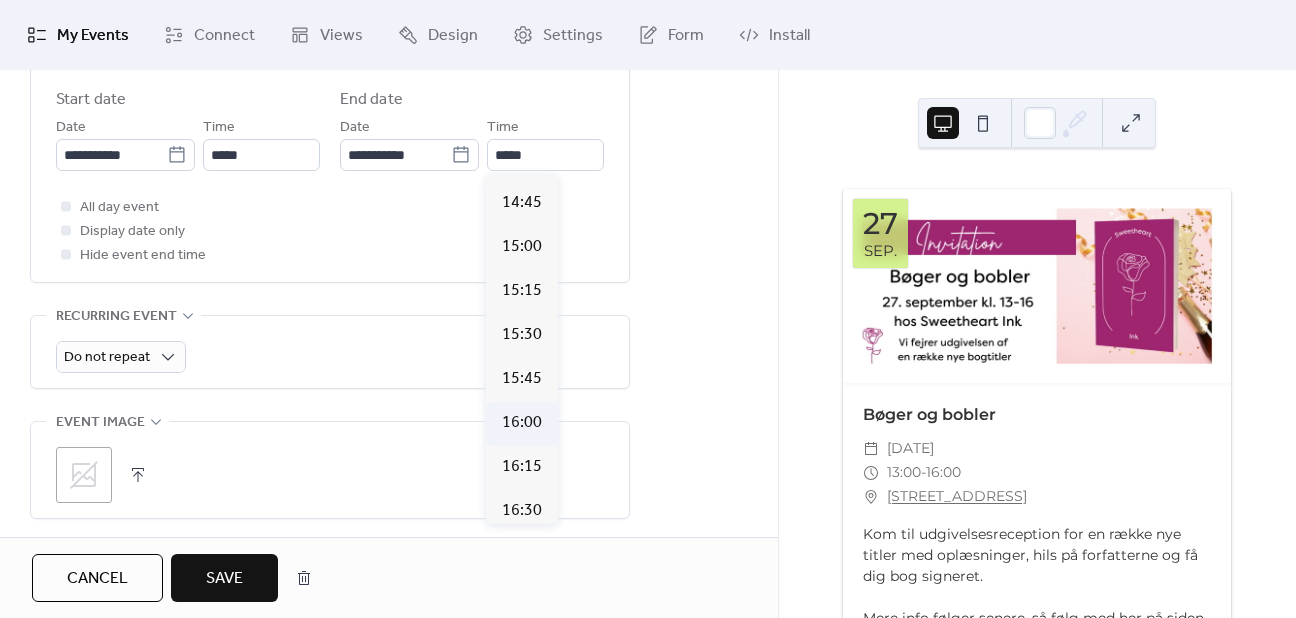 type on "*****" 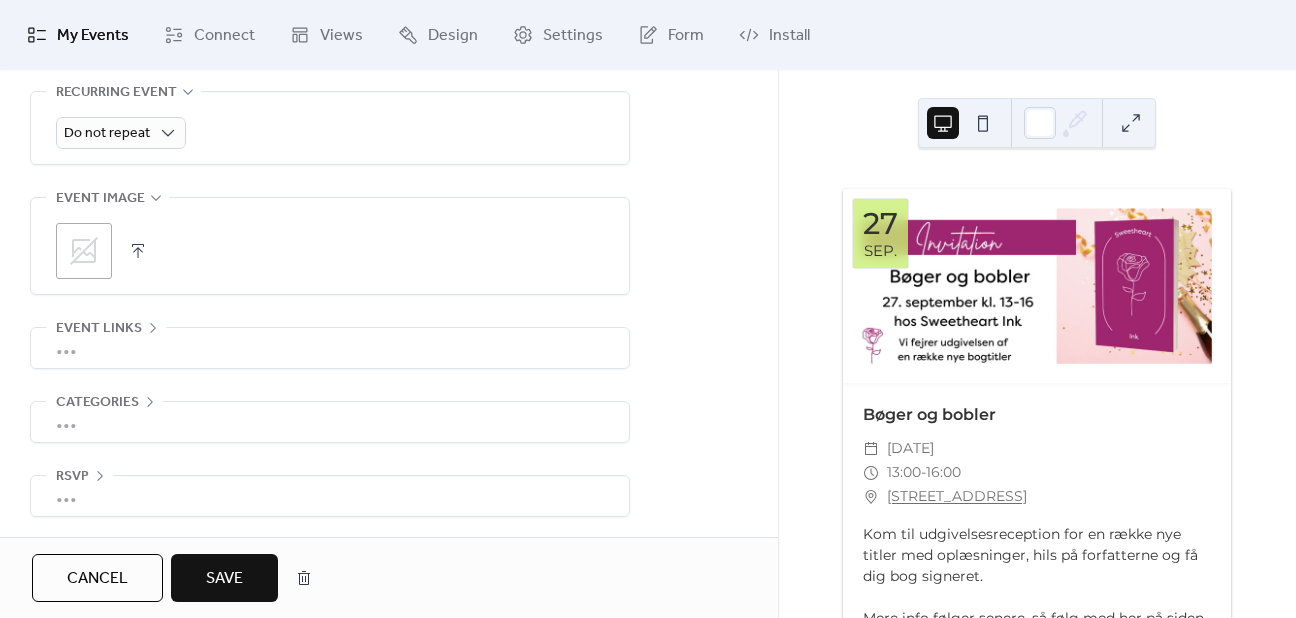 scroll, scrollTop: 924, scrollLeft: 0, axis: vertical 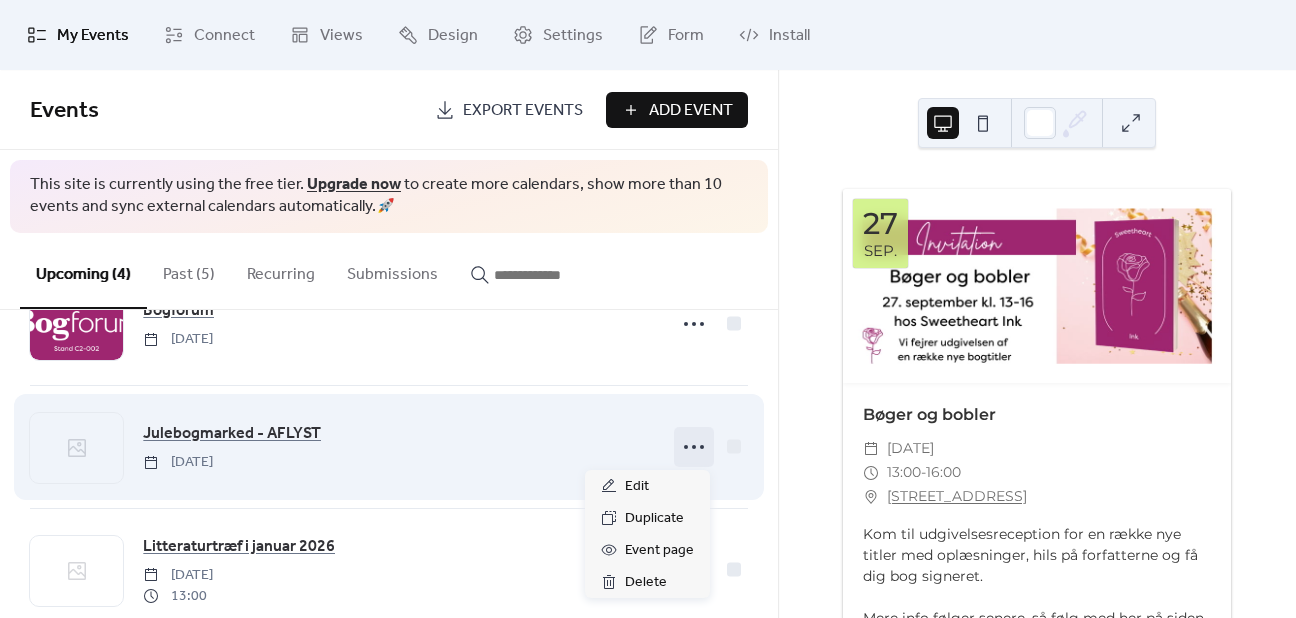 click 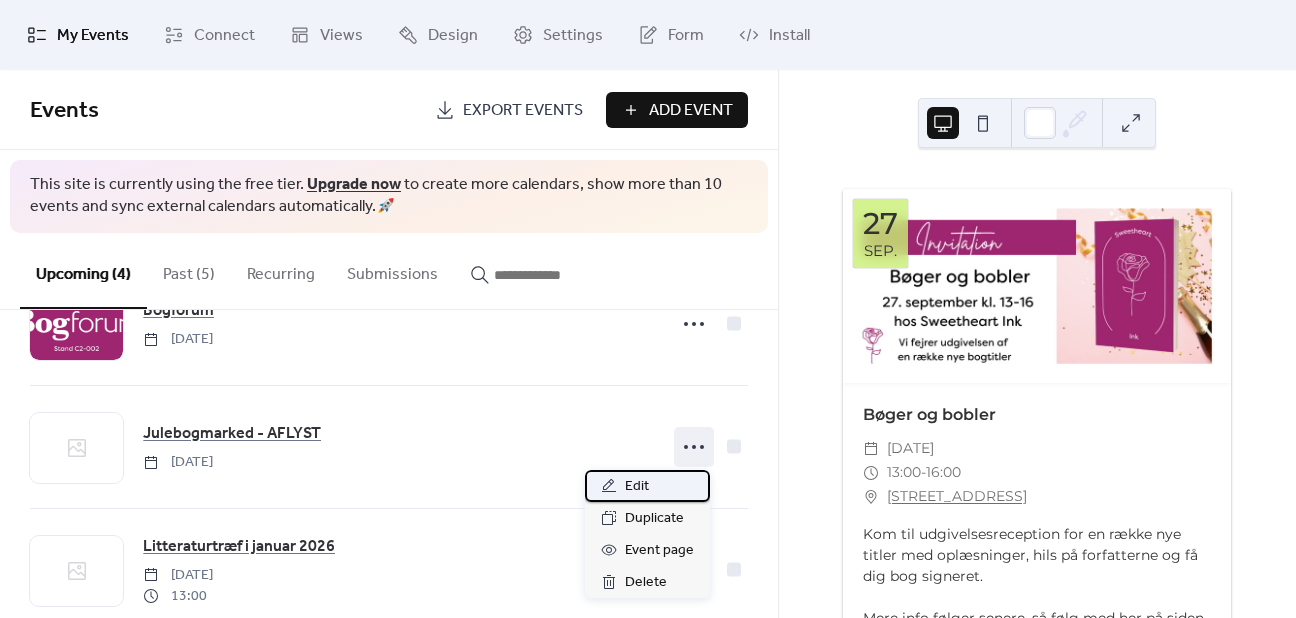click on "Edit" at bounding box center (637, 487) 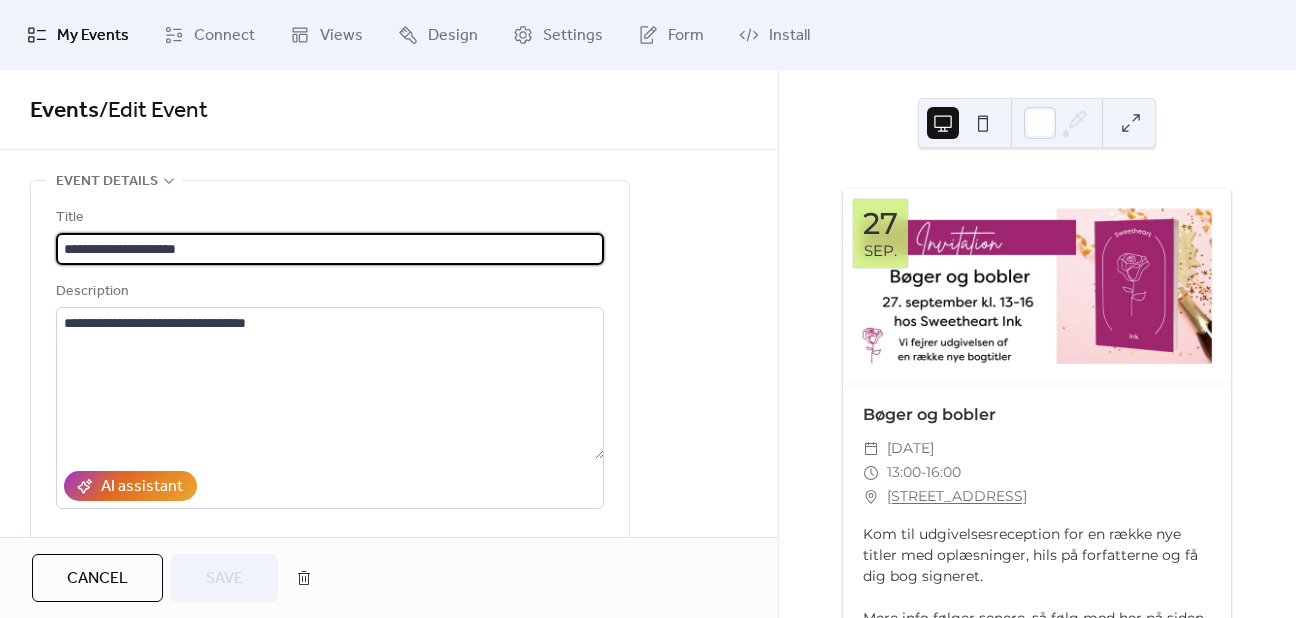 scroll, scrollTop: 0, scrollLeft: 0, axis: both 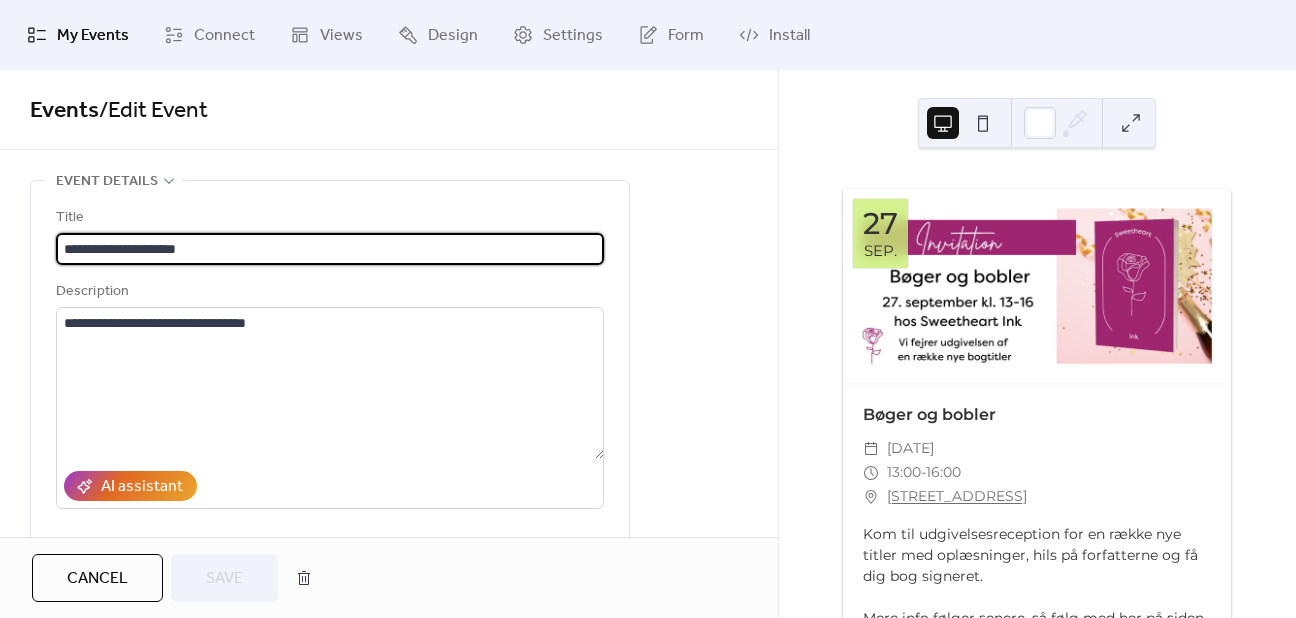 drag, startPoint x: 255, startPoint y: 249, endPoint x: 172, endPoint y: 249, distance: 83 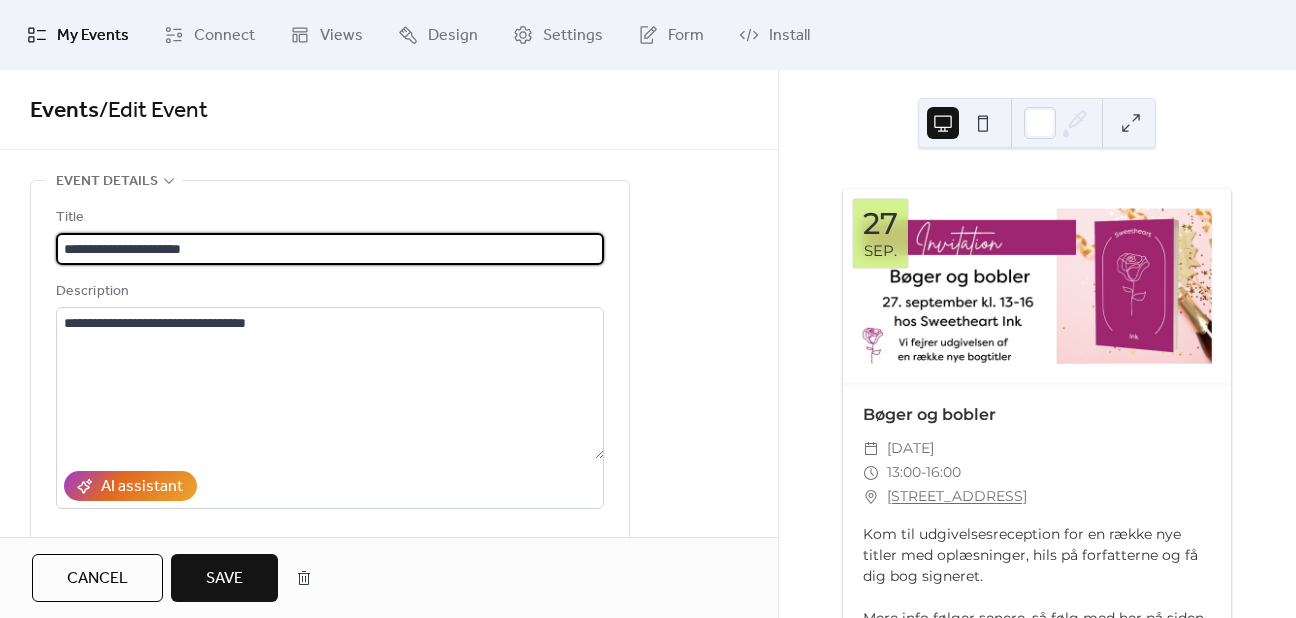 type on "**********" 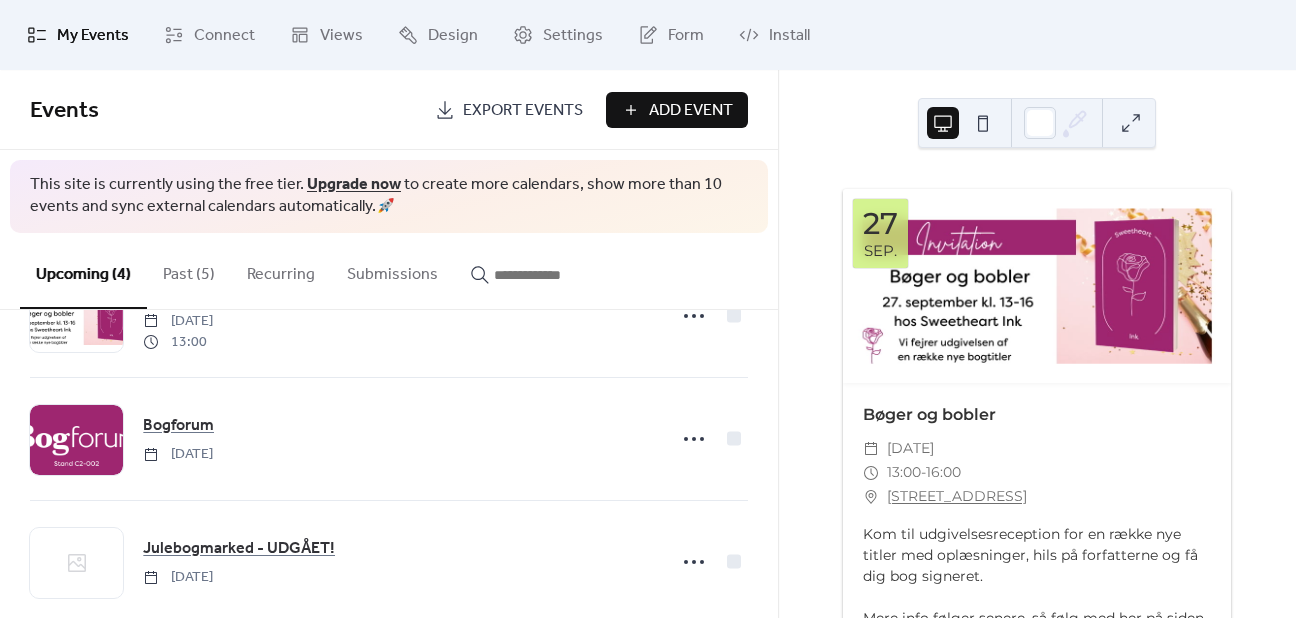 scroll, scrollTop: 0, scrollLeft: 0, axis: both 